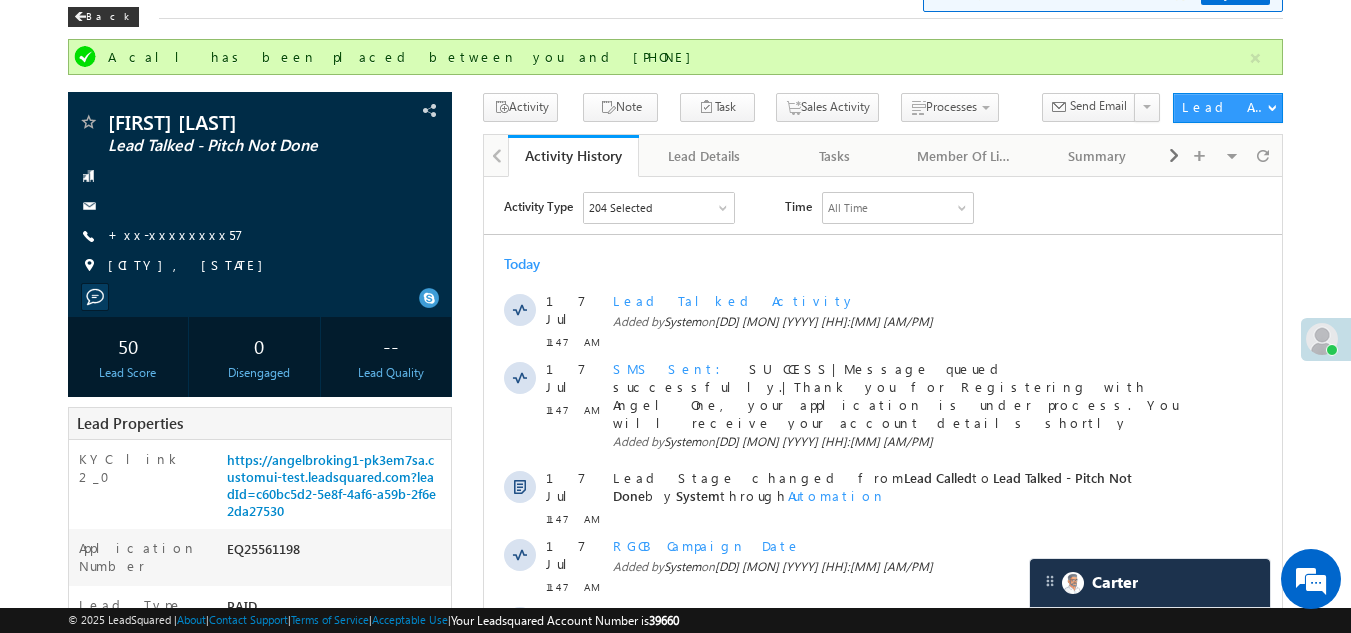 scroll, scrollTop: 0, scrollLeft: 0, axis: both 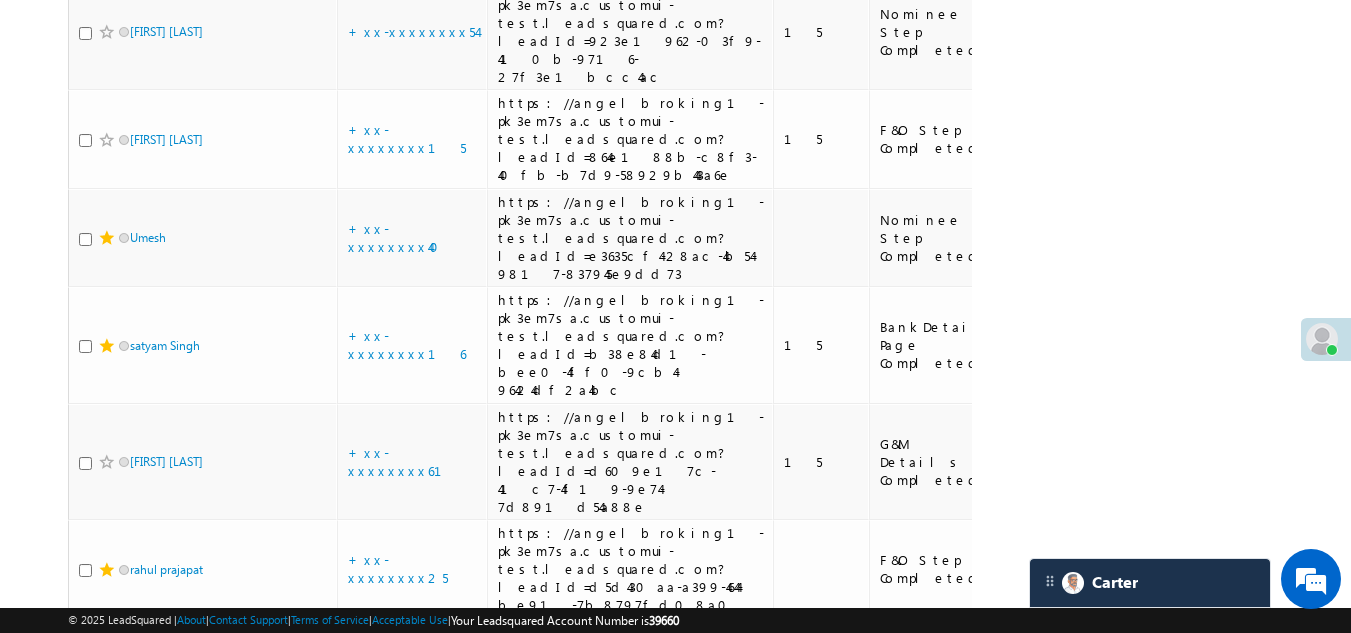 click at bounding box center (85, -191) 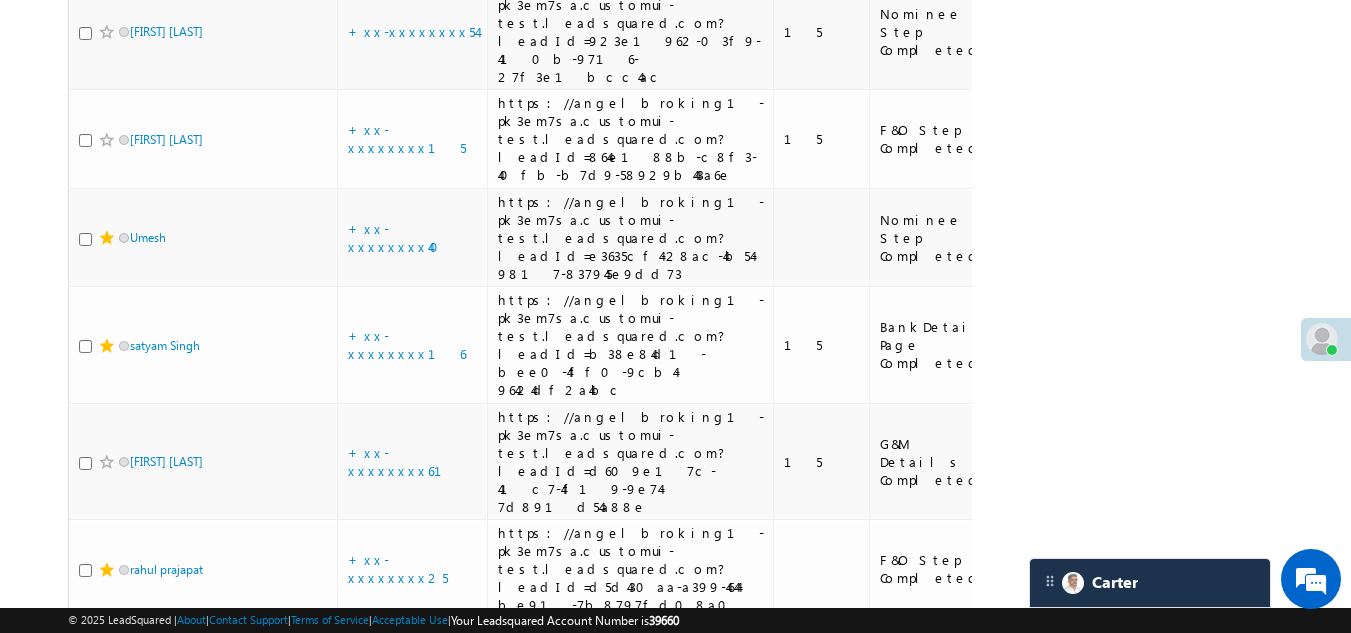 click on "+xx-xxxxxxxx50" at bounding box center (401, -292) 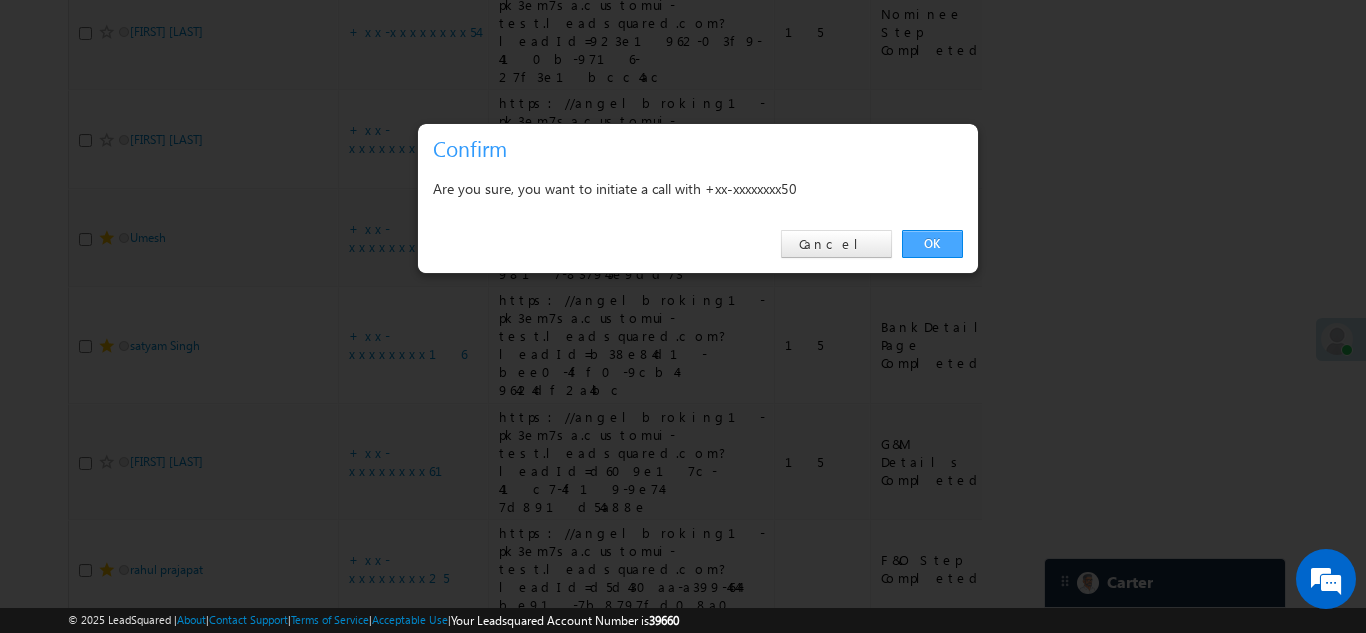 click on "OK" at bounding box center (932, 244) 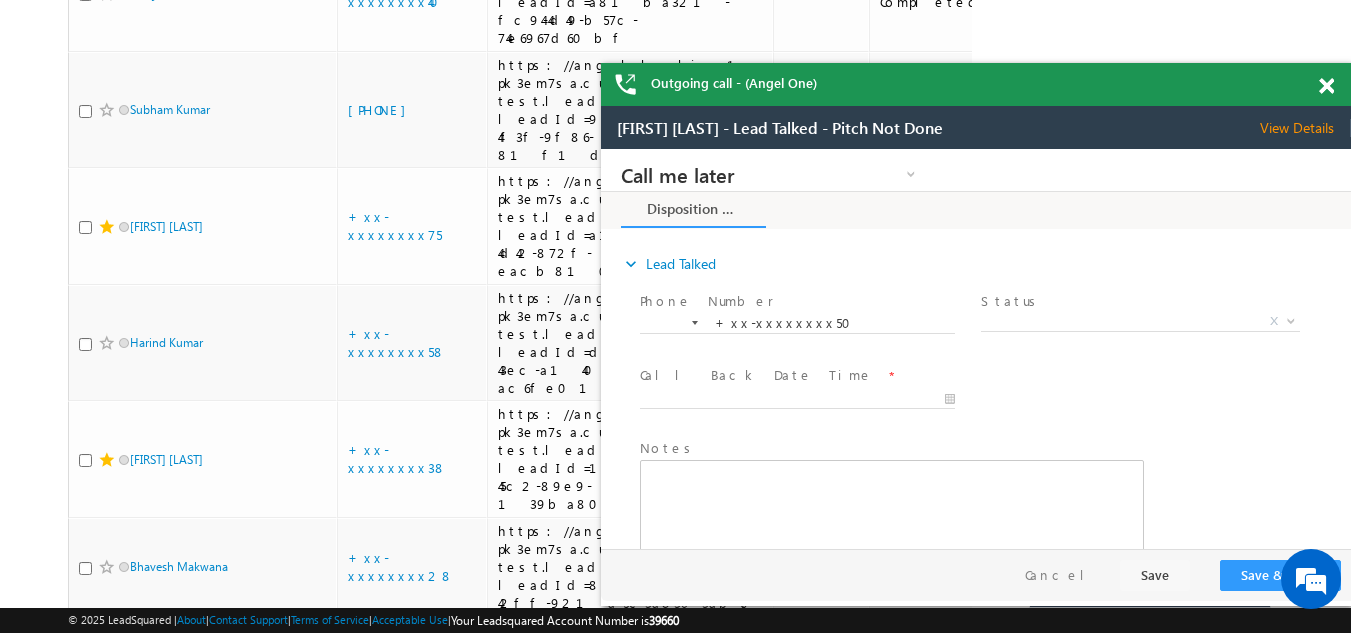 scroll, scrollTop: 0, scrollLeft: 0, axis: both 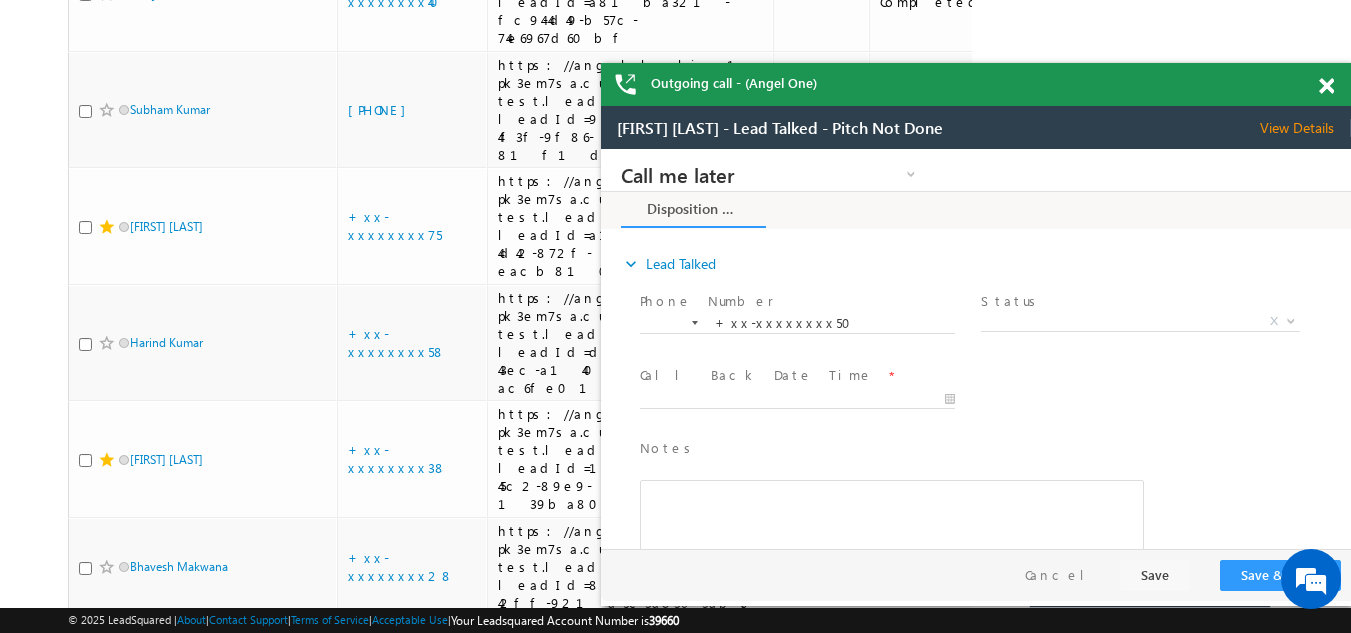 drag, startPoint x: 1333, startPoint y: 86, endPoint x: 1295, endPoint y: 89, distance: 38.118237 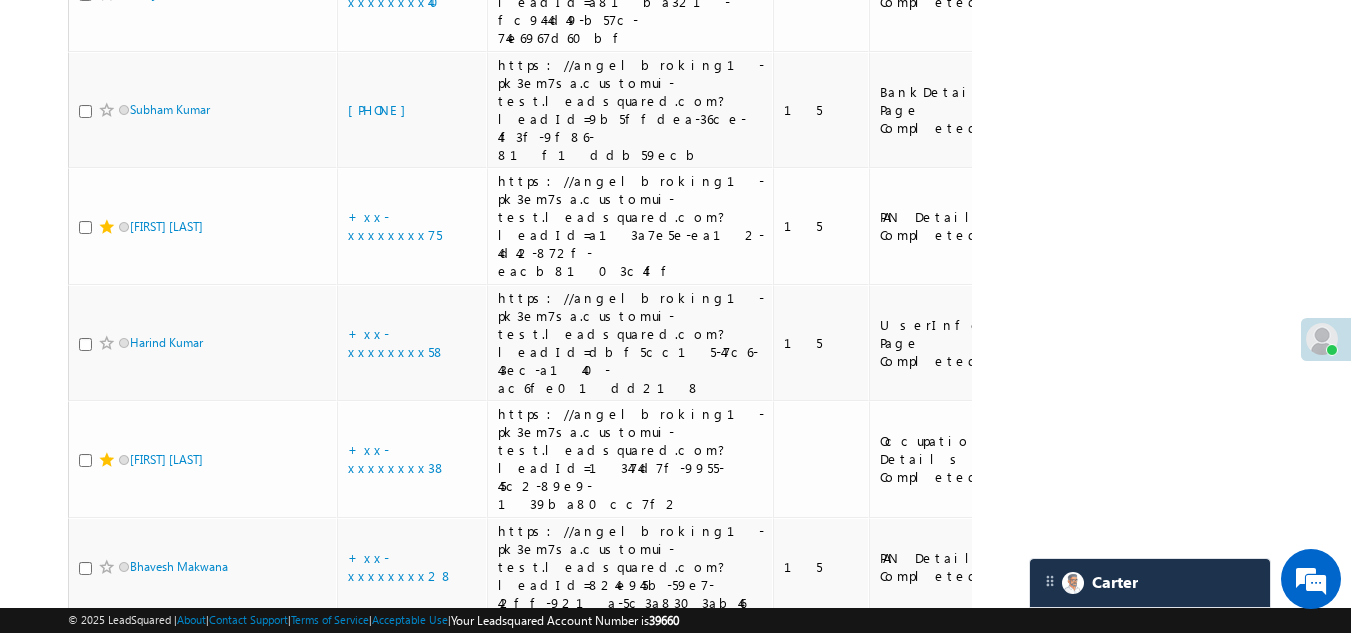 click at bounding box center [85, -337] 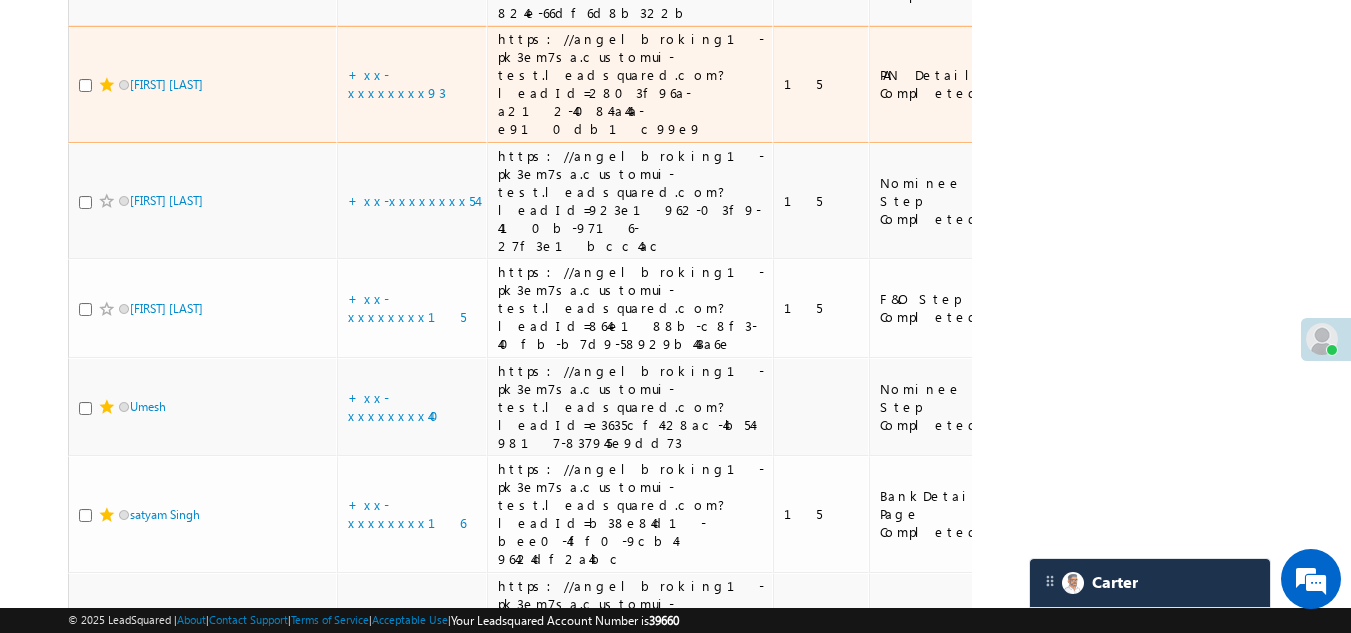 scroll, scrollTop: 7454, scrollLeft: 0, axis: vertical 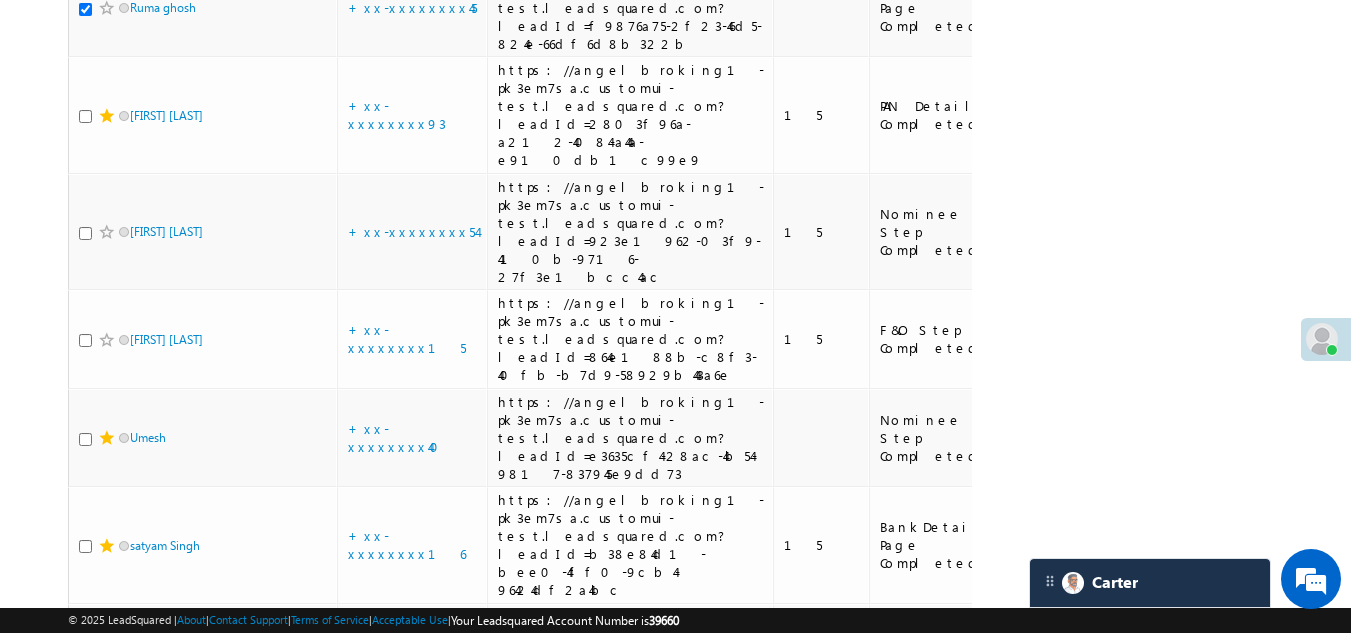 click at bounding box center (85, -90) 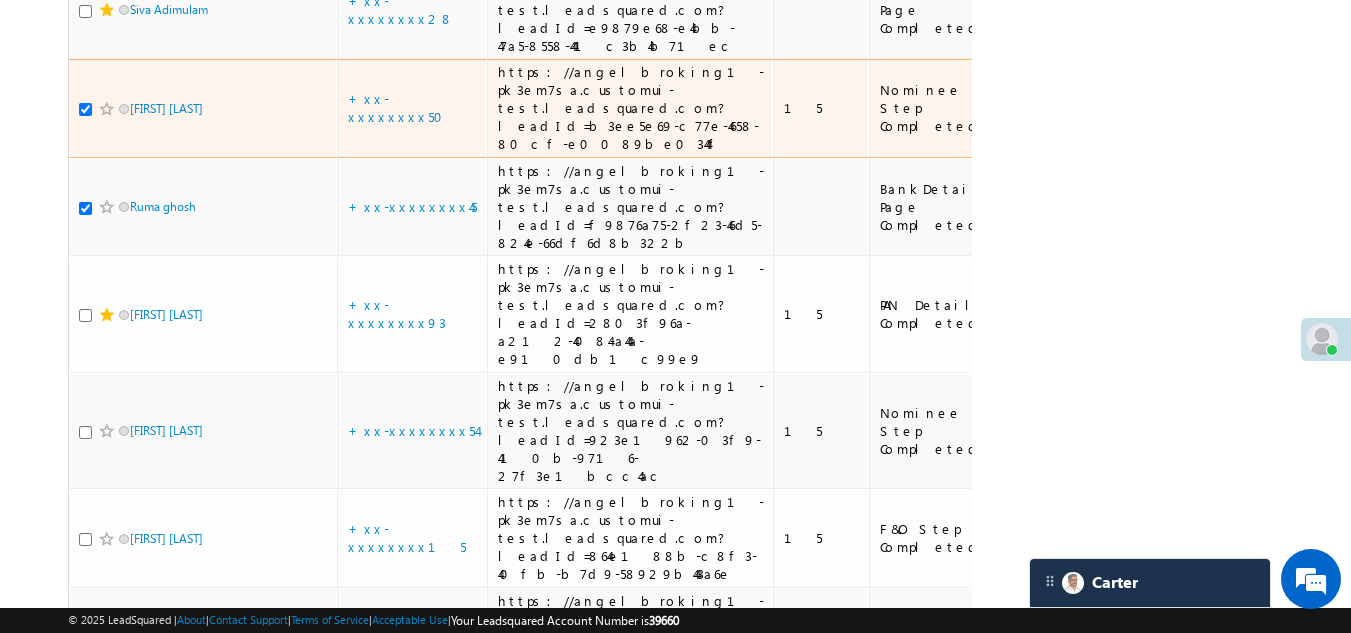 scroll, scrollTop: 7254, scrollLeft: 0, axis: vertical 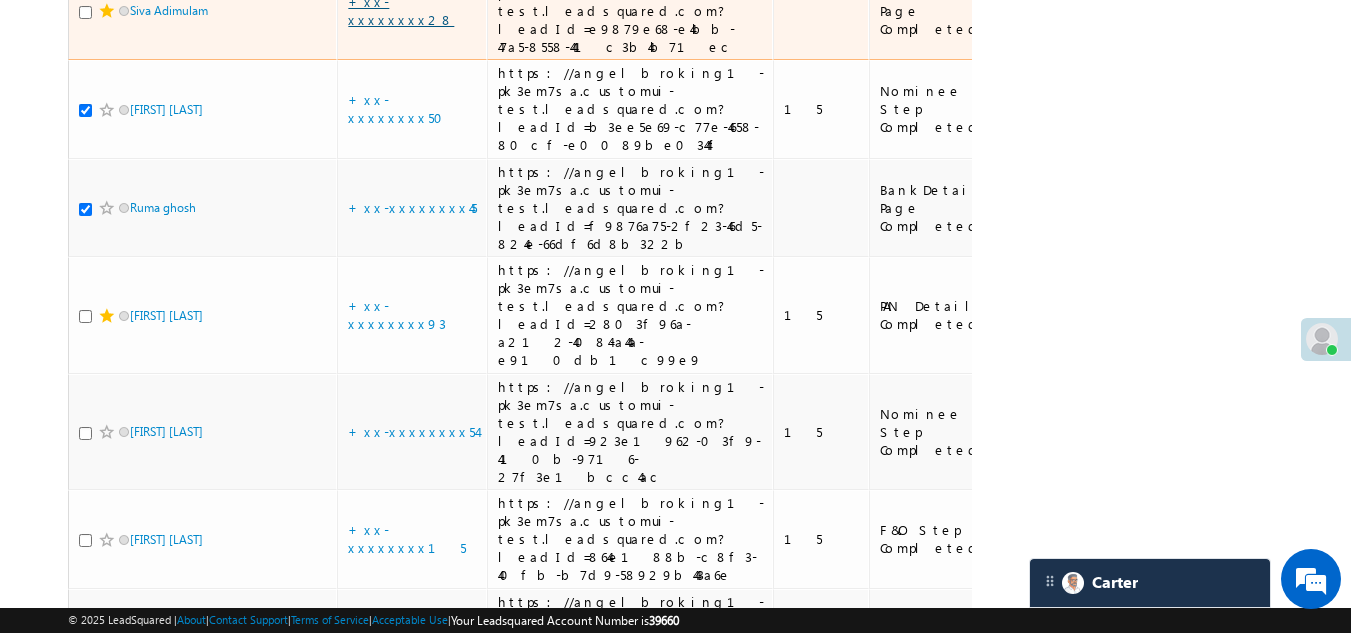 click on "+xx-xxxxxxxx28" at bounding box center [401, 10] 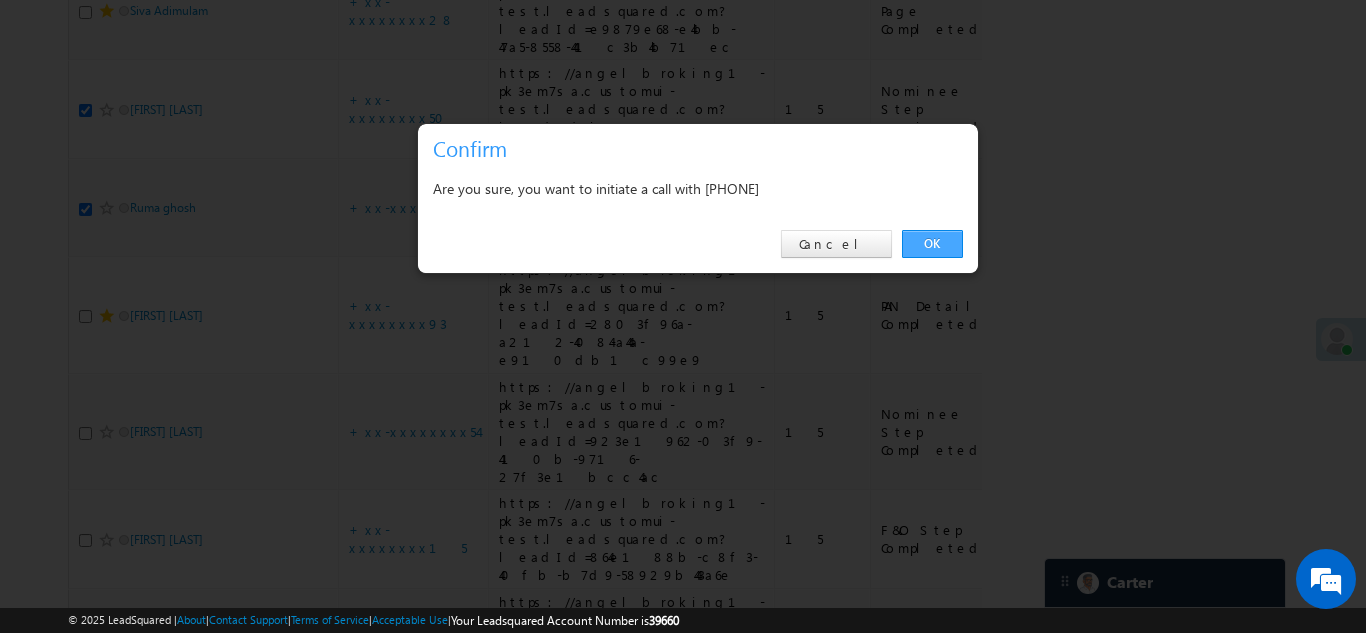 click on "OK" at bounding box center (932, 244) 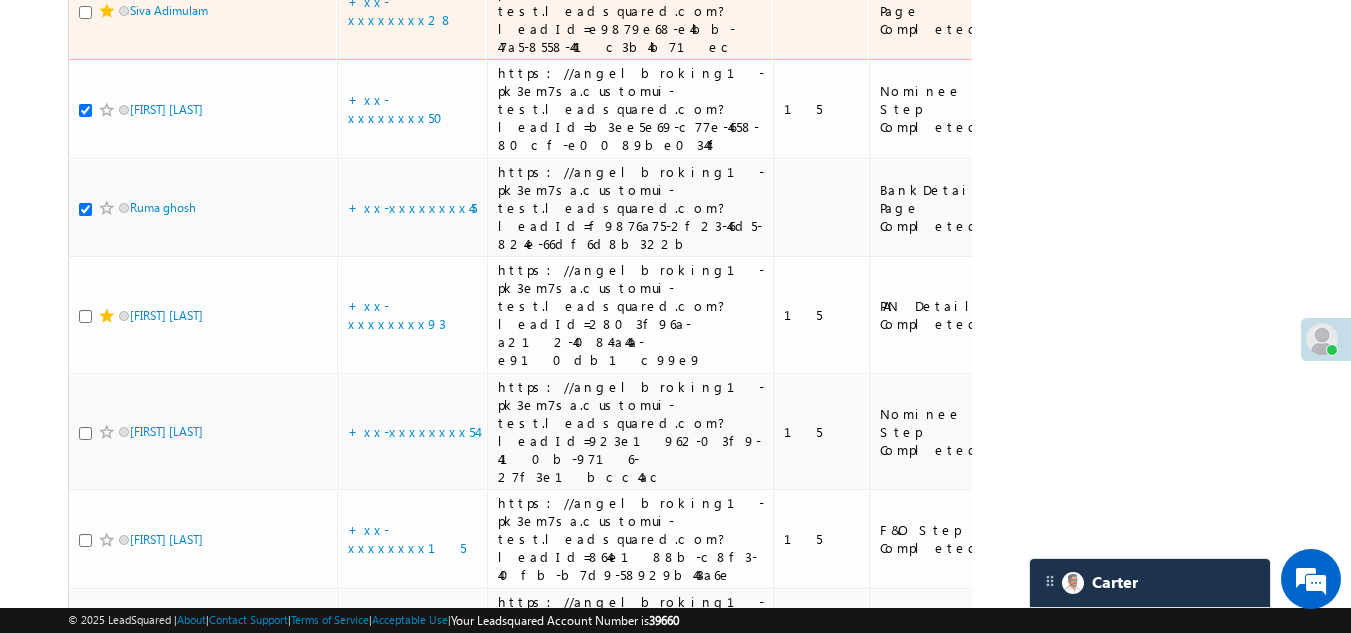 click at bounding box center (85, 12) 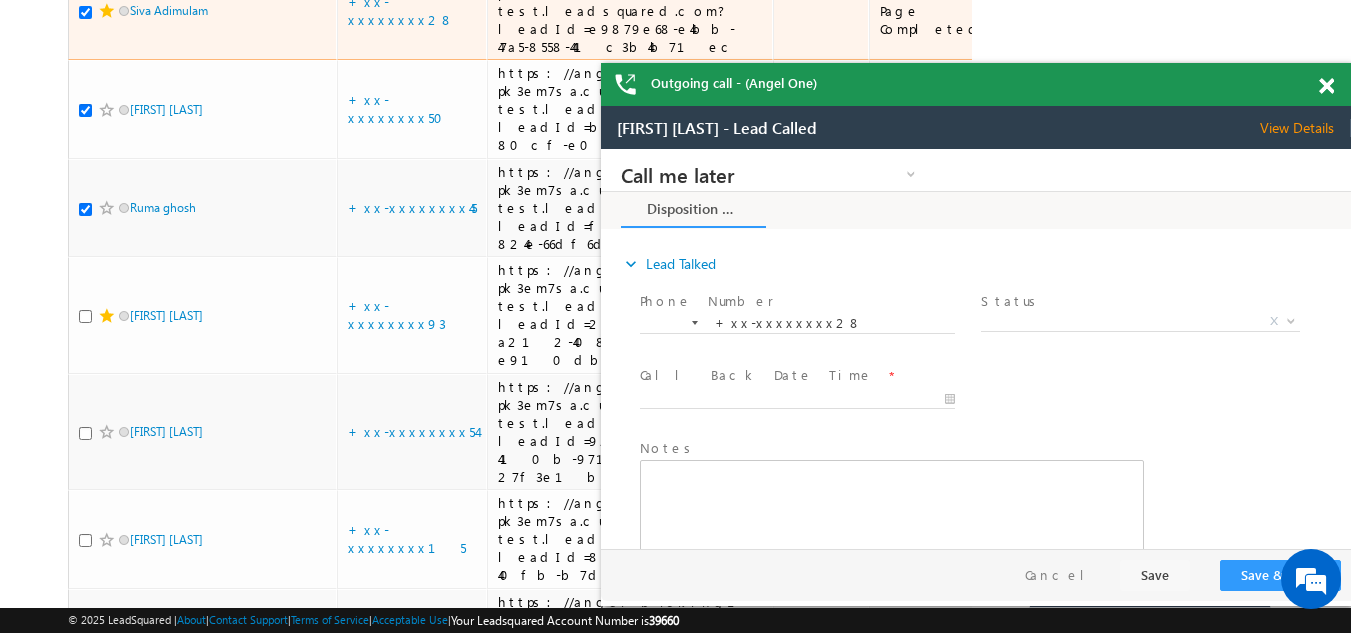 scroll, scrollTop: 0, scrollLeft: 0, axis: both 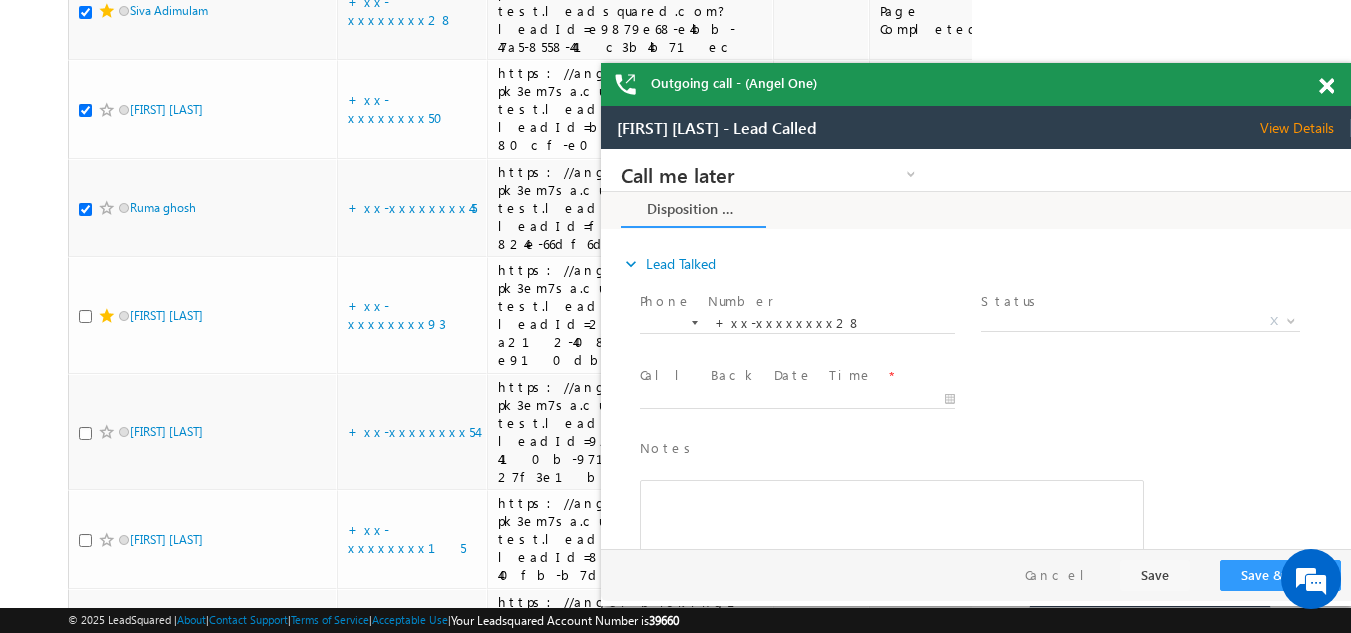 click at bounding box center [1326, 86] 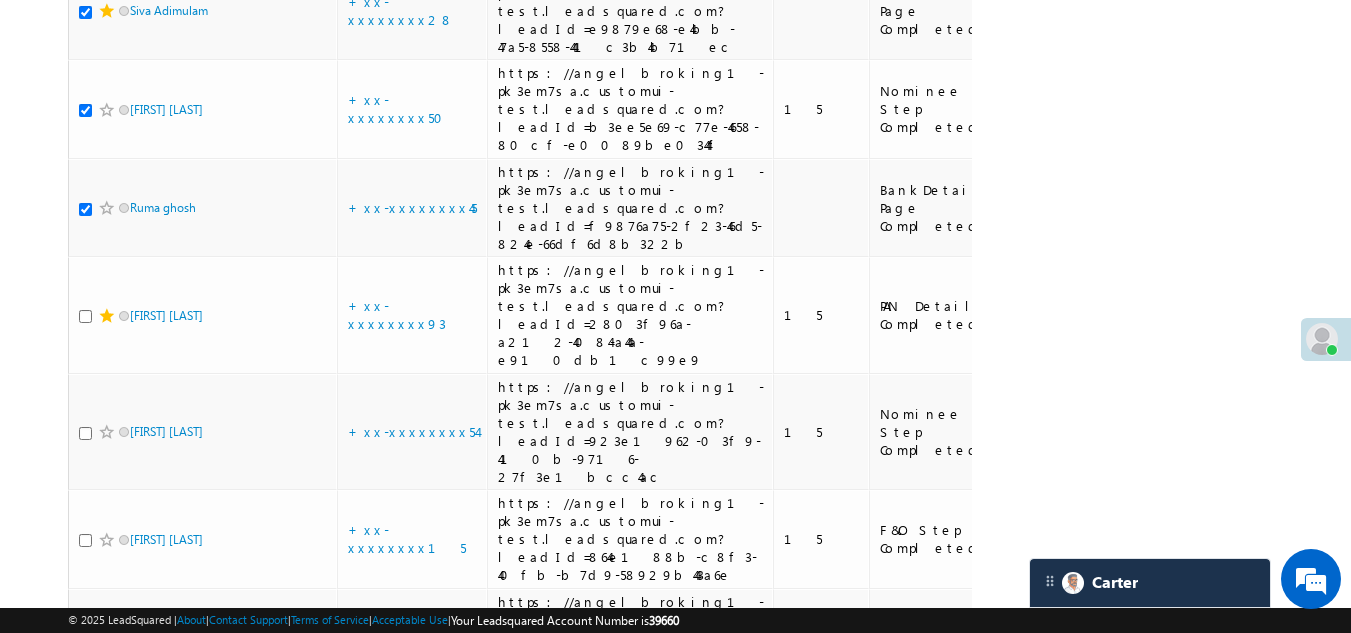 click on "[PHONE]" at bounding box center (382, -214) 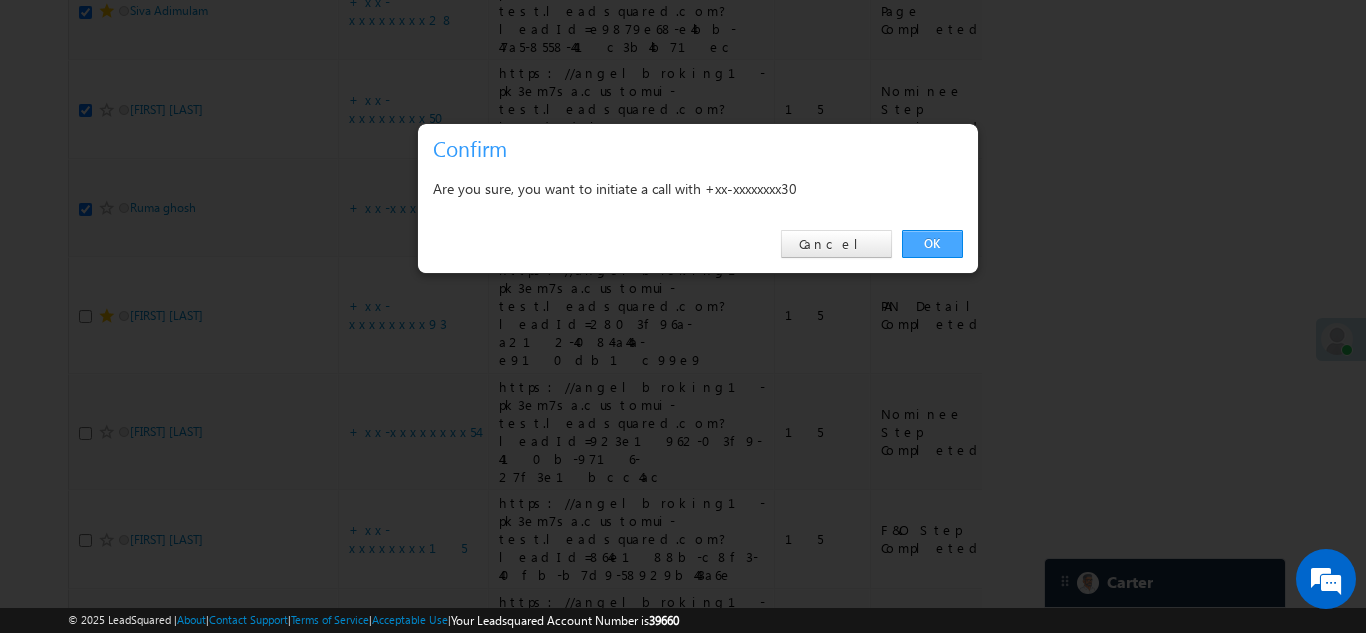 click on "OK" at bounding box center (932, 244) 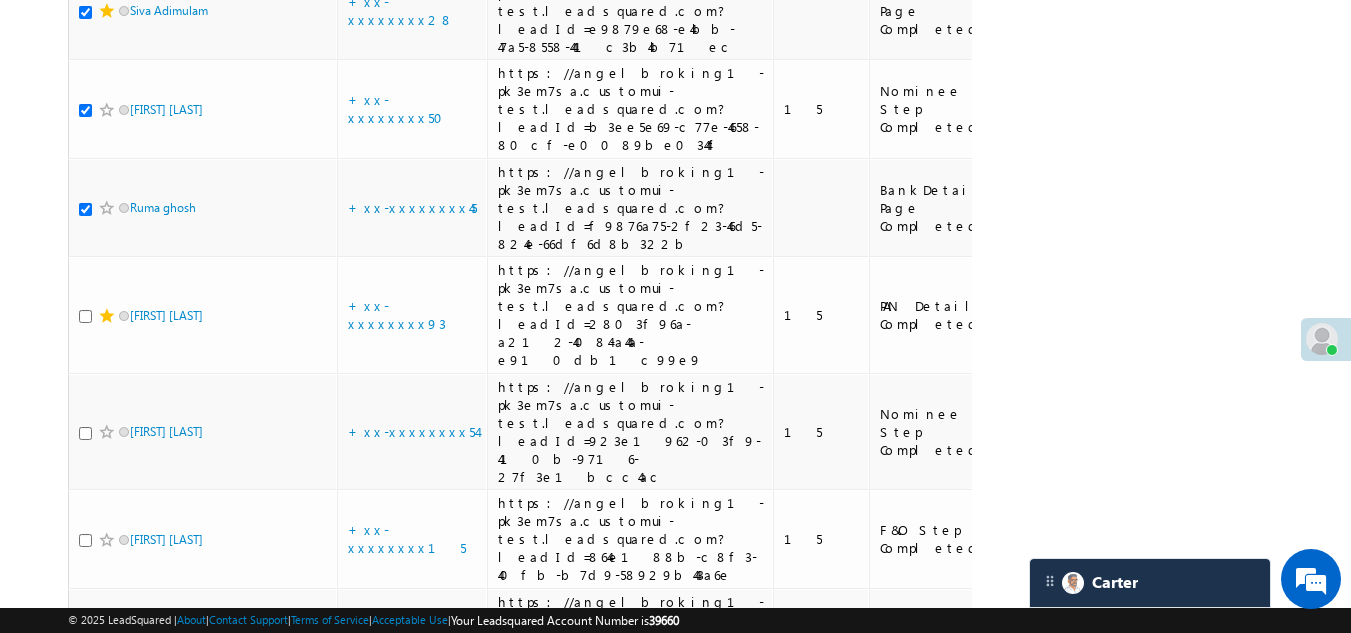 click at bounding box center (85, -212) 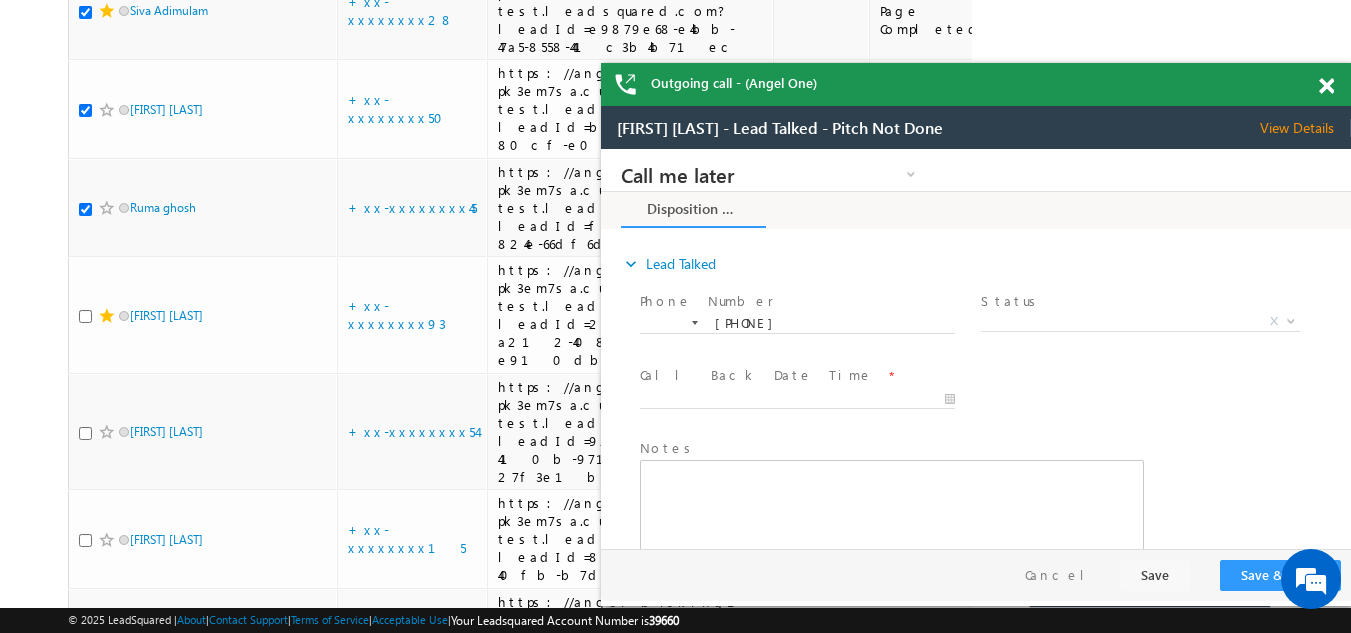 scroll, scrollTop: 0, scrollLeft: 0, axis: both 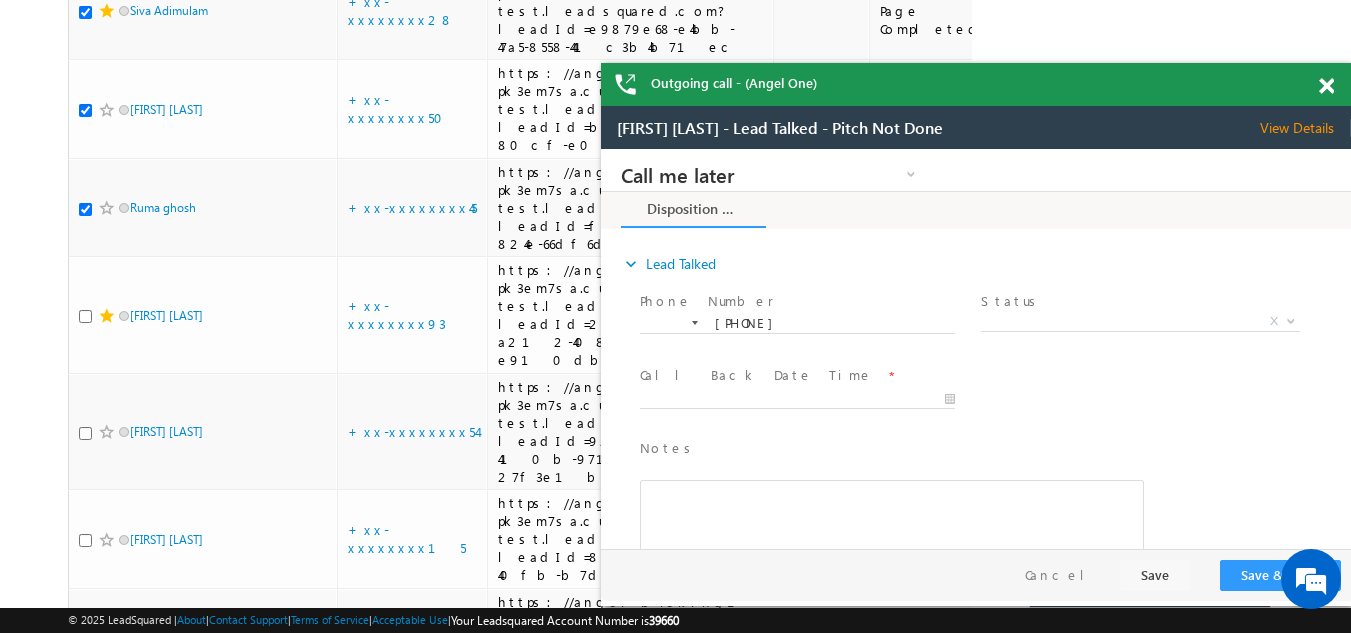 click at bounding box center (1326, 86) 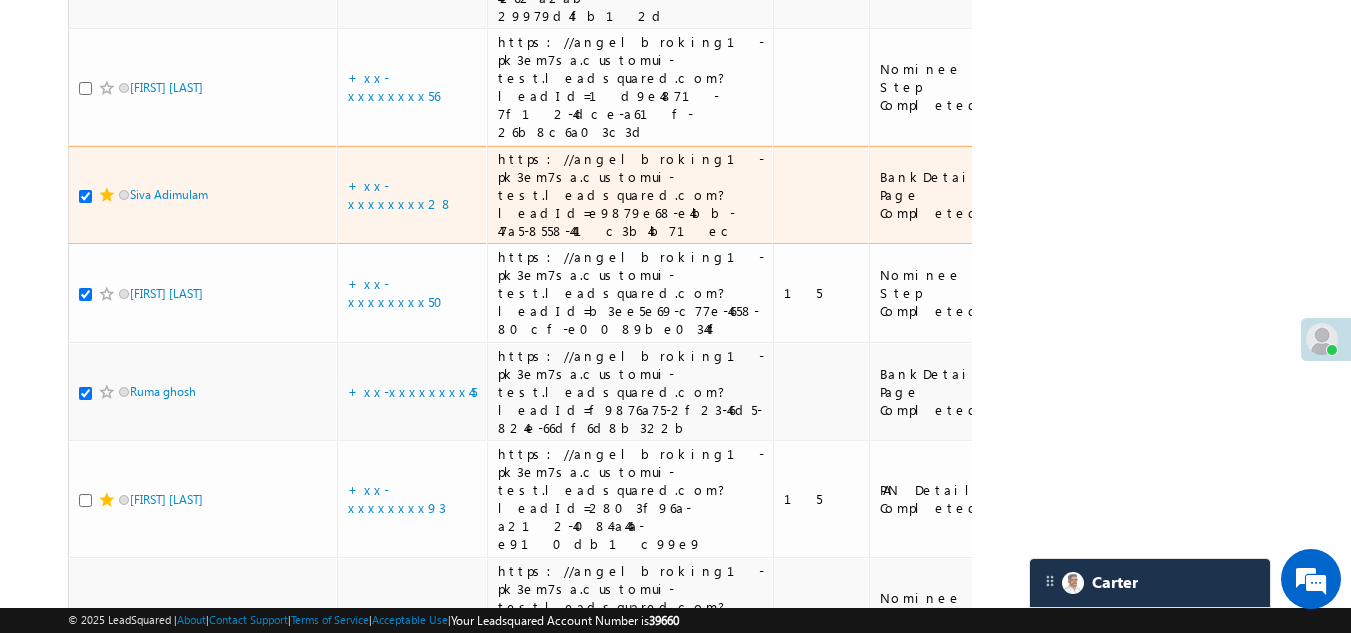 scroll, scrollTop: 6954, scrollLeft: 0, axis: vertical 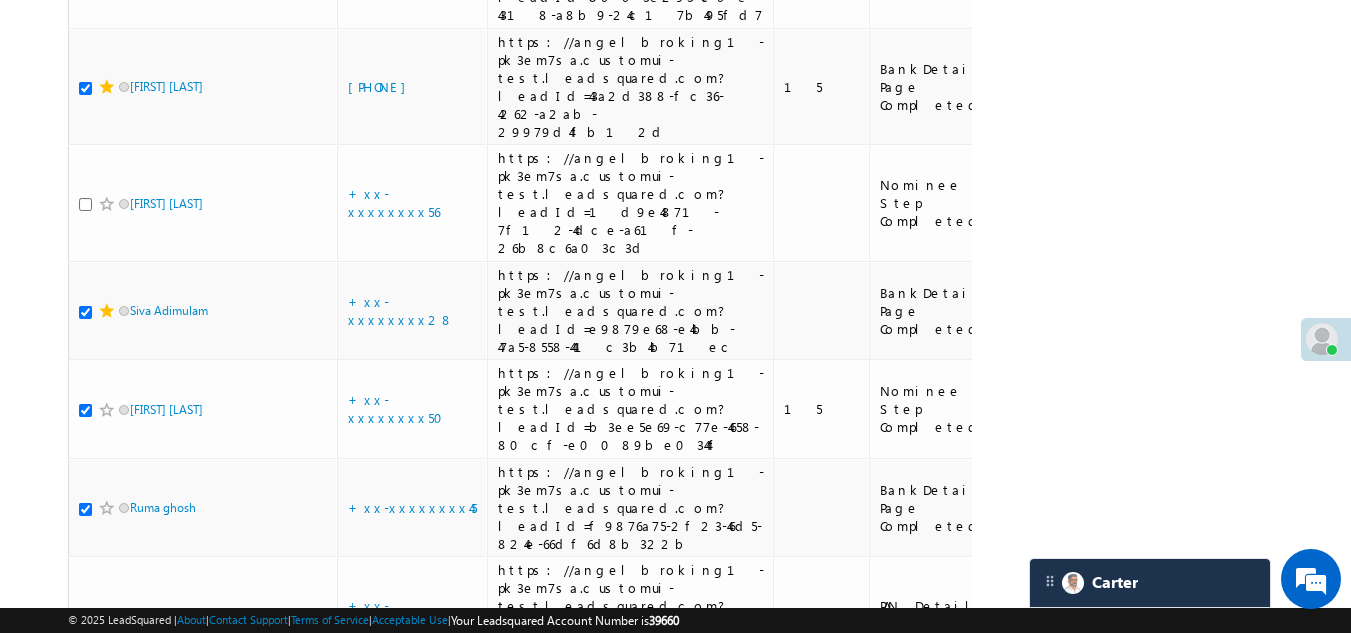 click on "+xx-xxxxxxxx02" at bounding box center [405, -120] 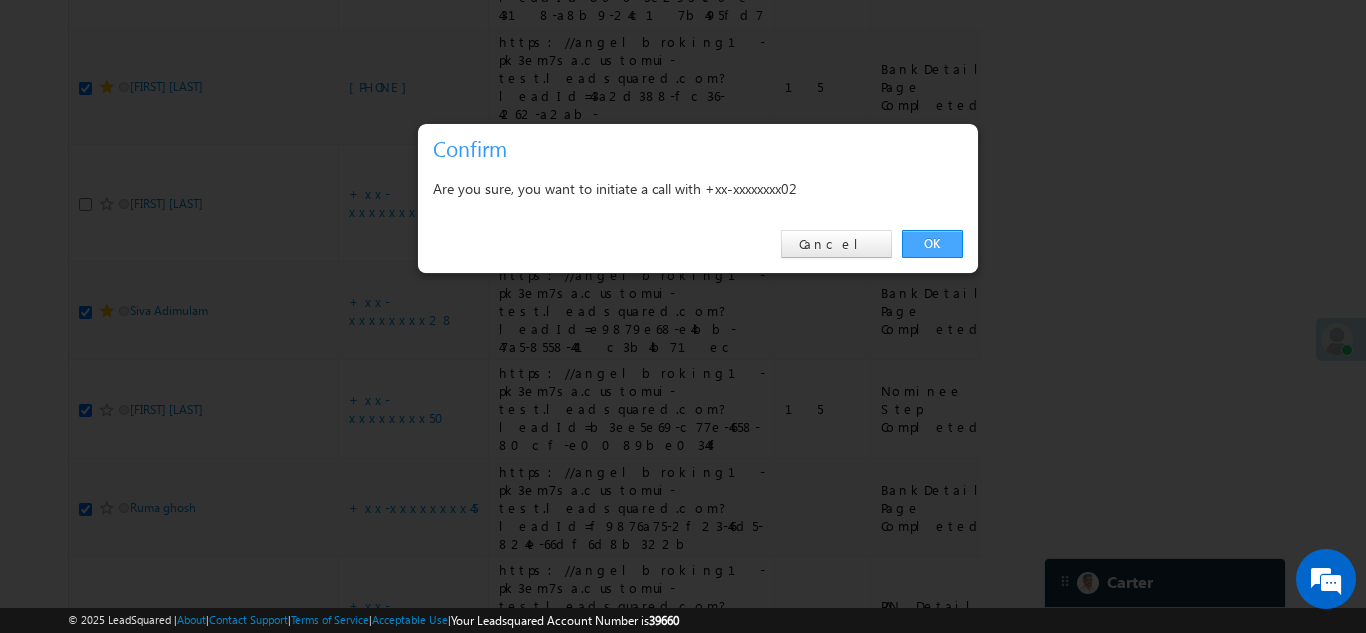 click on "OK" at bounding box center (932, 244) 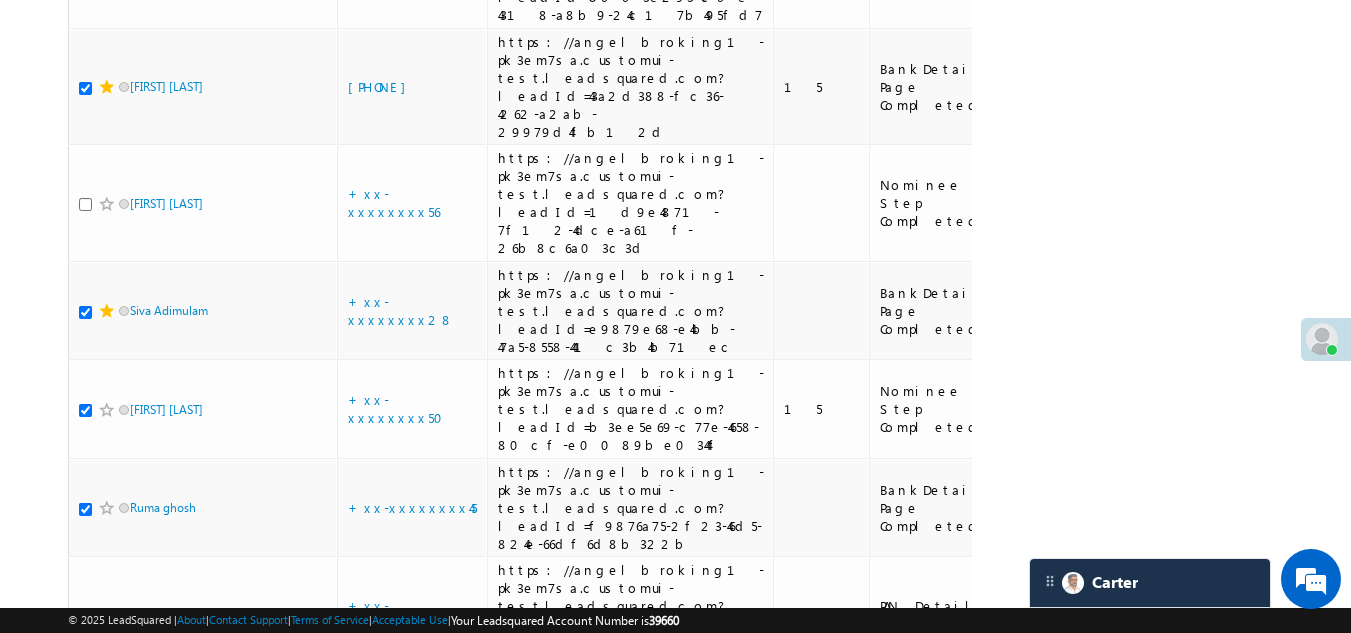 click at bounding box center (85, -118) 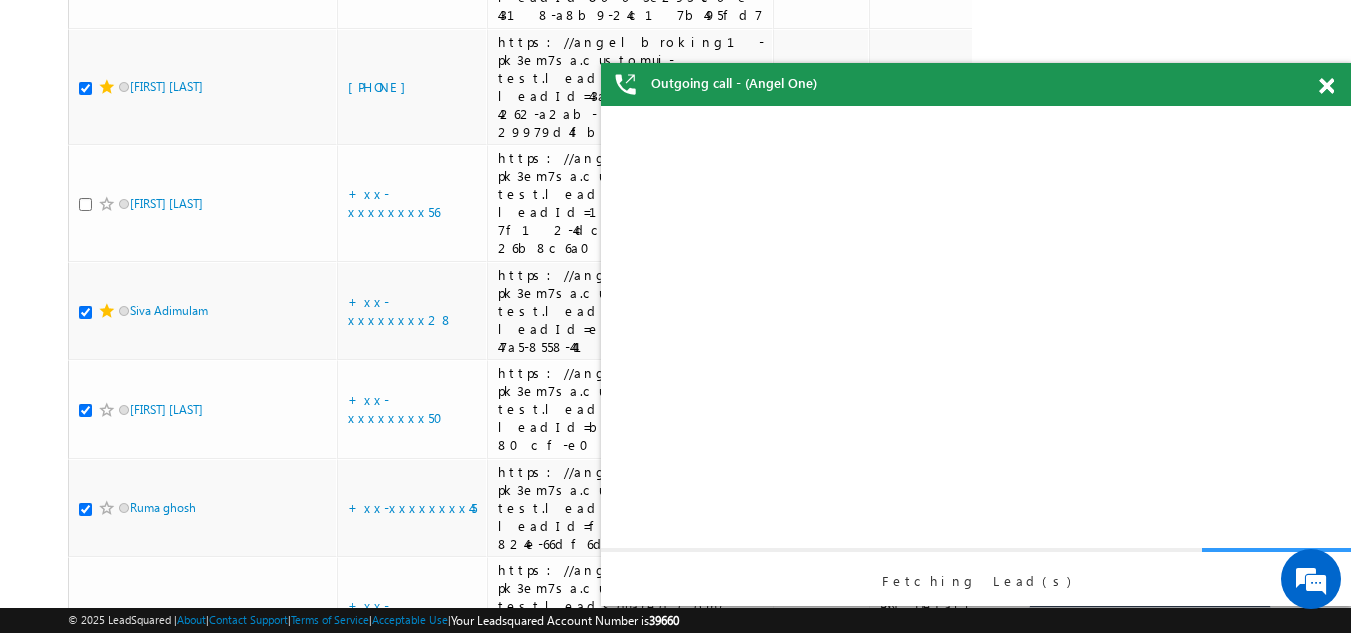 click at bounding box center (107, -119) 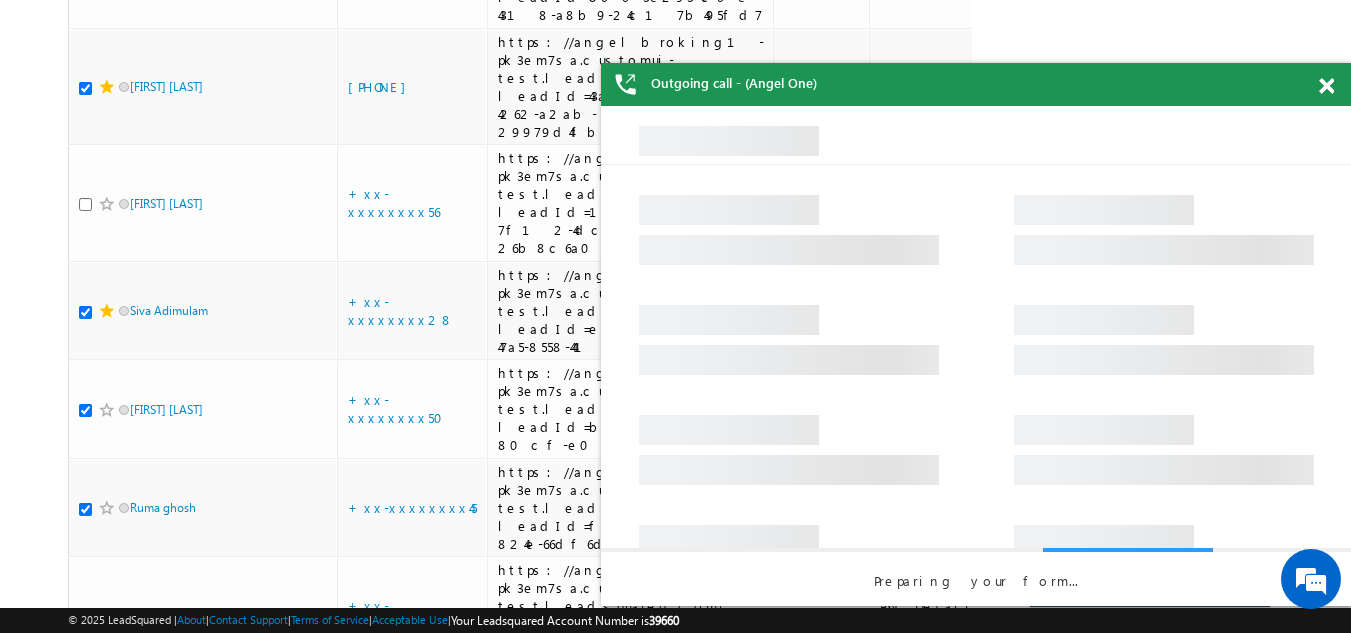 scroll, scrollTop: 0, scrollLeft: 0, axis: both 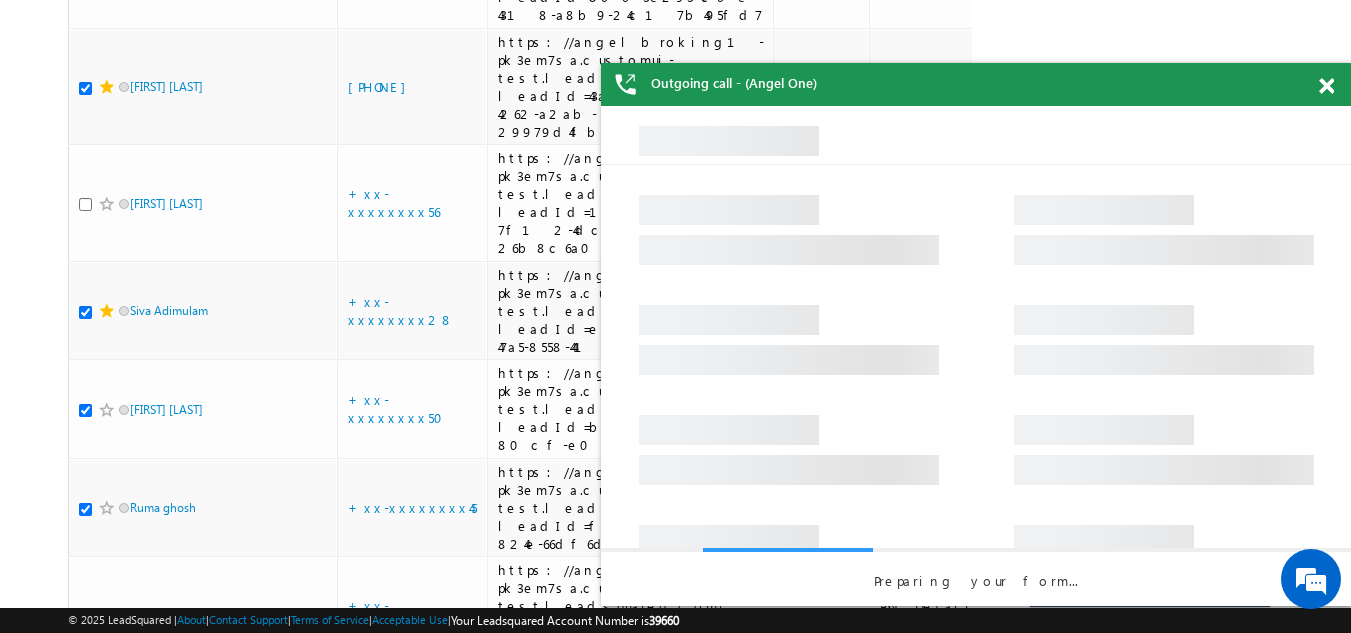 click at bounding box center [85, -226] 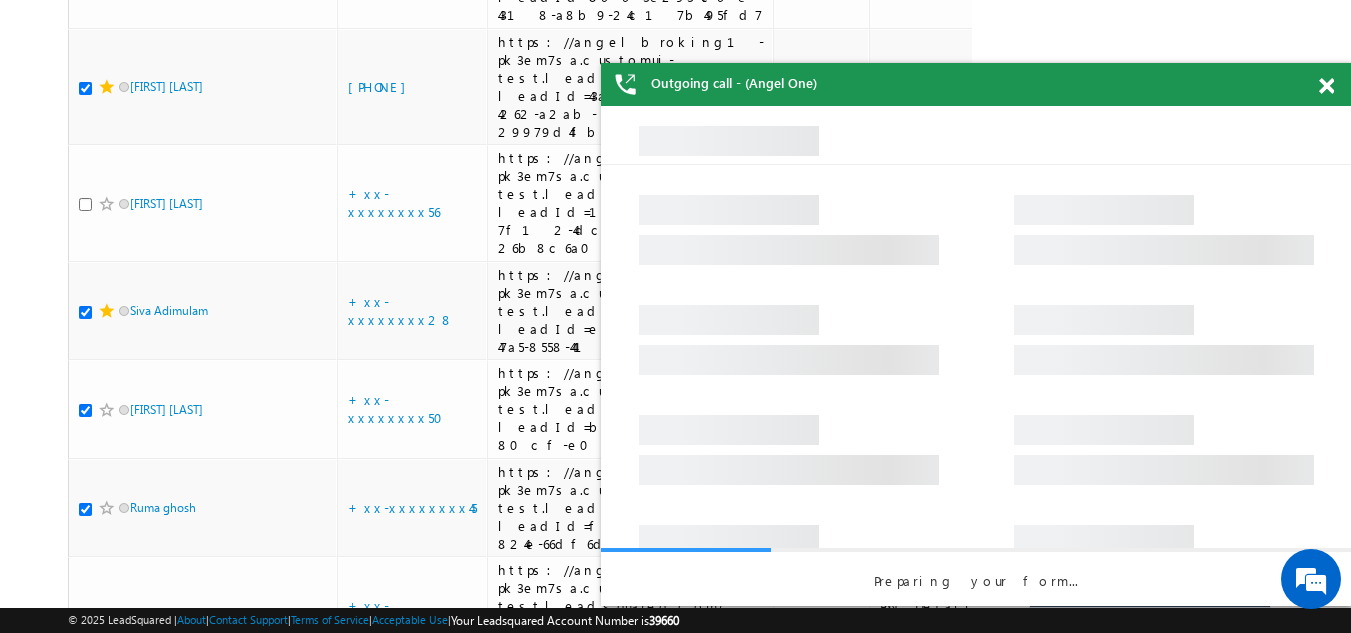 checkbox on "true" 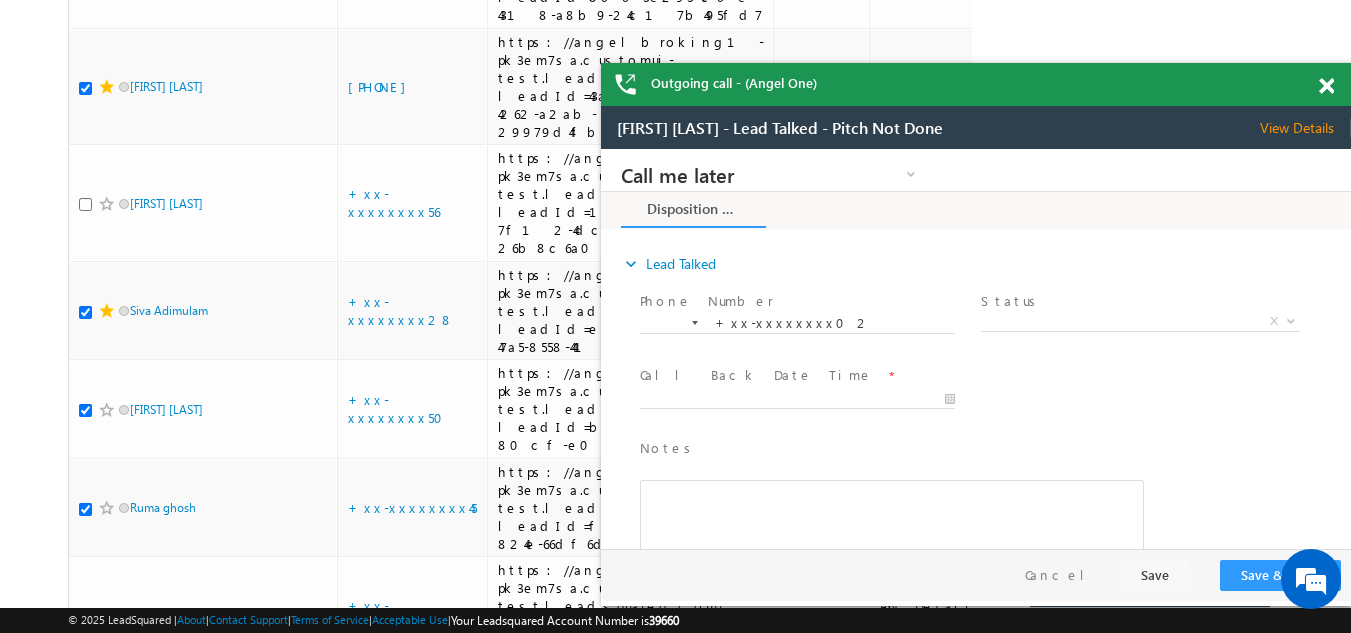 scroll, scrollTop: 0, scrollLeft: 0, axis: both 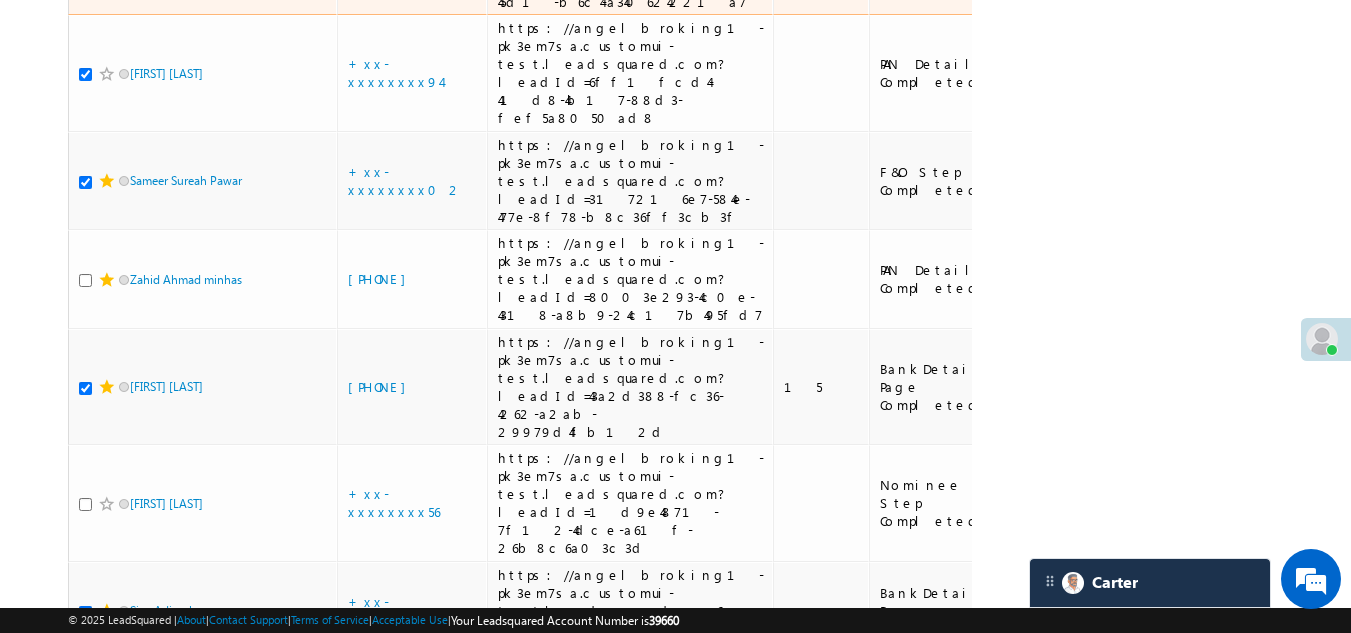 click on "+xx-xxxxxxxx29" at bounding box center [400, -35] 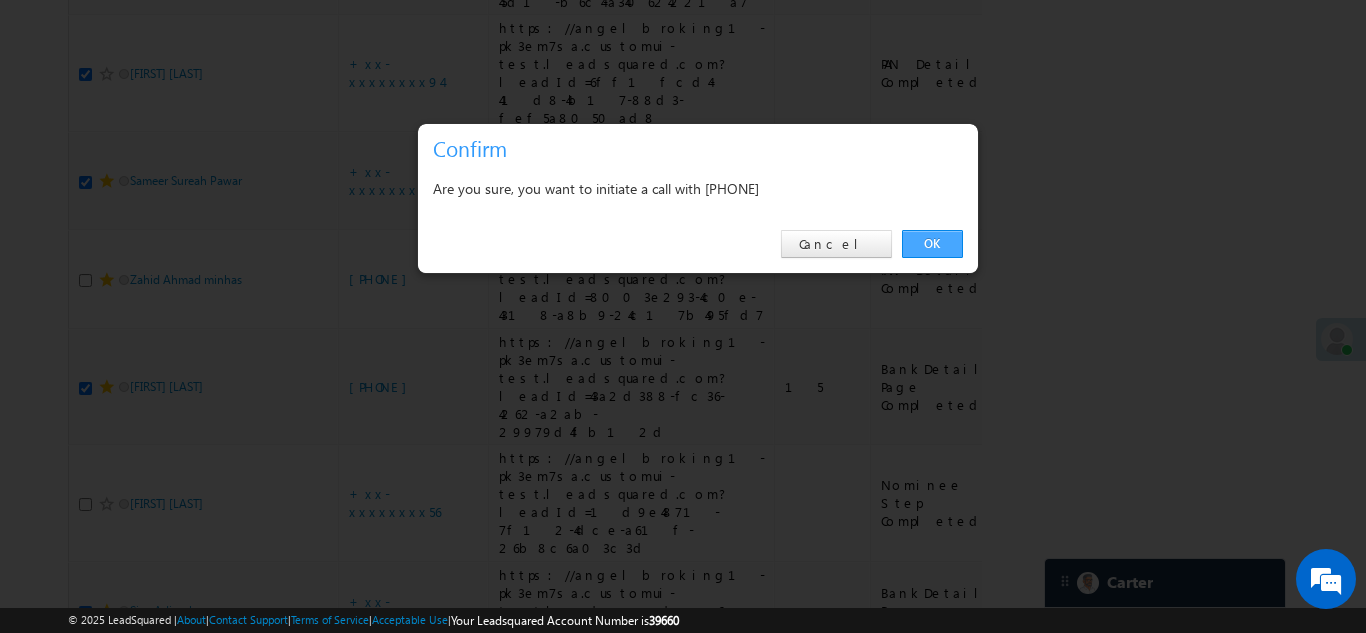 click on "OK" at bounding box center (932, 244) 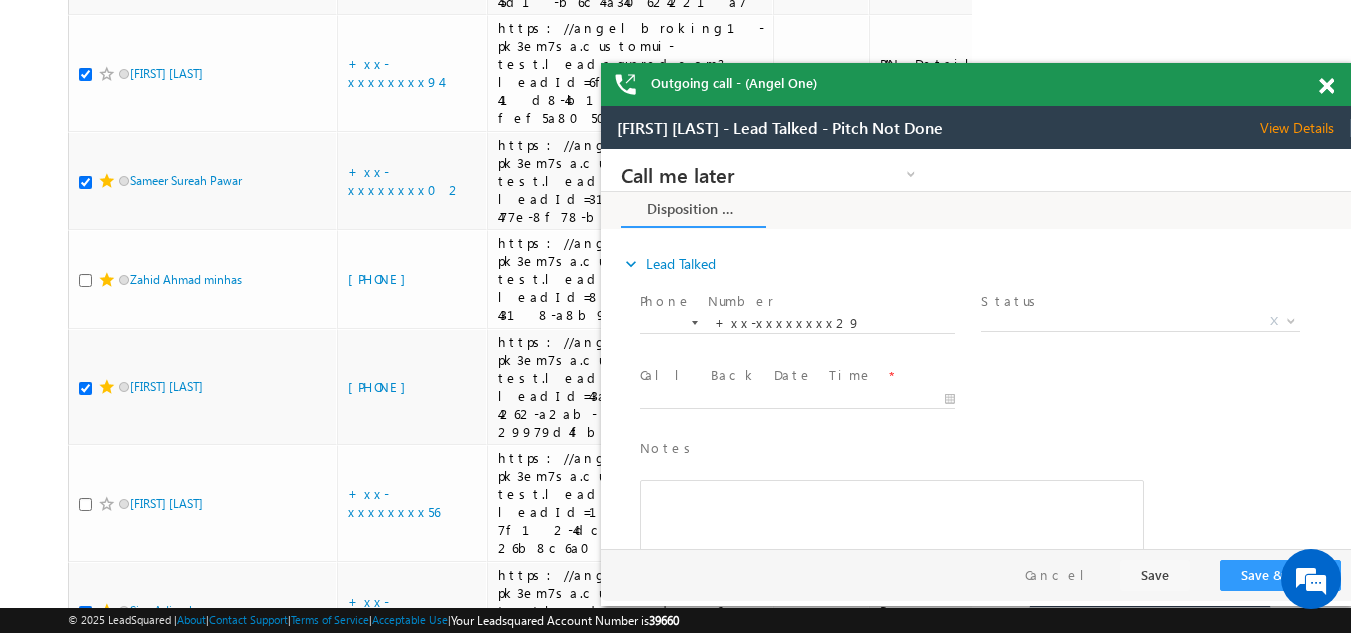 scroll, scrollTop: 0, scrollLeft: 0, axis: both 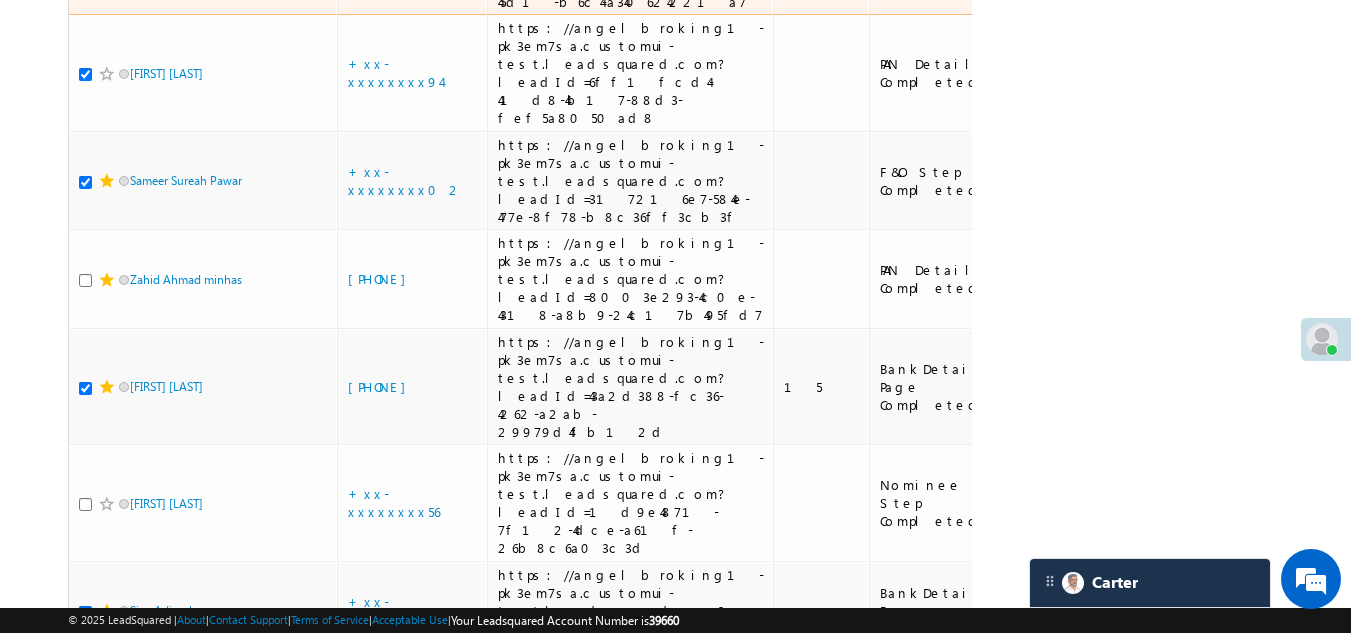 click at bounding box center [85, -33] 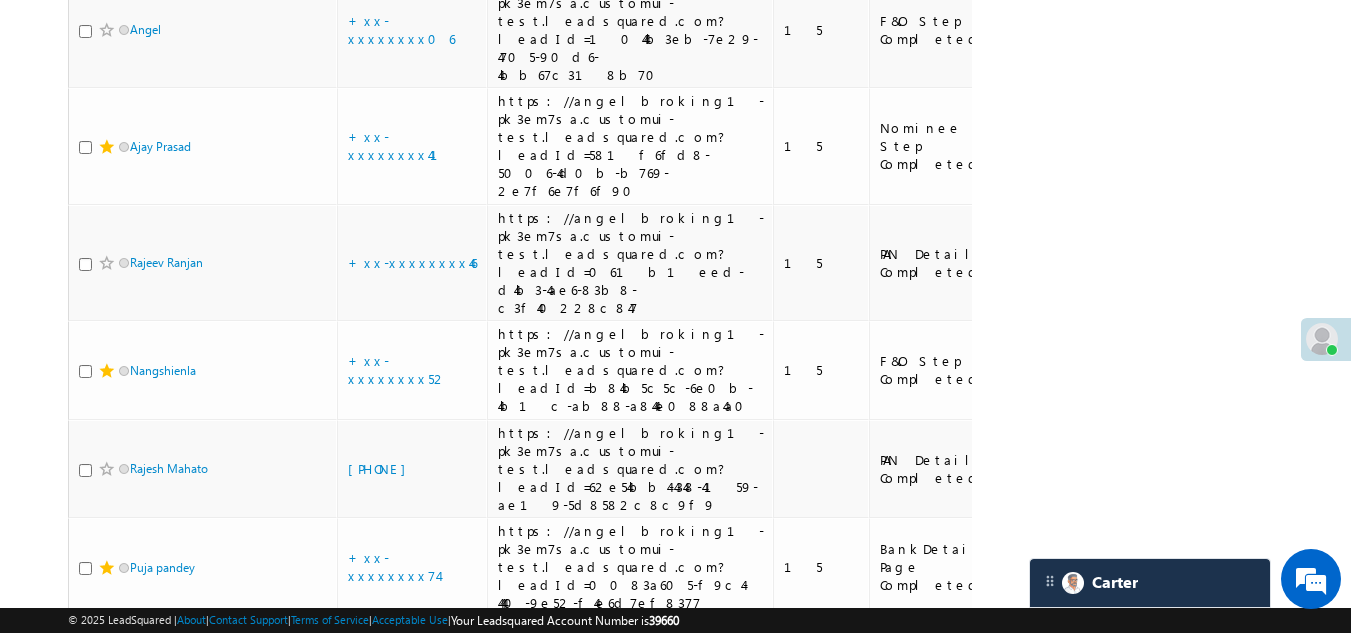 scroll, scrollTop: 10054, scrollLeft: 0, axis: vertical 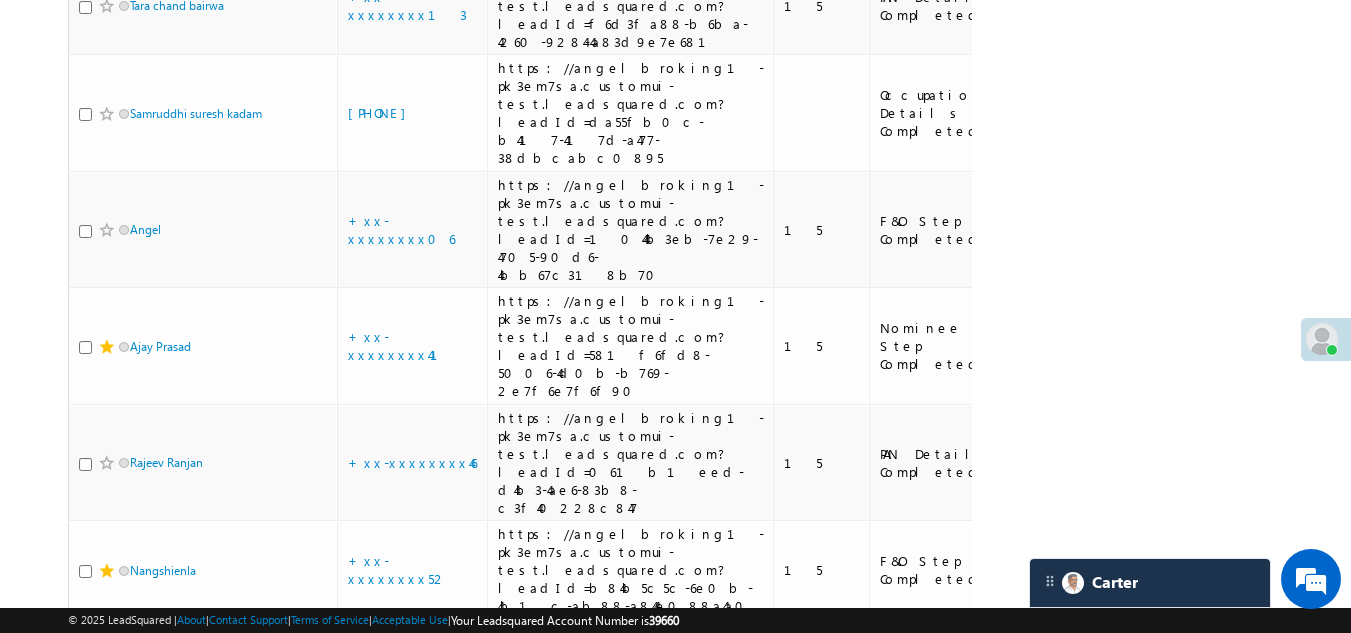 drag, startPoint x: 345, startPoint y: 307, endPoint x: 937, endPoint y: 339, distance: 592.86426 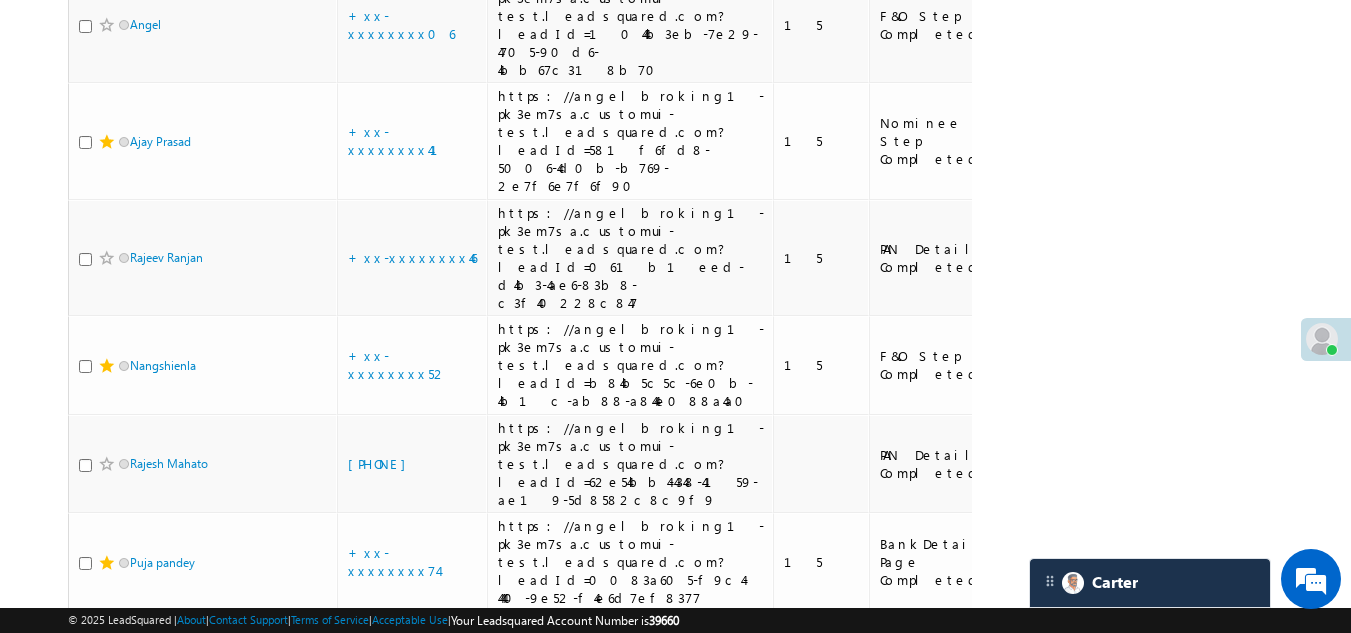 scroll, scrollTop: 10354, scrollLeft: 0, axis: vertical 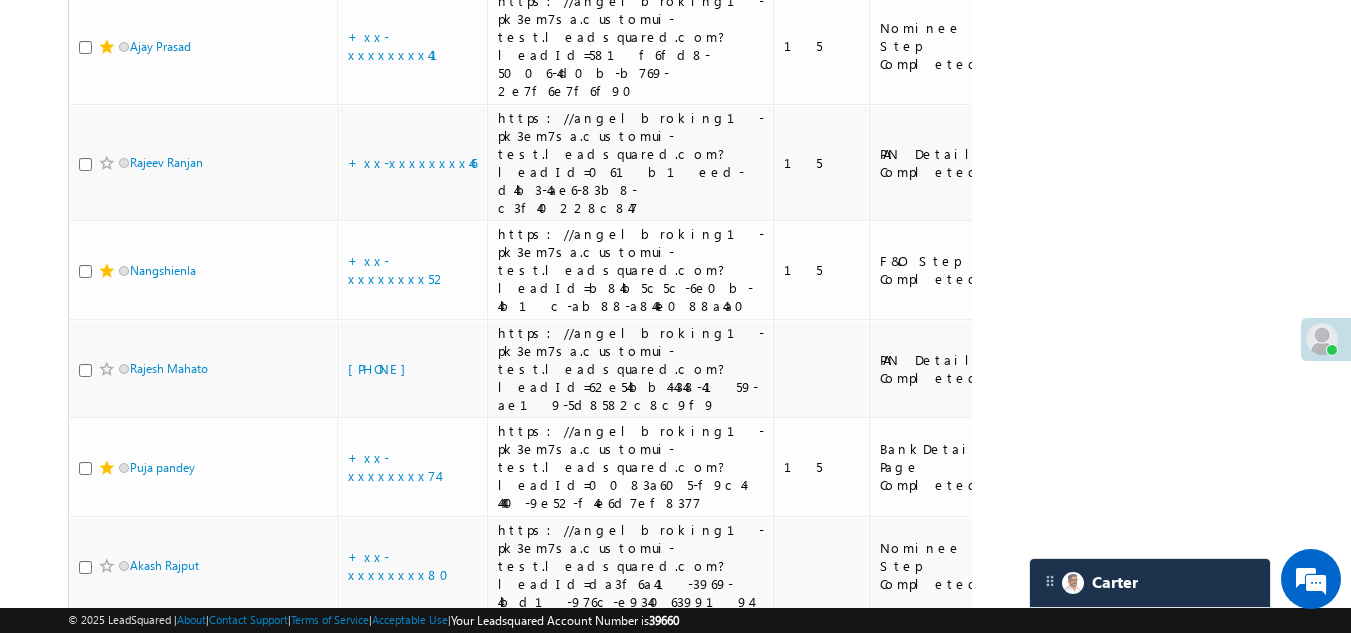 click on "[PHONE]" at bounding box center (382, -188) 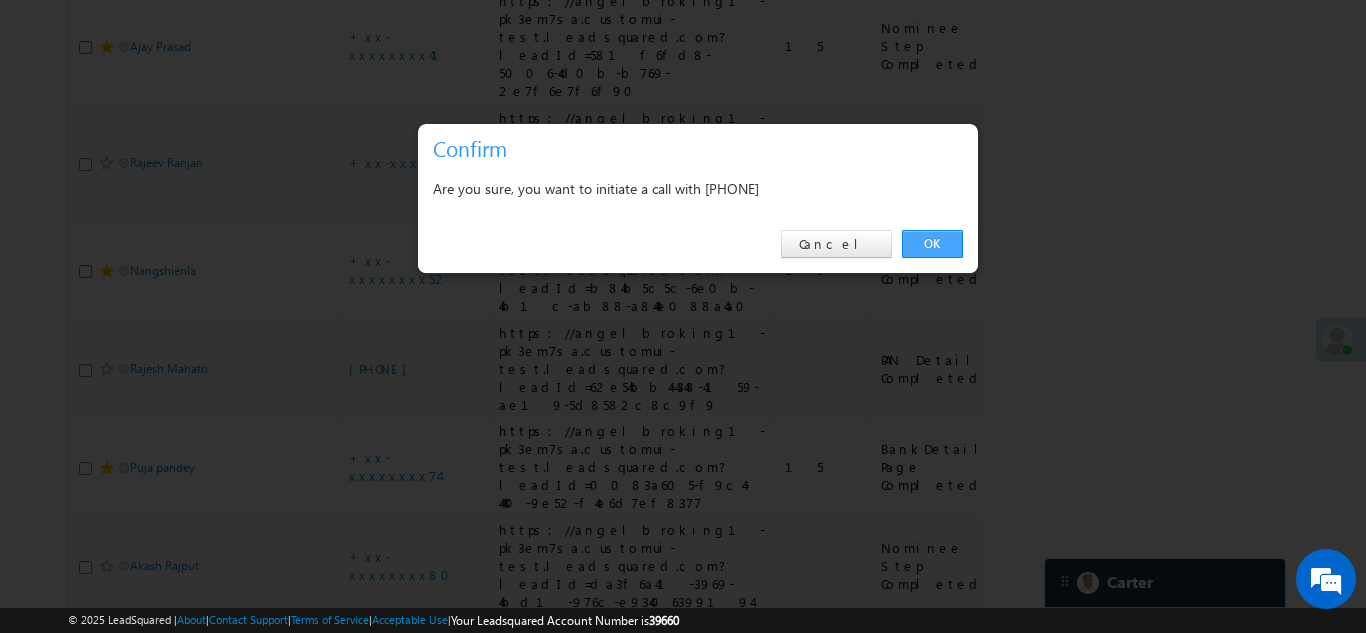 click on "OK" at bounding box center [932, 244] 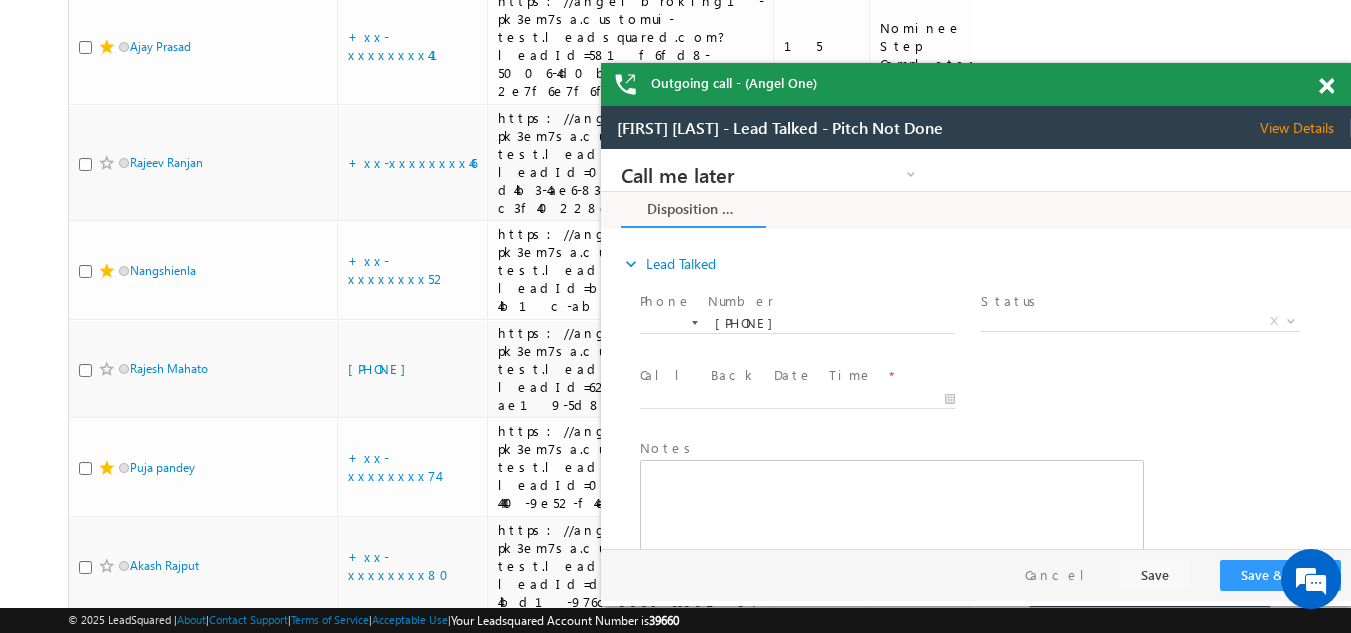 scroll, scrollTop: 0, scrollLeft: 0, axis: both 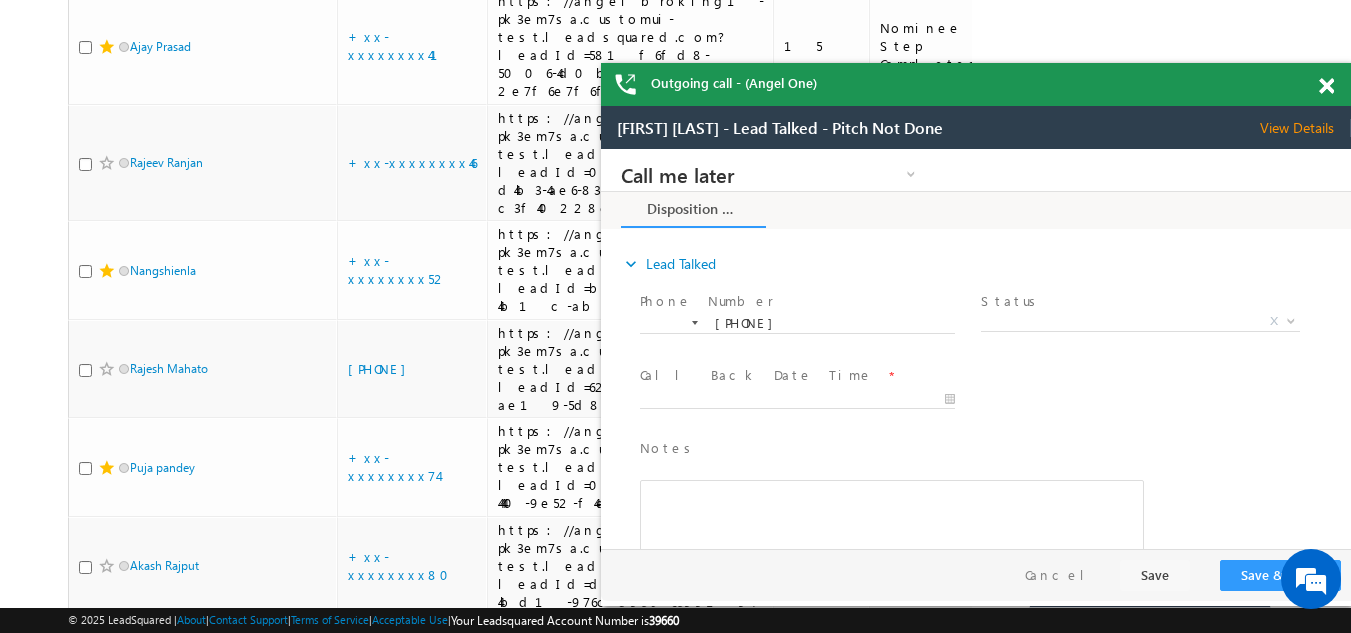 drag, startPoint x: 1320, startPoint y: 85, endPoint x: 1260, endPoint y: 96, distance: 61 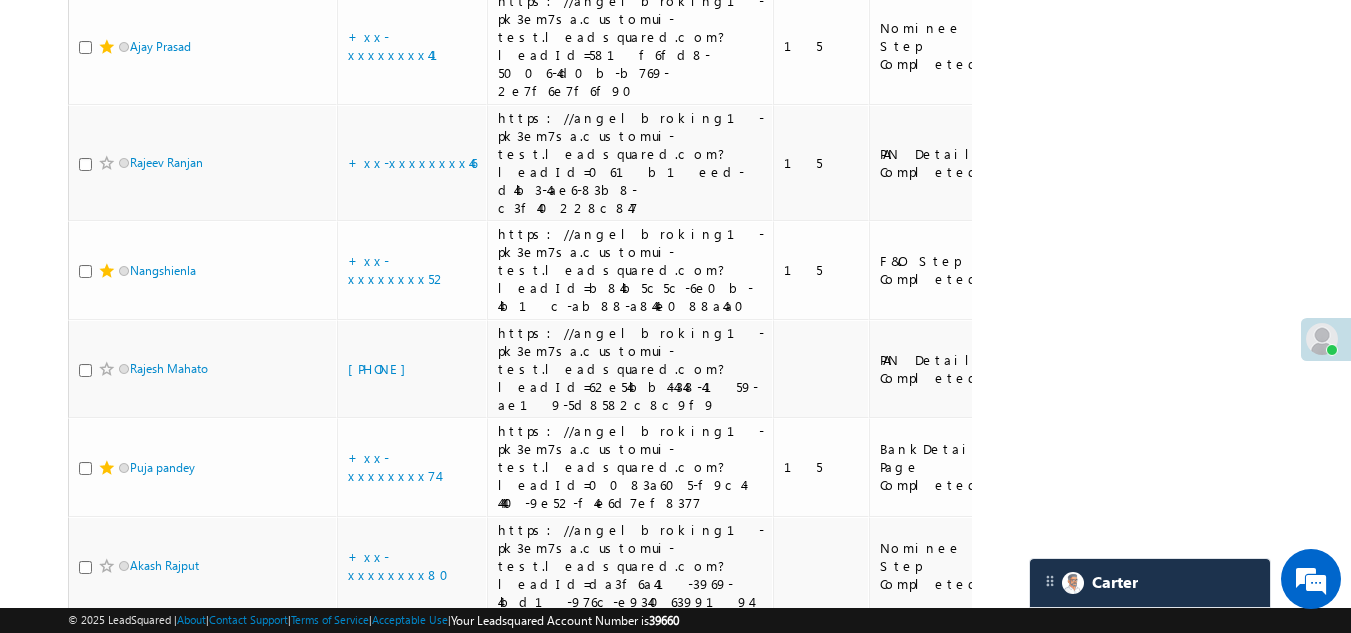 click at bounding box center [85, -186] 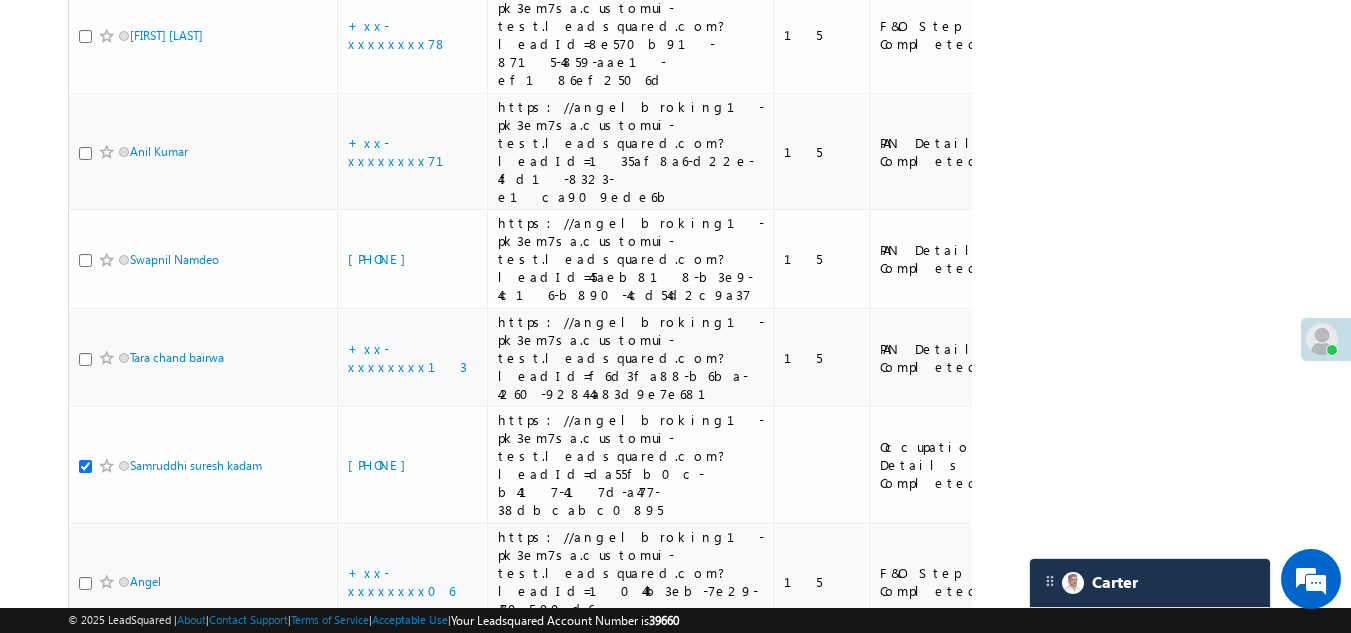 scroll, scrollTop: 9654, scrollLeft: 0, axis: vertical 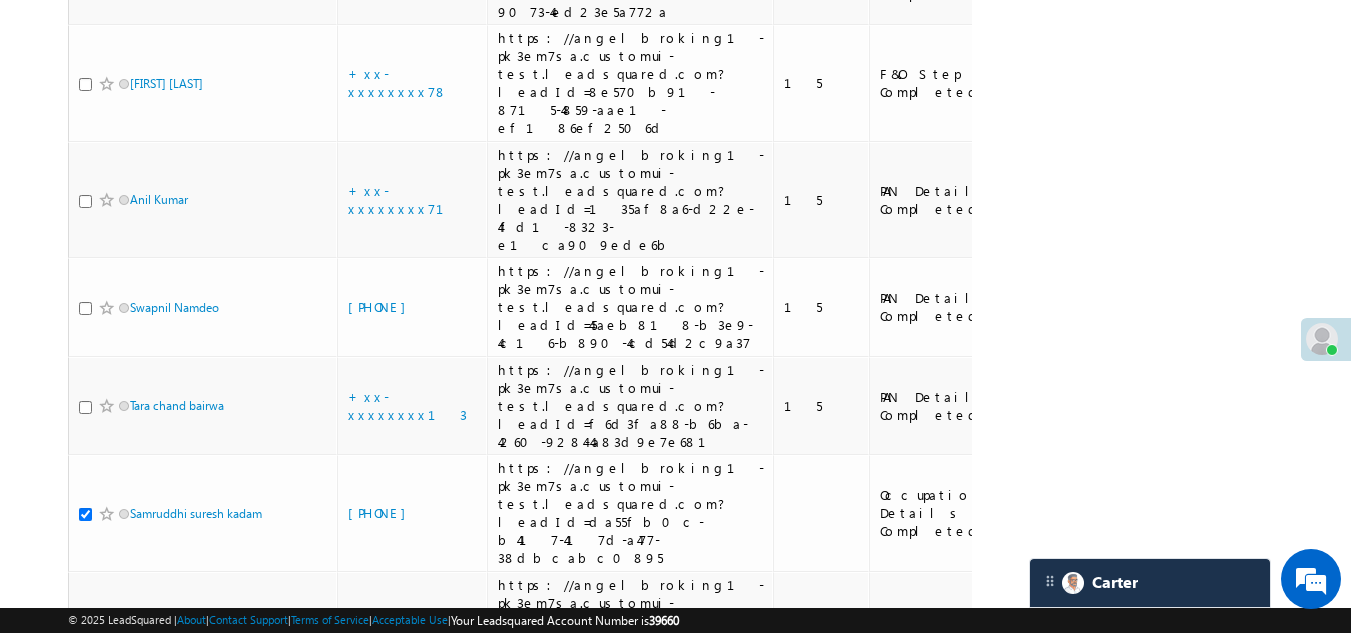 click on "[PHONE]" at bounding box center [382, -330] 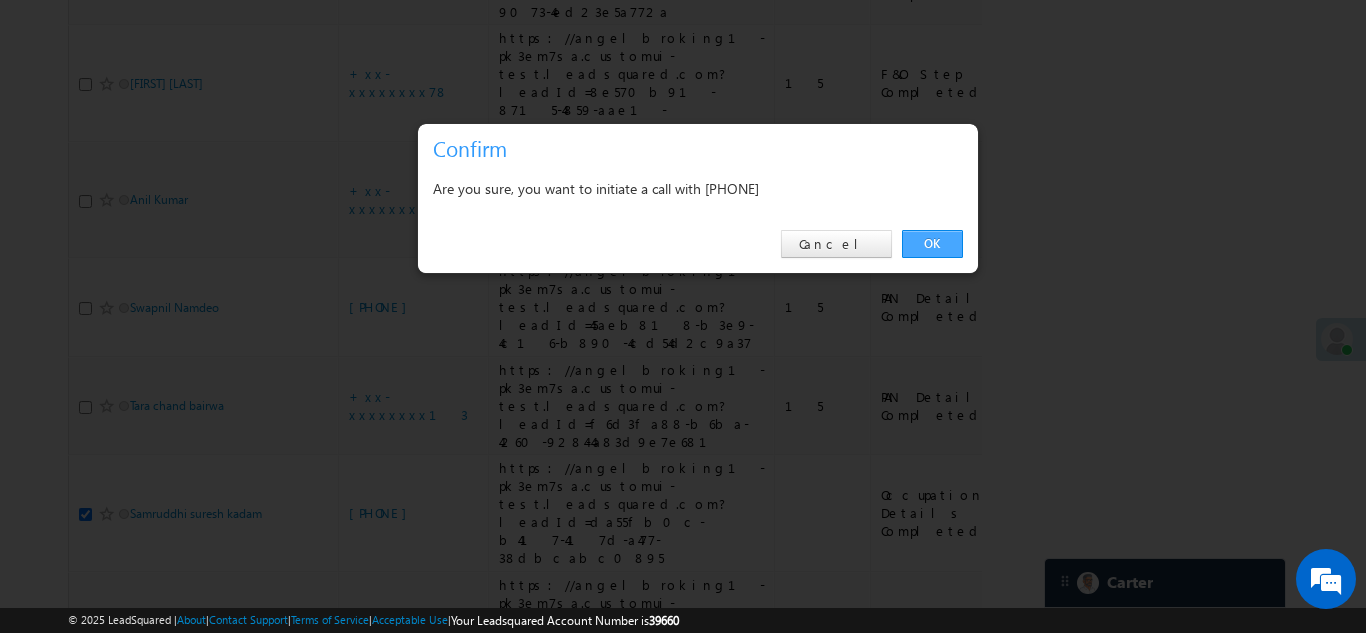 click on "OK" at bounding box center (932, 244) 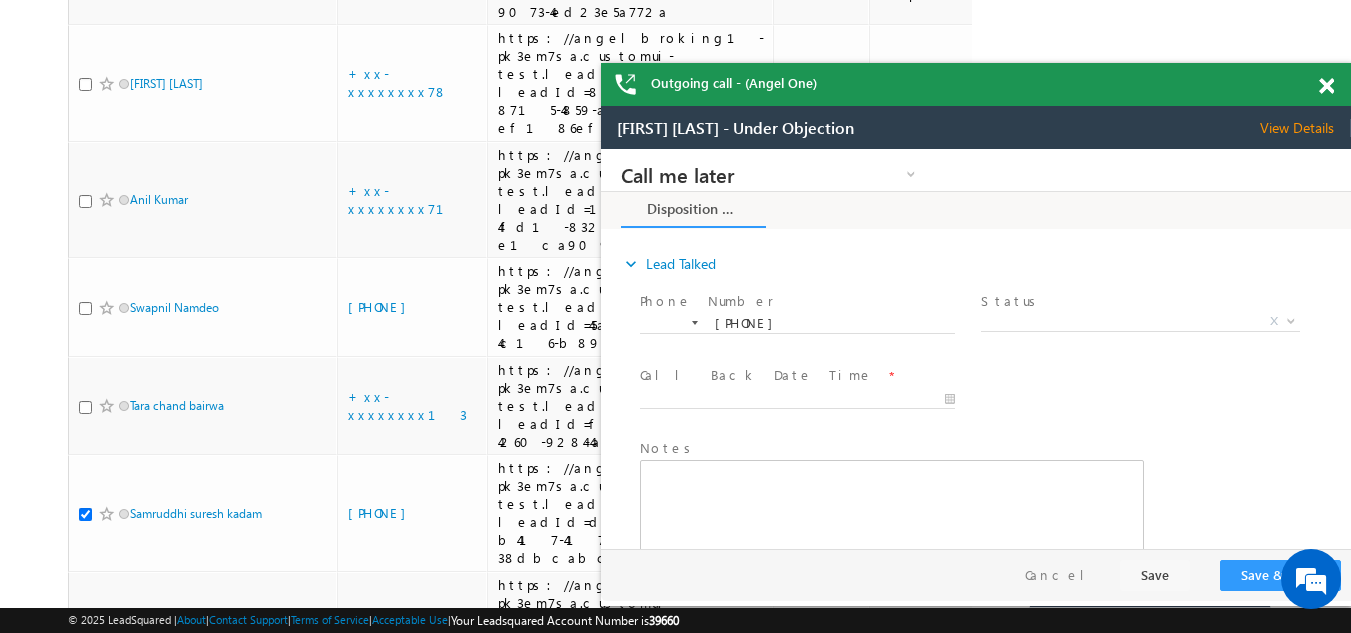 scroll, scrollTop: 0, scrollLeft: 0, axis: both 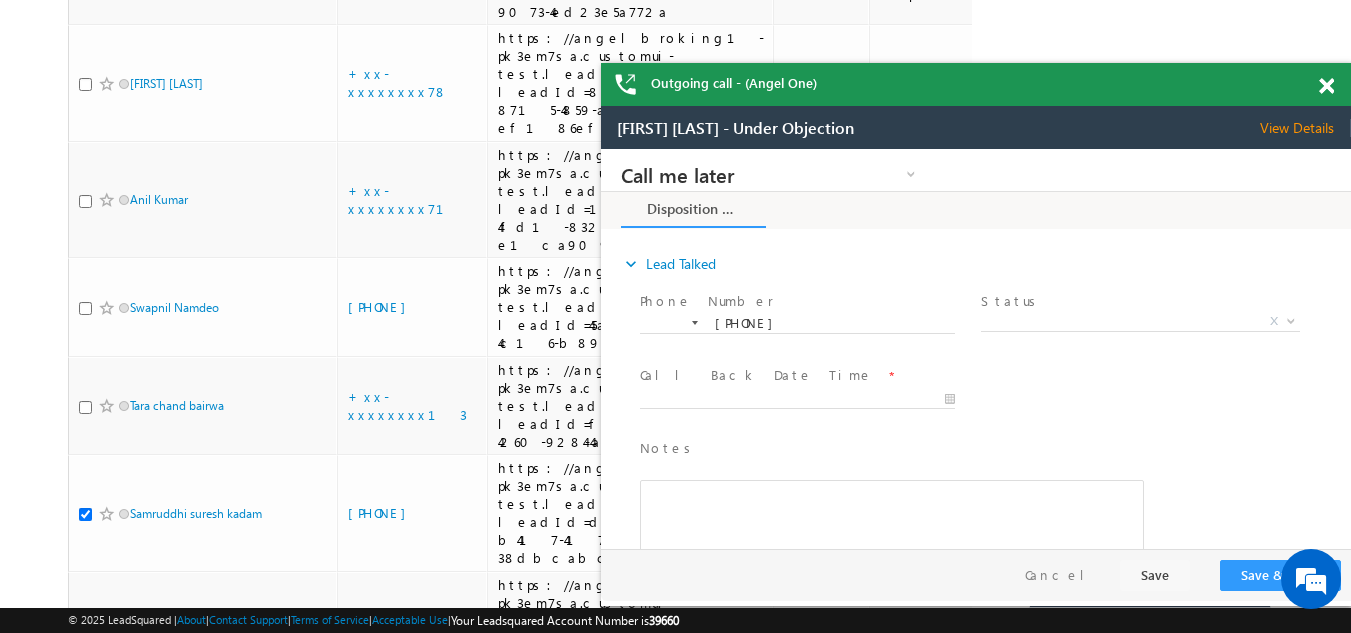click on "View Details" at bounding box center [1305, 128] 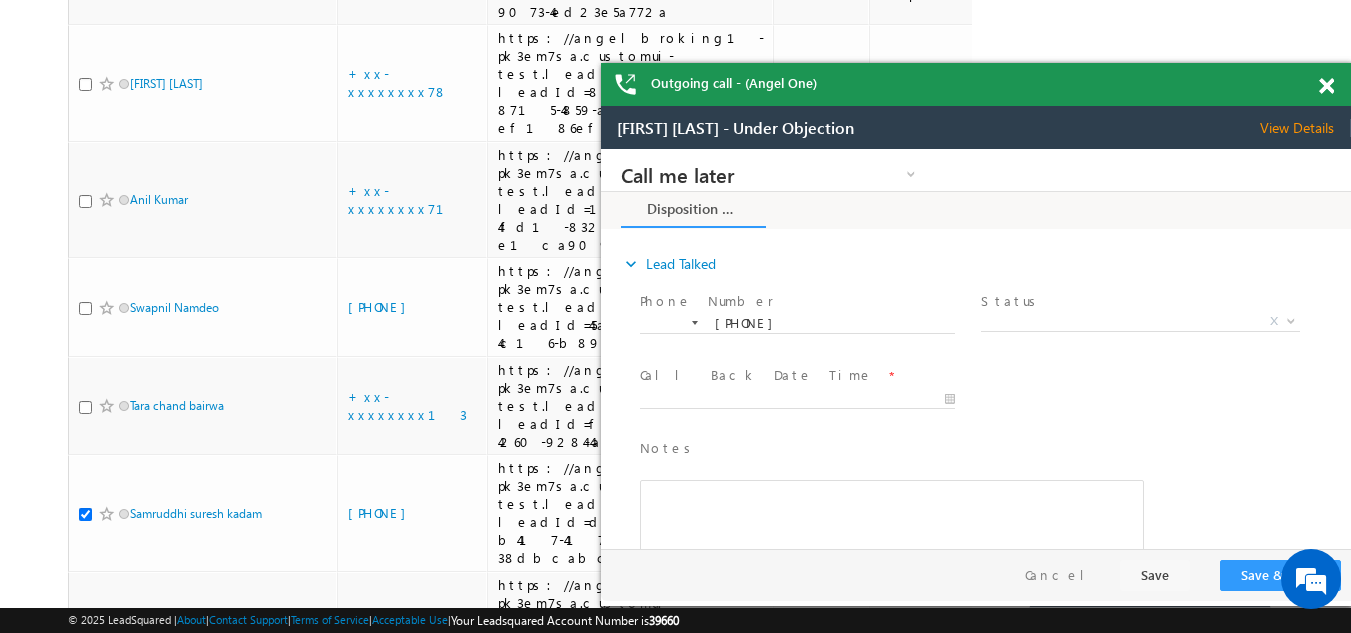 scroll, scrollTop: 0, scrollLeft: 0, axis: both 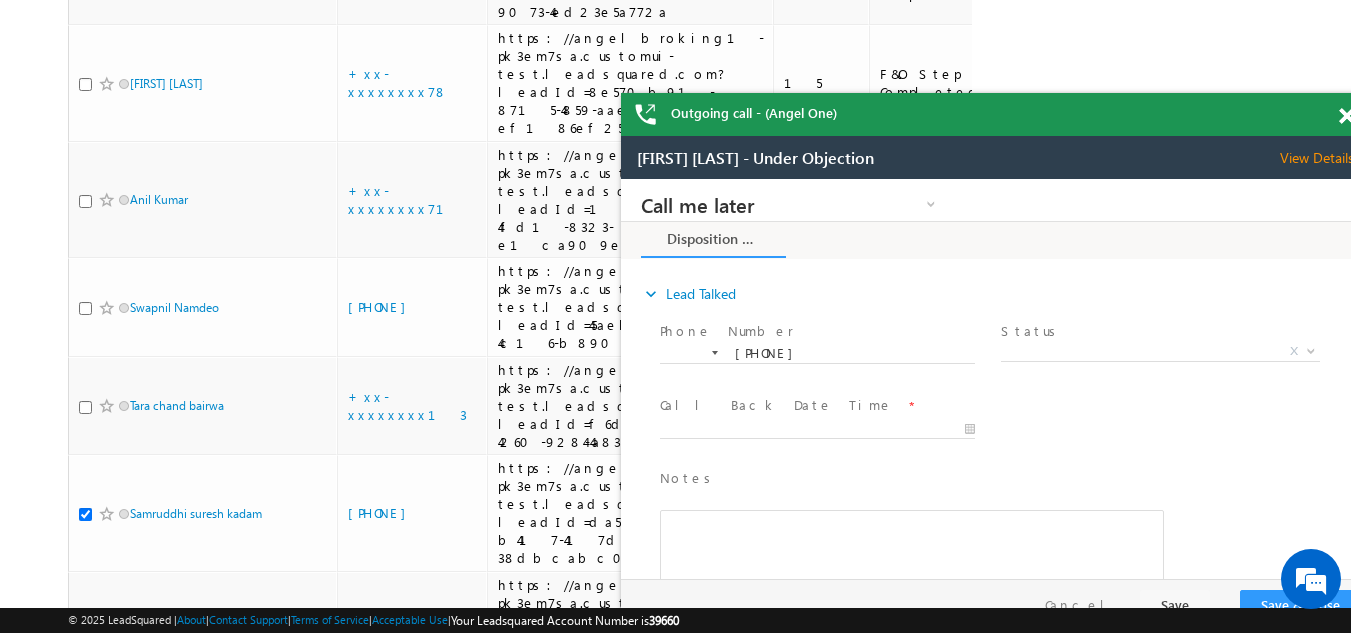 click on "Search Leads X ?   138 results found
Advanced Search
Advanced Search
Advanced search results
Actions" at bounding box center [676, -3910] 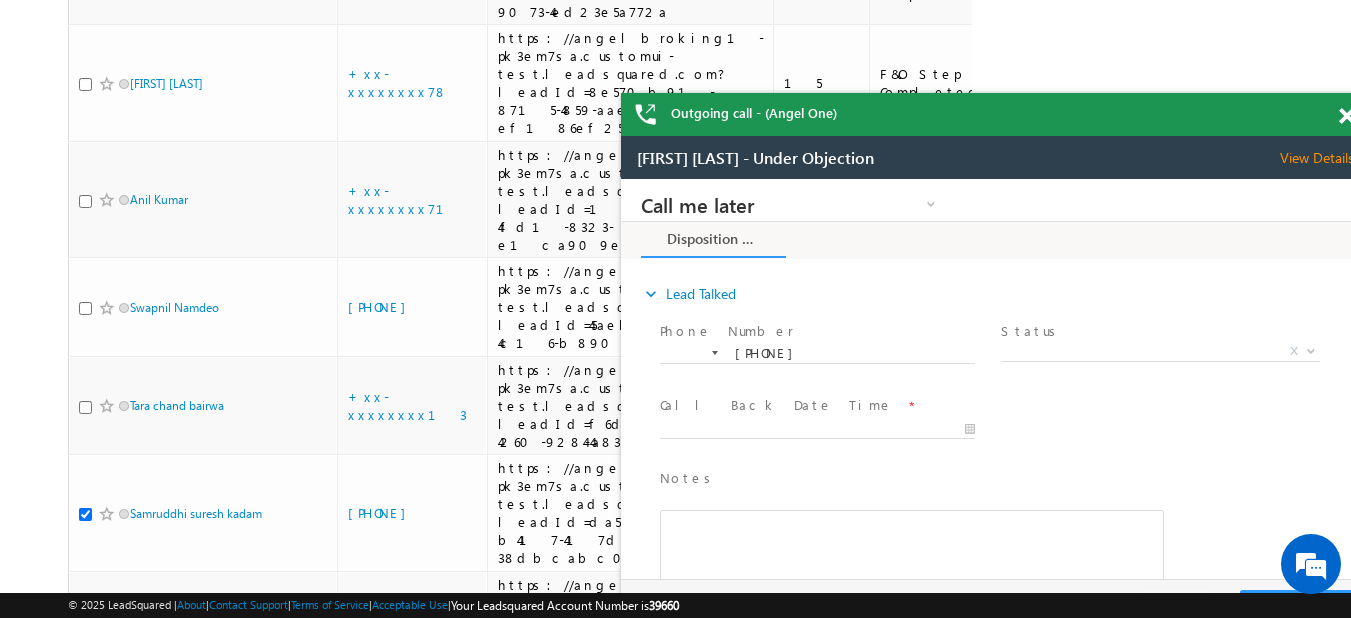 click at bounding box center [1346, 116] 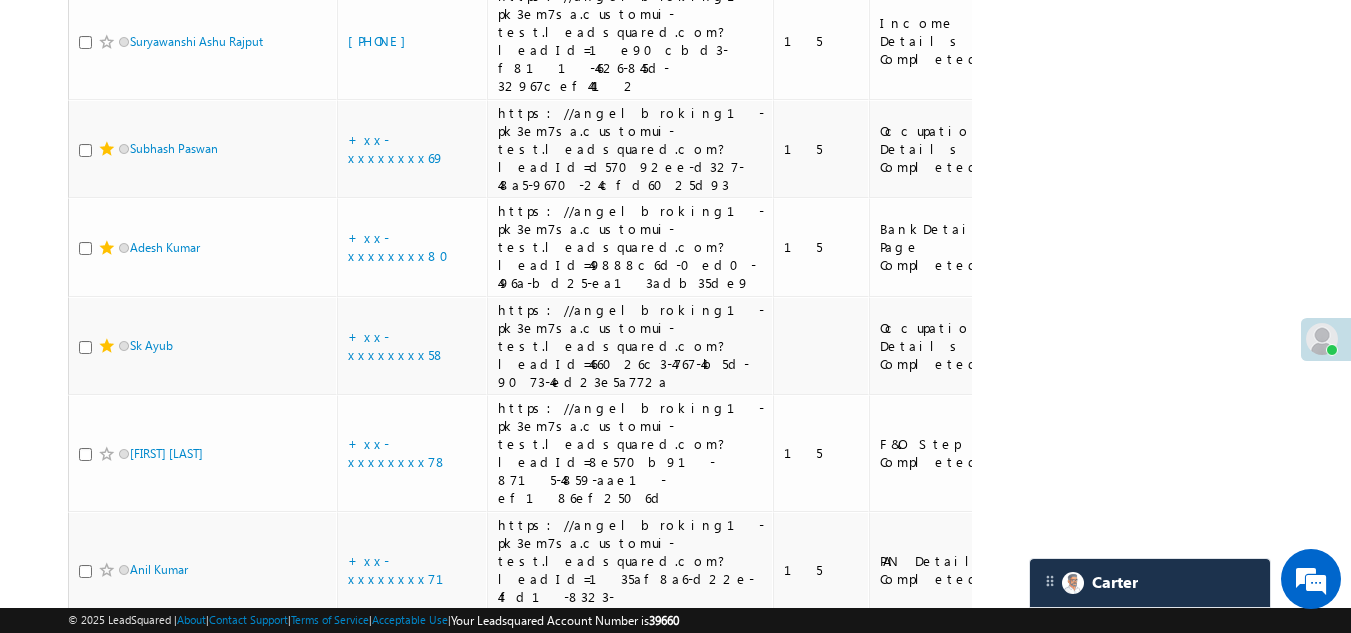 scroll, scrollTop: 9254, scrollLeft: 0, axis: vertical 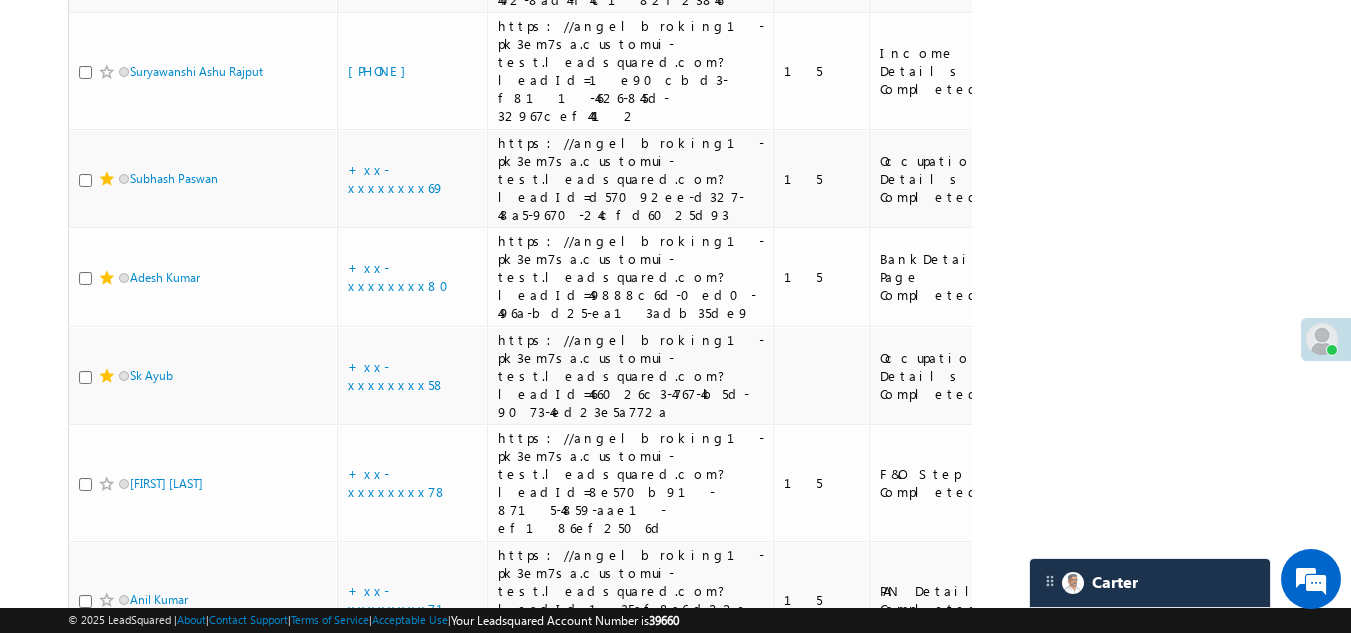click on "+xx-xxxxxxxx38" at bounding box center [397, -342] 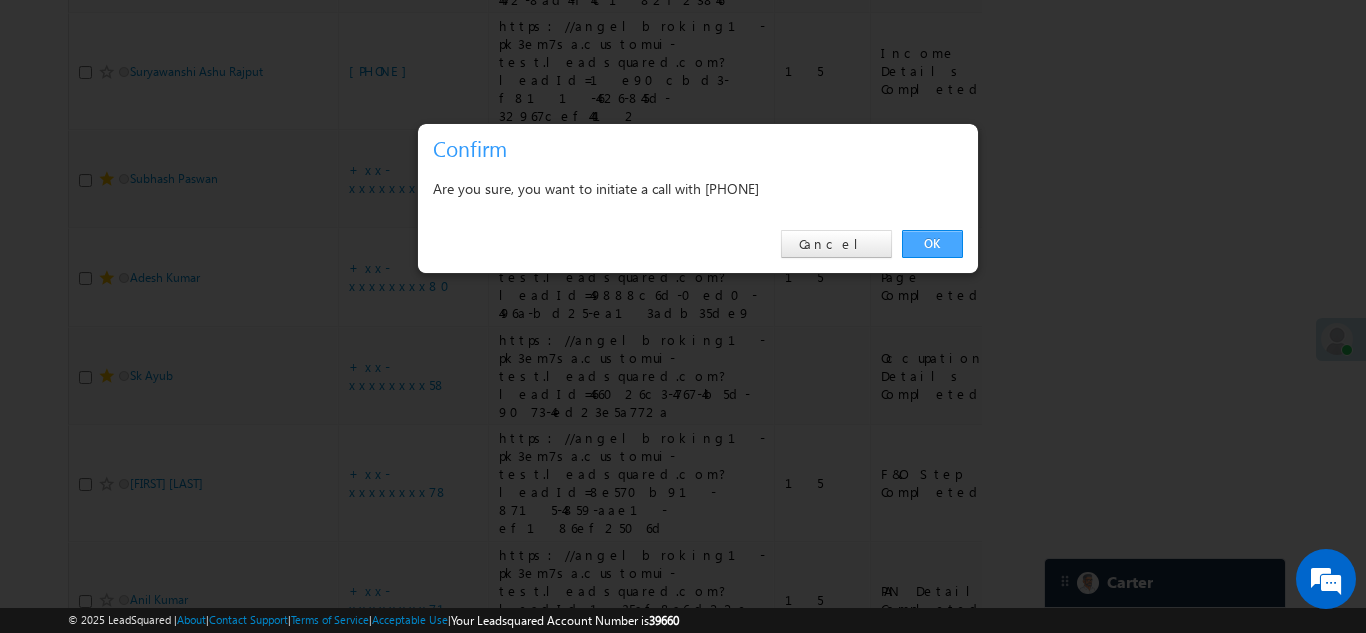 click on "OK" at bounding box center (932, 244) 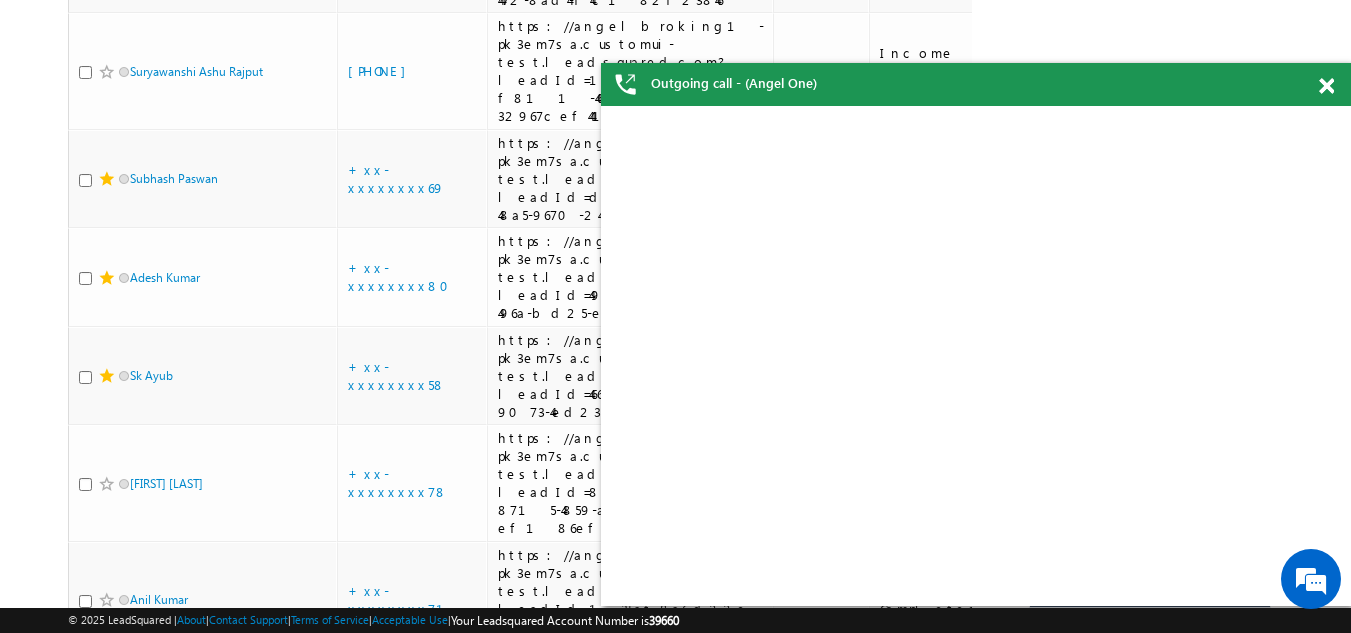 click at bounding box center [85, -340] 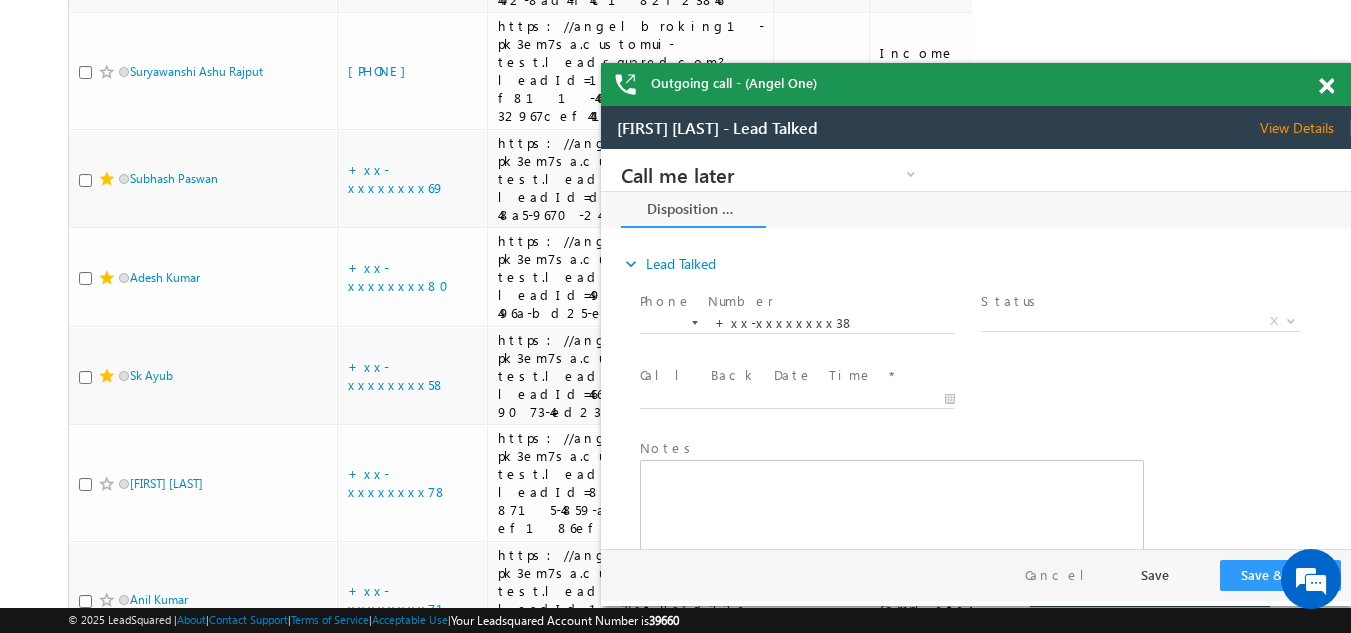 scroll, scrollTop: 0, scrollLeft: 0, axis: both 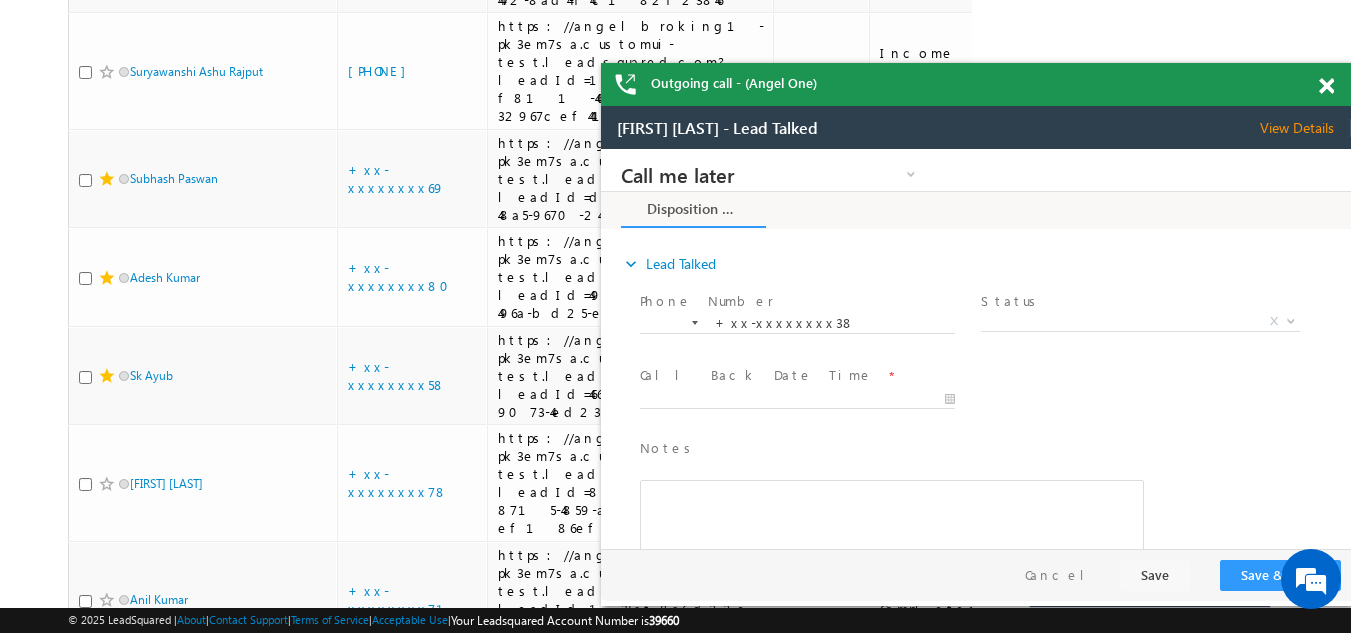 click at bounding box center [1326, 86] 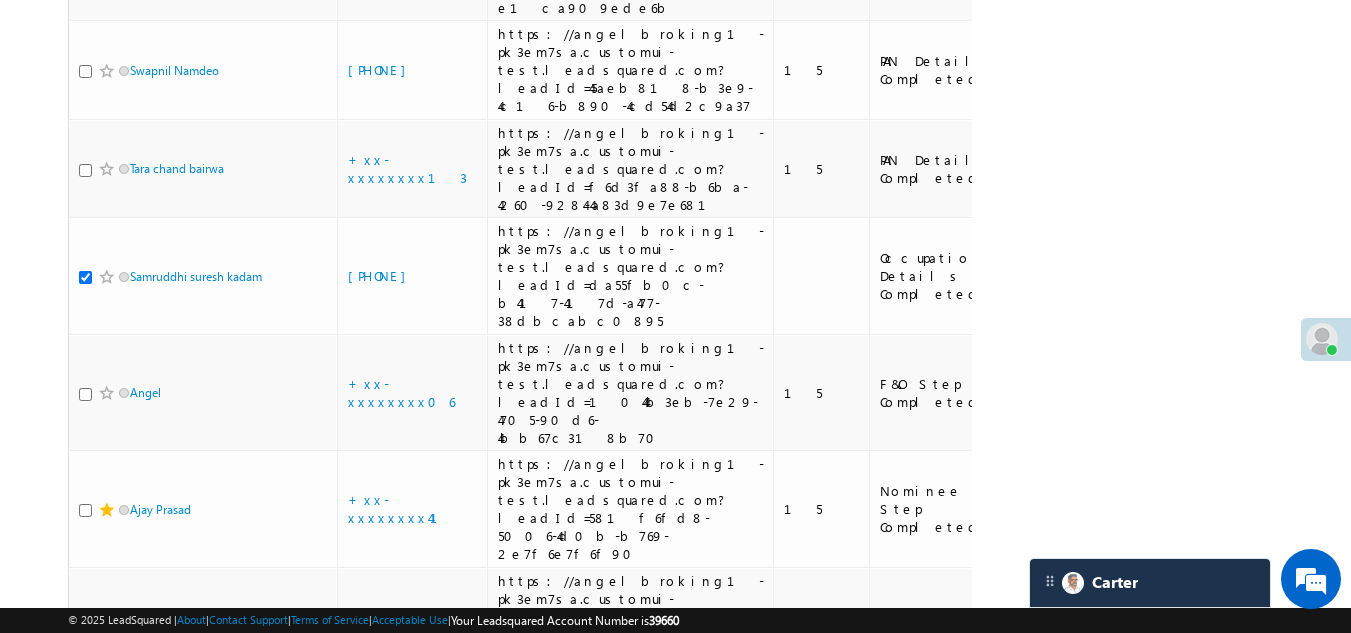 scroll, scrollTop: 10154, scrollLeft: 0, axis: vertical 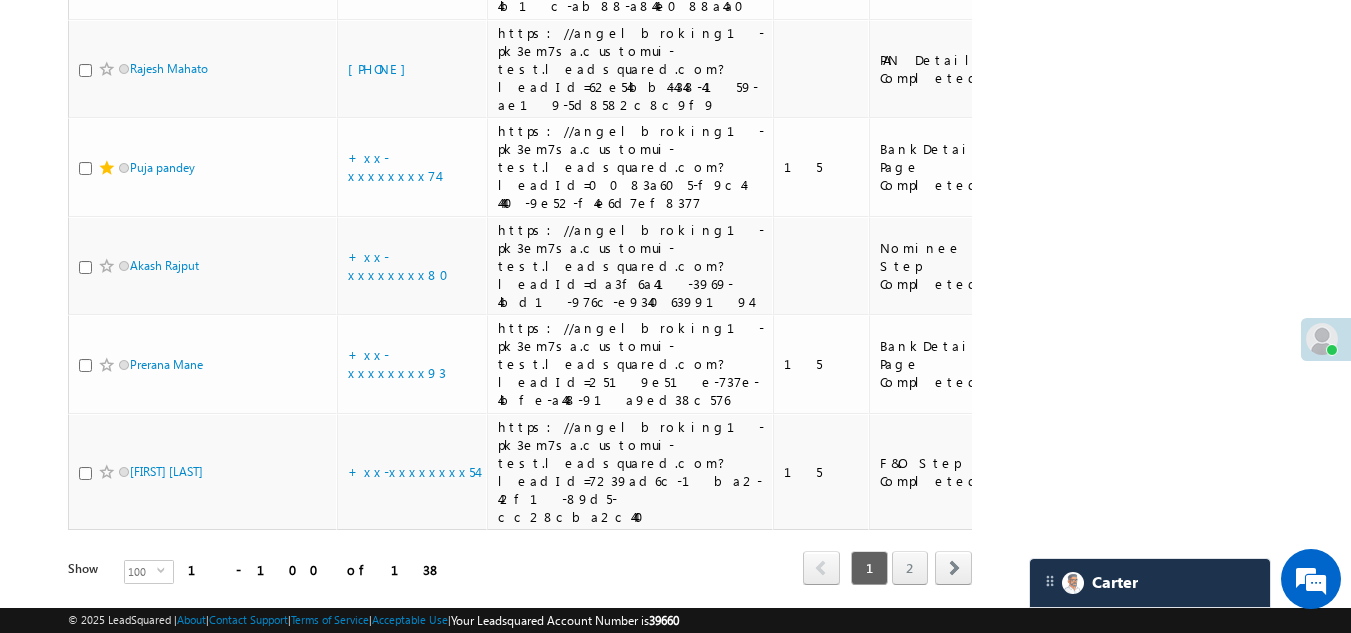 click on "+xx-xxxxxxxx06" at bounding box center (401, -371) 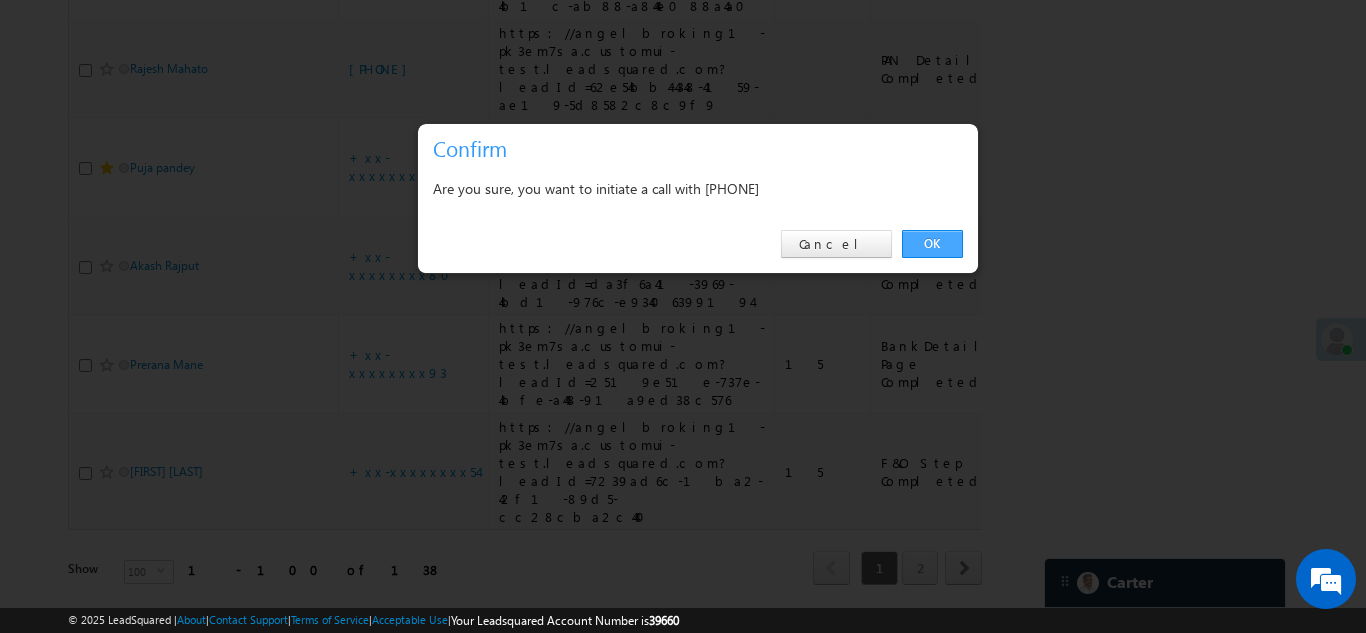 click on "OK" at bounding box center (932, 244) 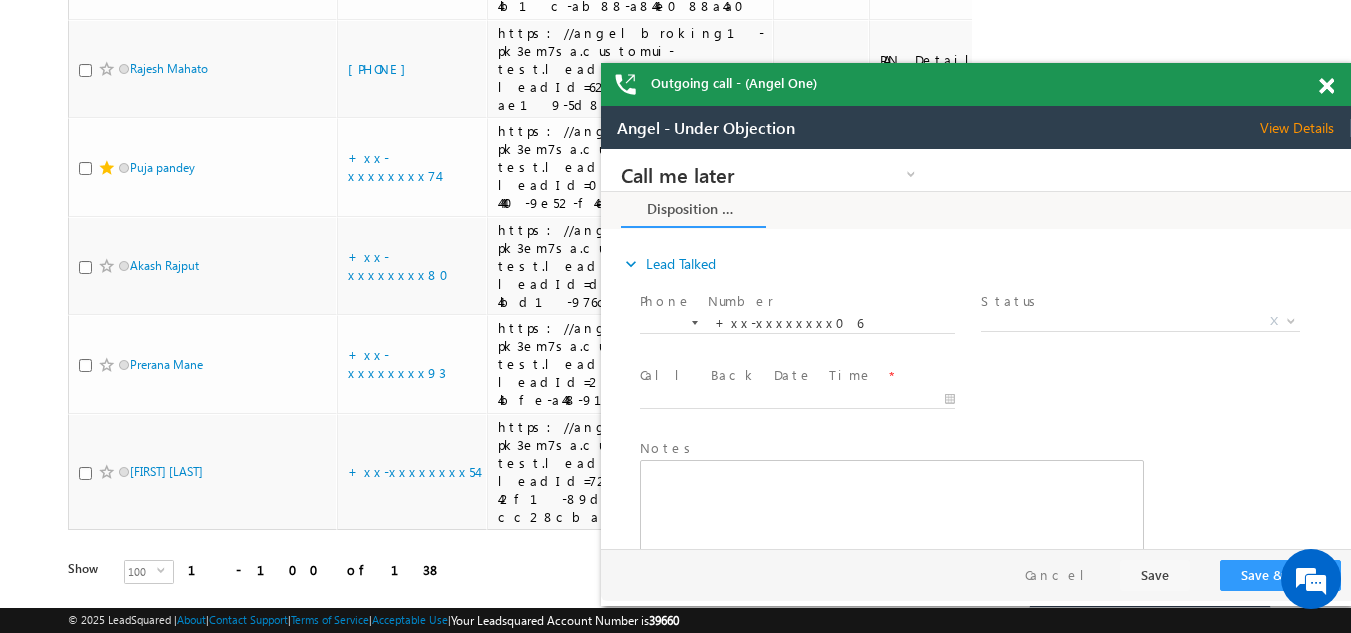 scroll, scrollTop: 0, scrollLeft: 0, axis: both 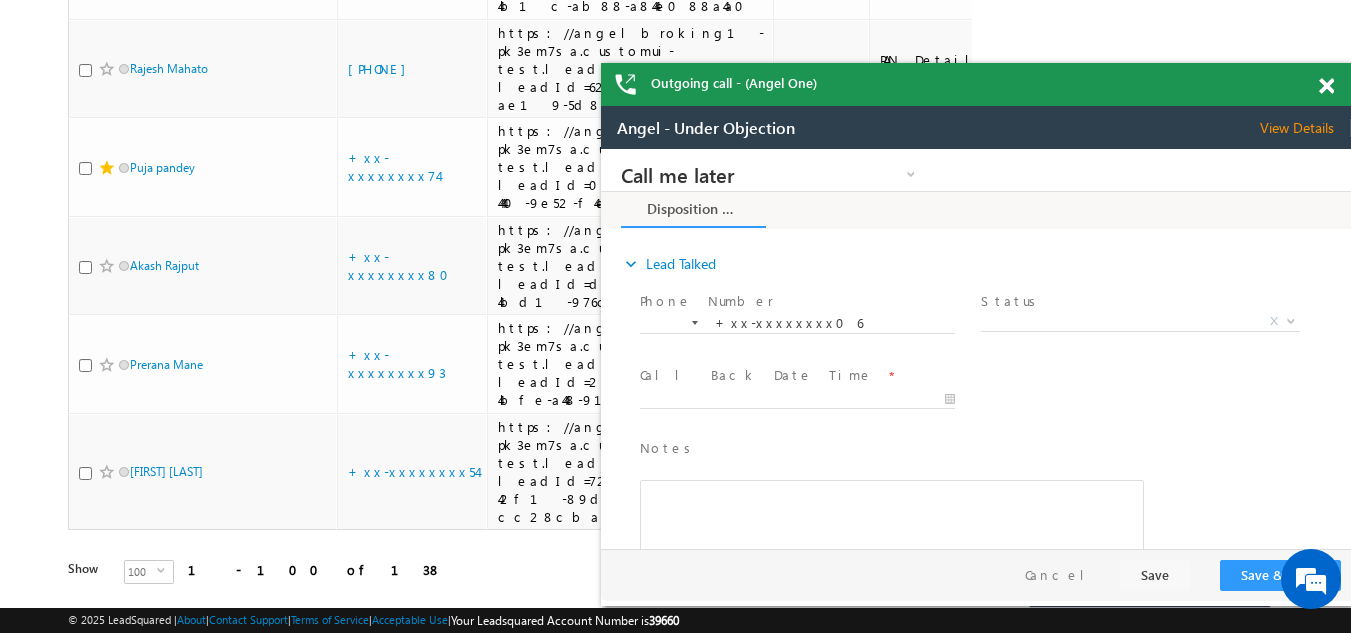 click at bounding box center (1326, 86) 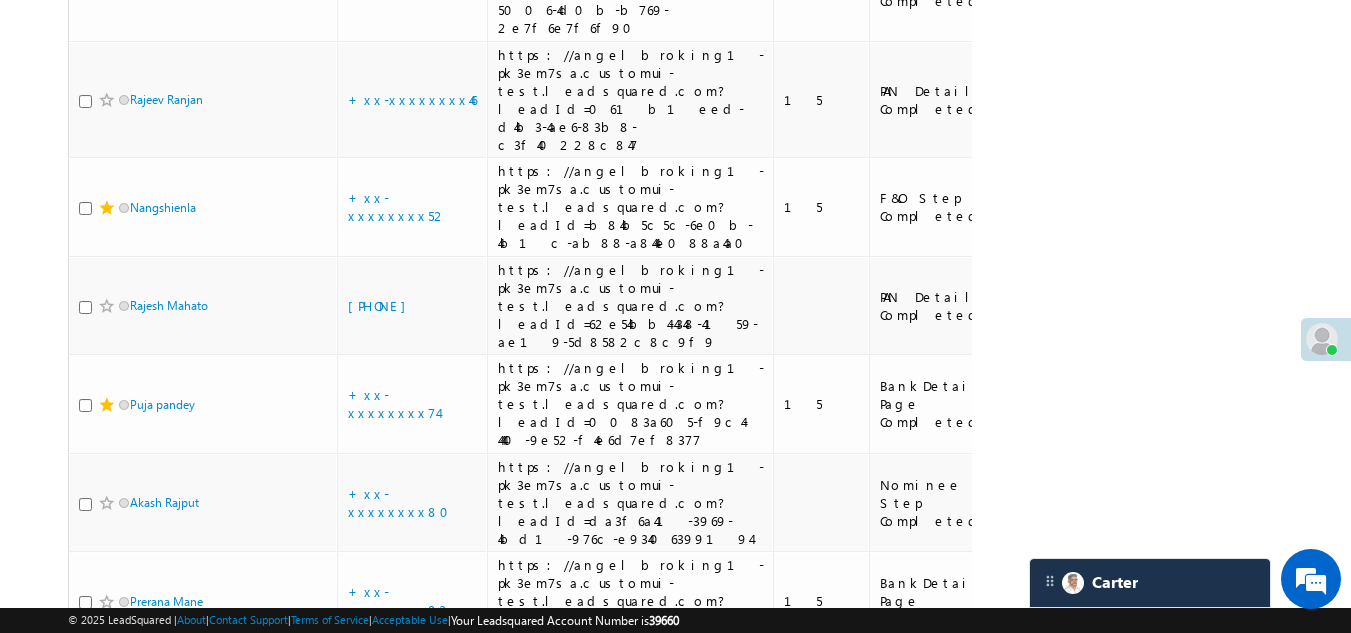 scroll, scrollTop: 10254, scrollLeft: 0, axis: vertical 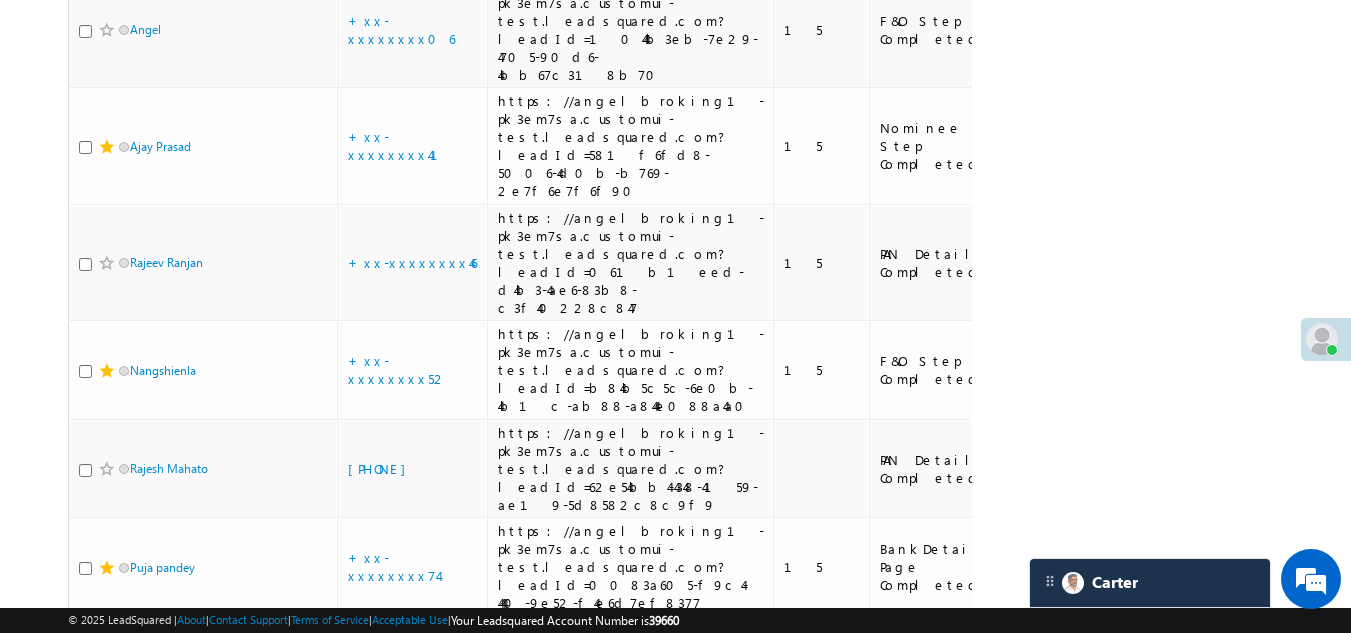 click on "[PHONE]" at bounding box center (382, -294) 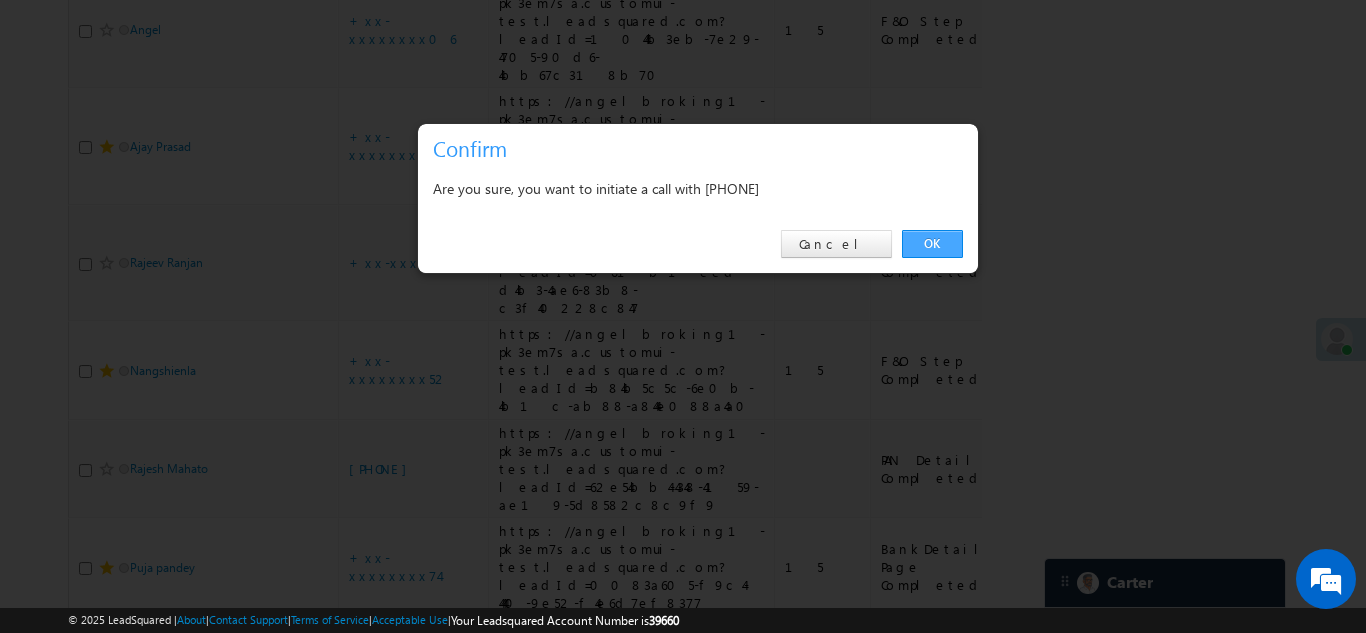 click on "OK" at bounding box center (932, 244) 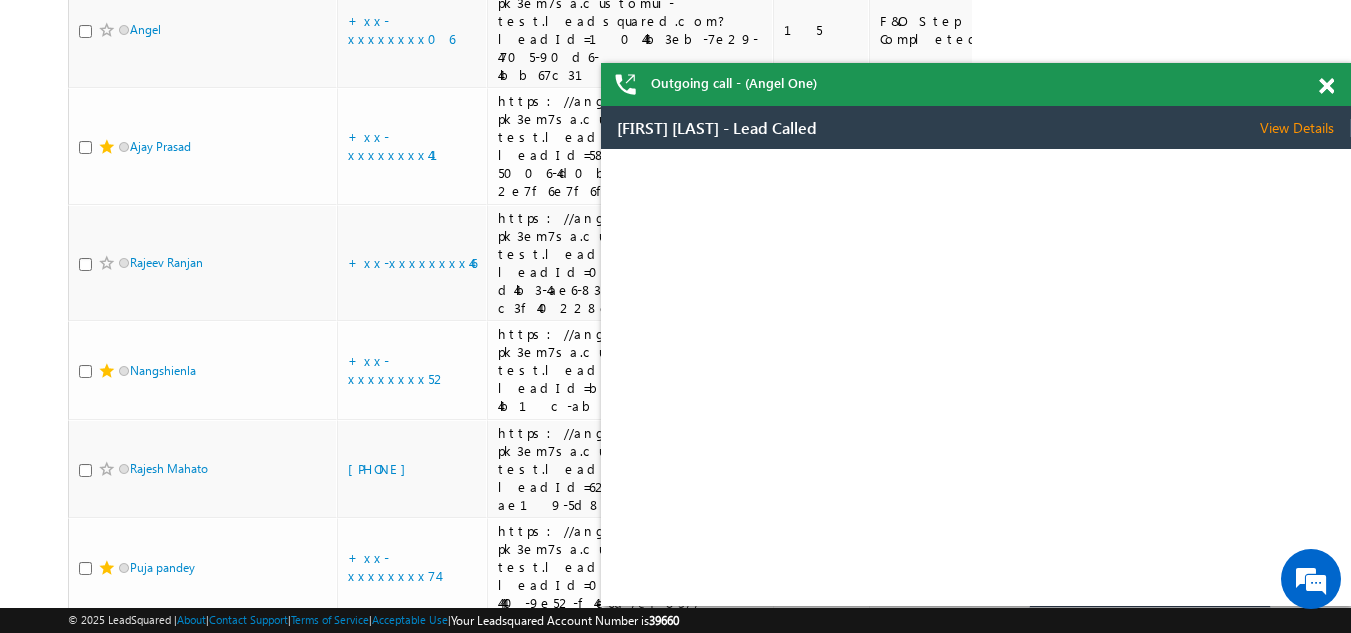 scroll, scrollTop: 0, scrollLeft: 0, axis: both 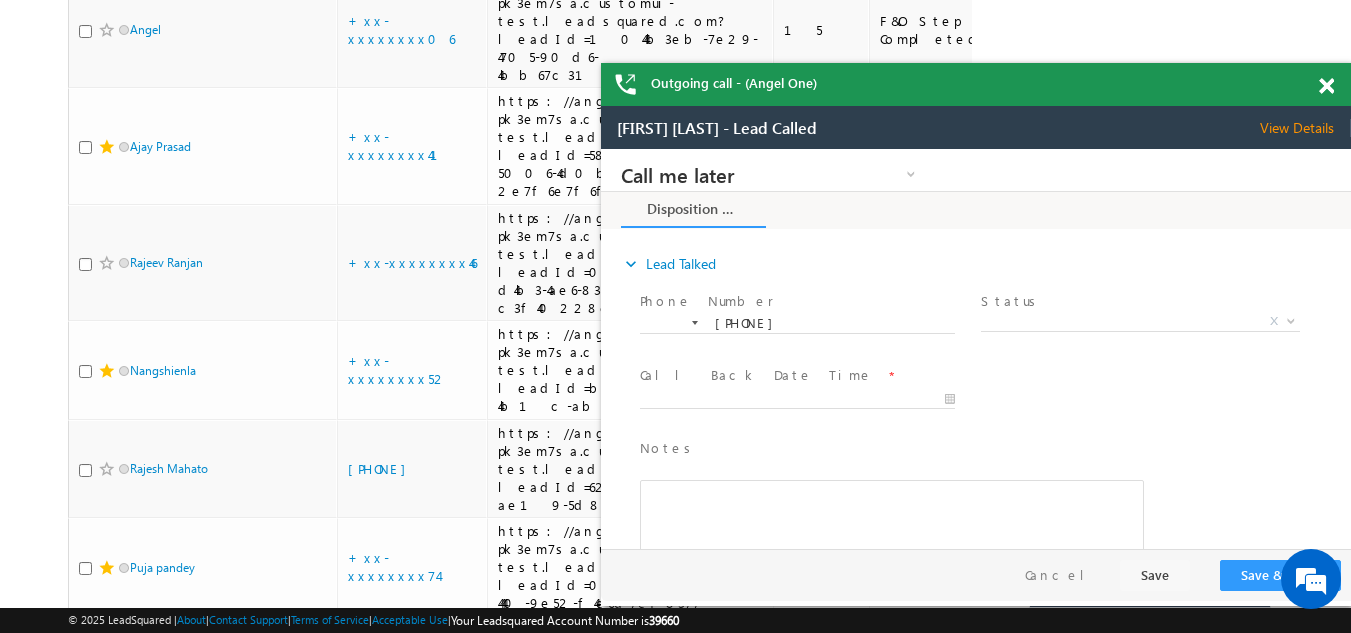 click at bounding box center (1326, 86) 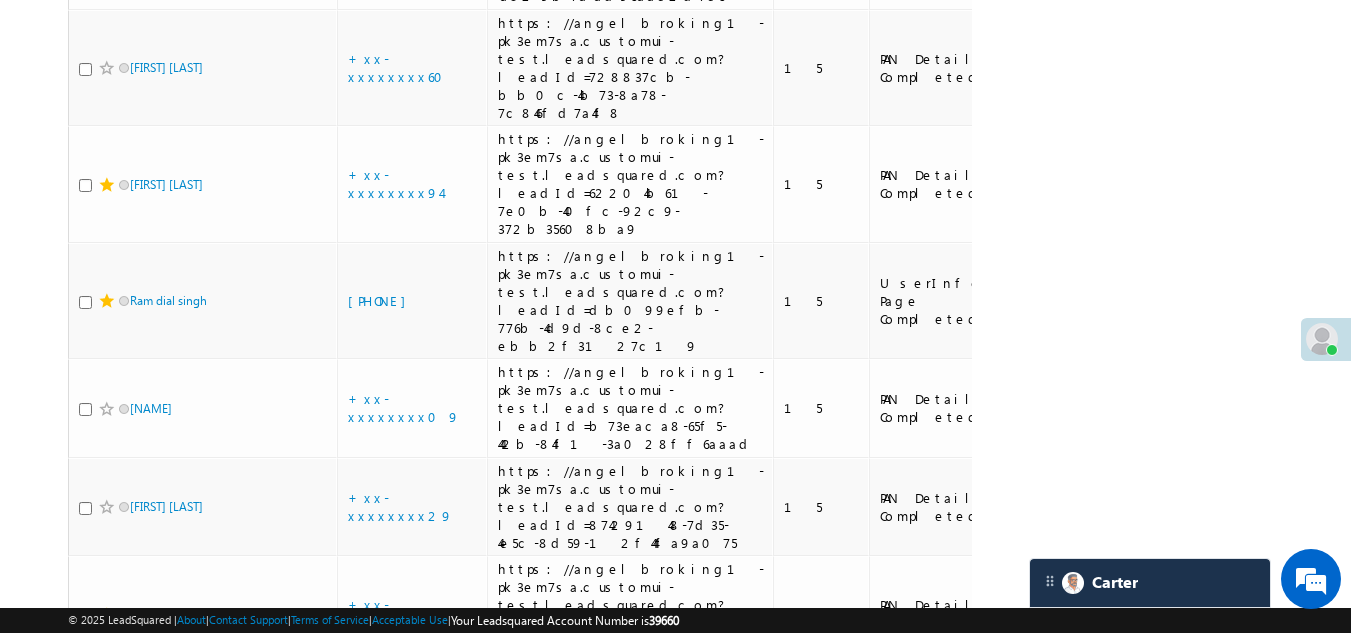 scroll, scrollTop: 5654, scrollLeft: 0, axis: vertical 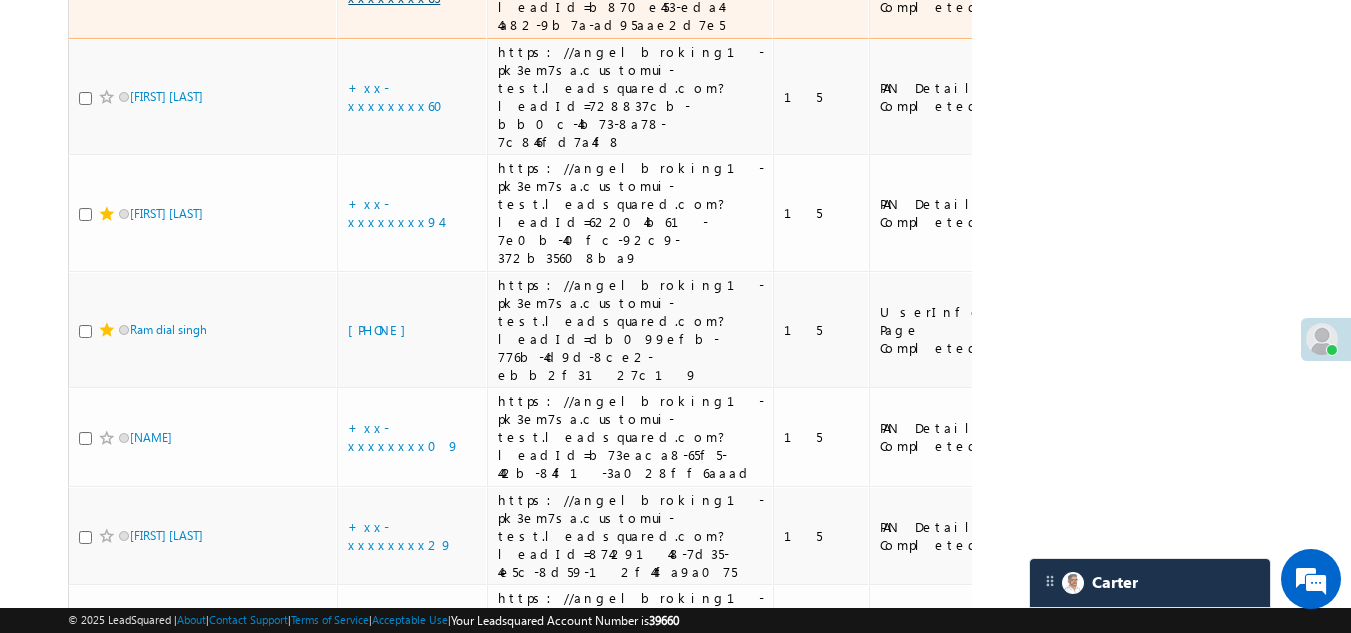 click on "+xx-xxxxxxxx65" at bounding box center (394, -12) 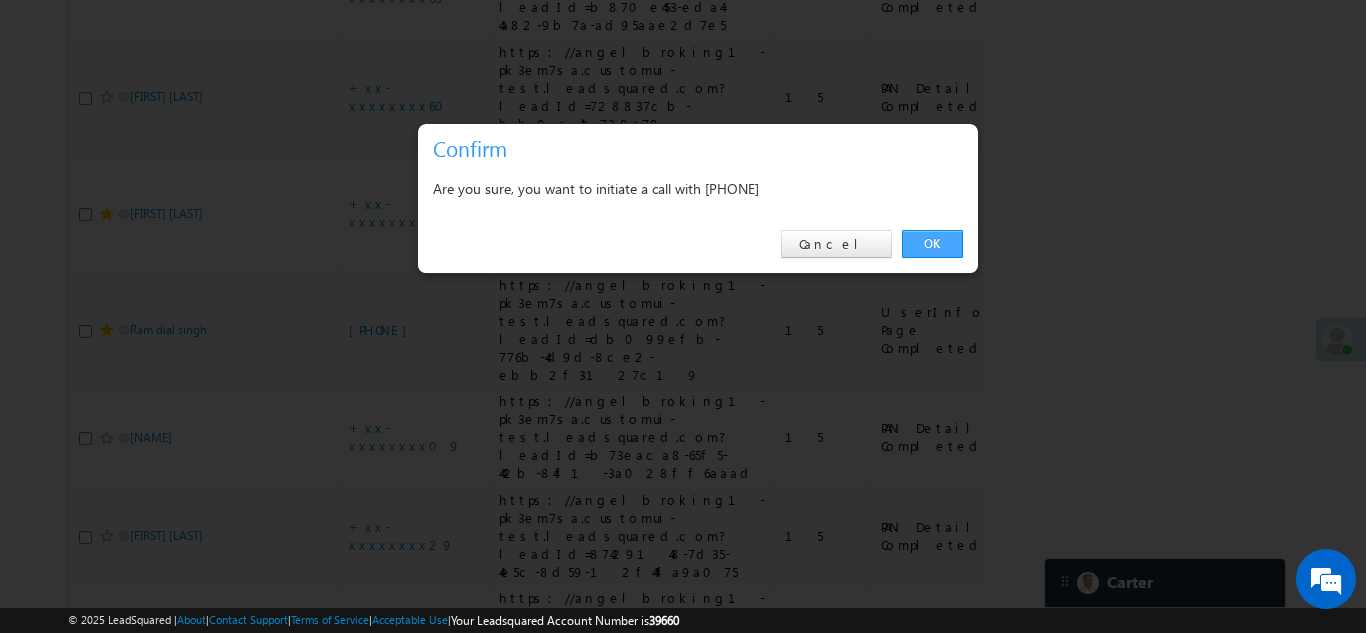 click on "OK" at bounding box center [932, 244] 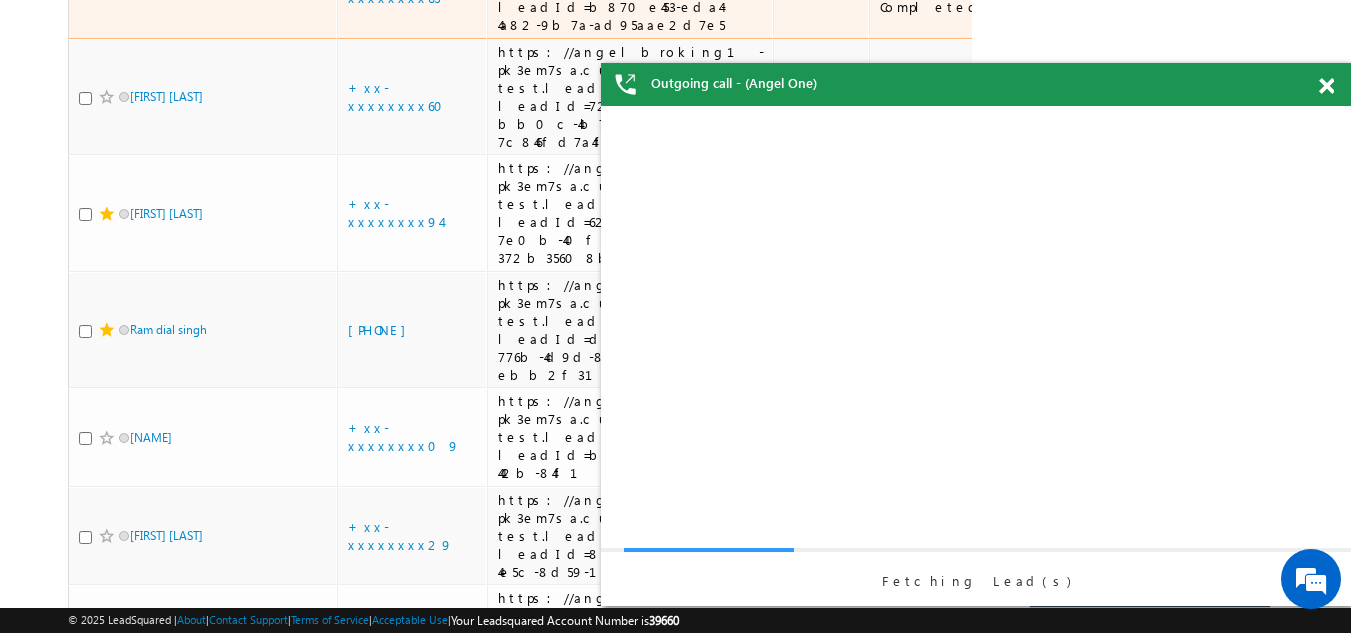 scroll, scrollTop: 0, scrollLeft: 0, axis: both 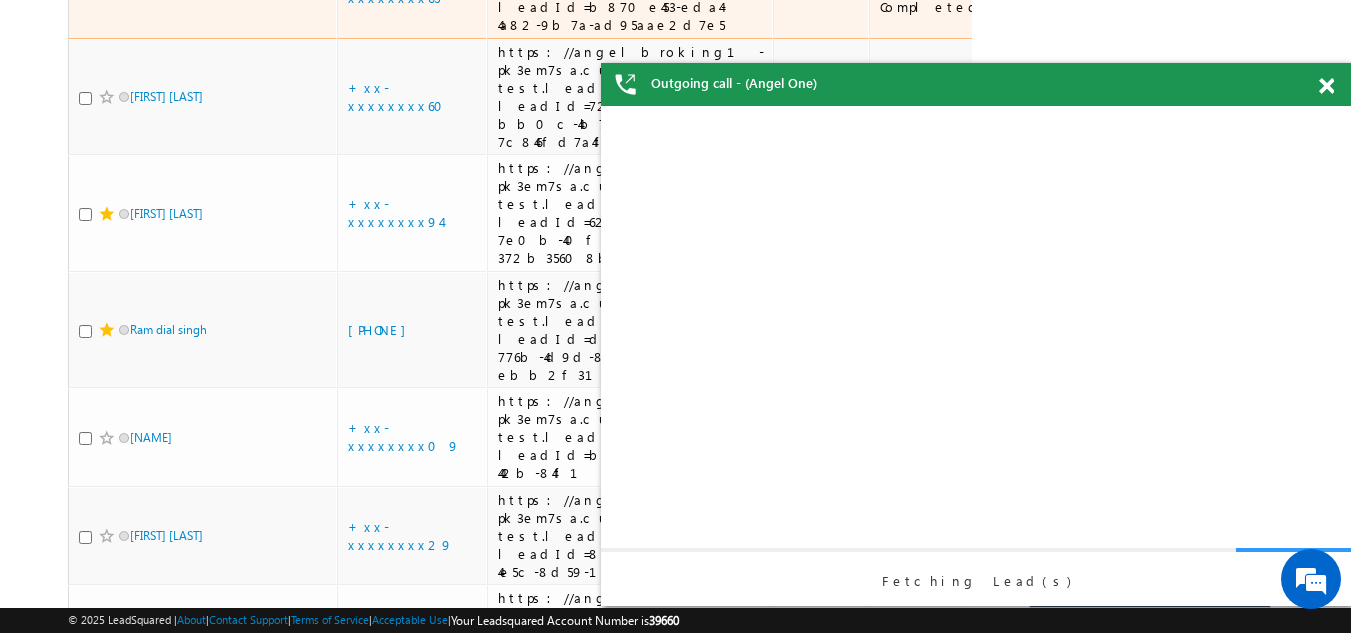 click at bounding box center (85, -10) 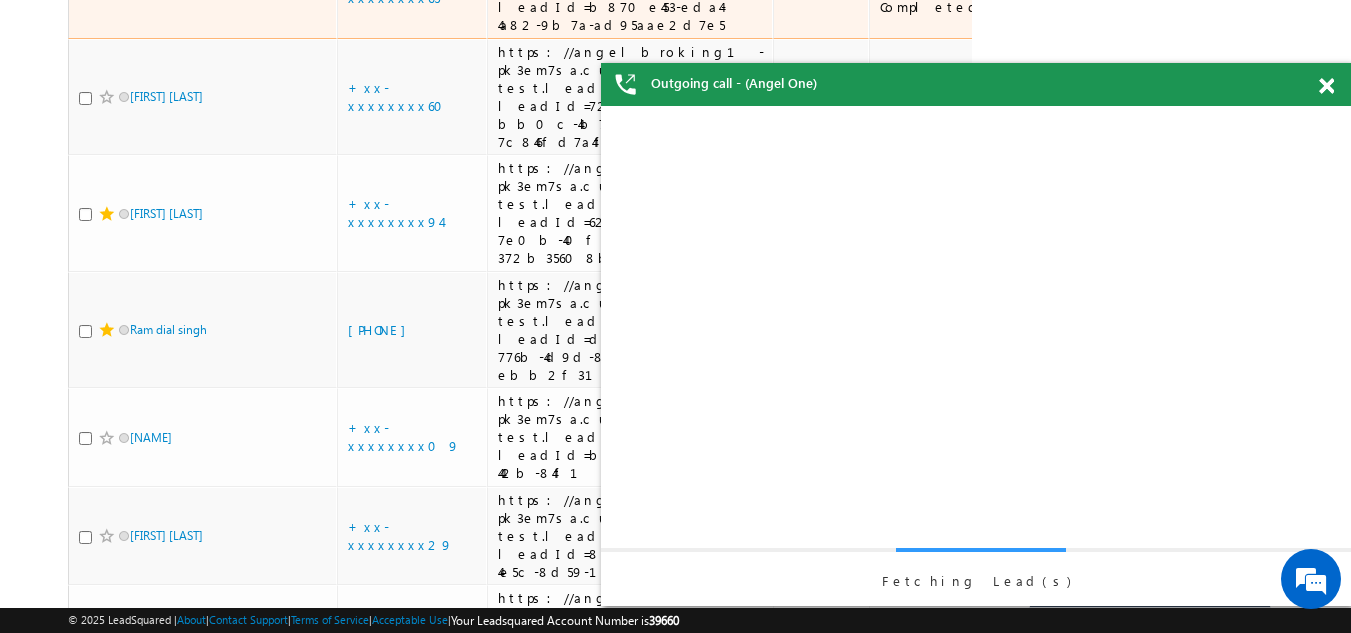 checkbox on "true" 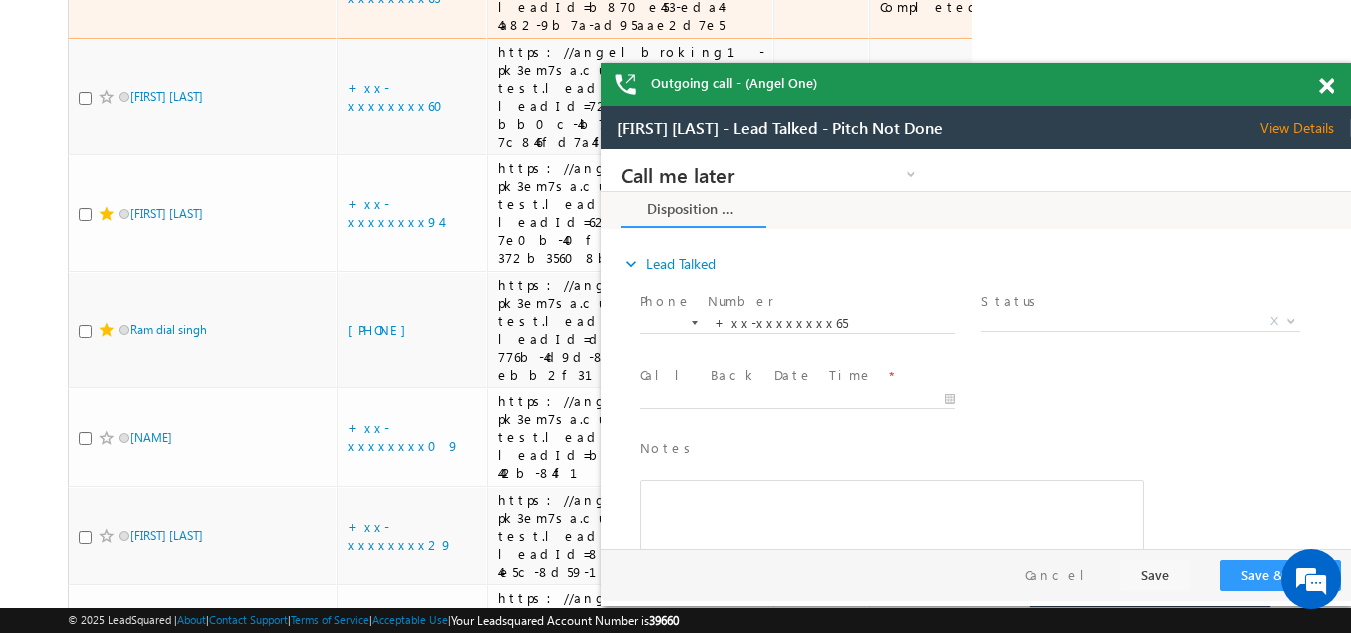 scroll, scrollTop: 0, scrollLeft: 0, axis: both 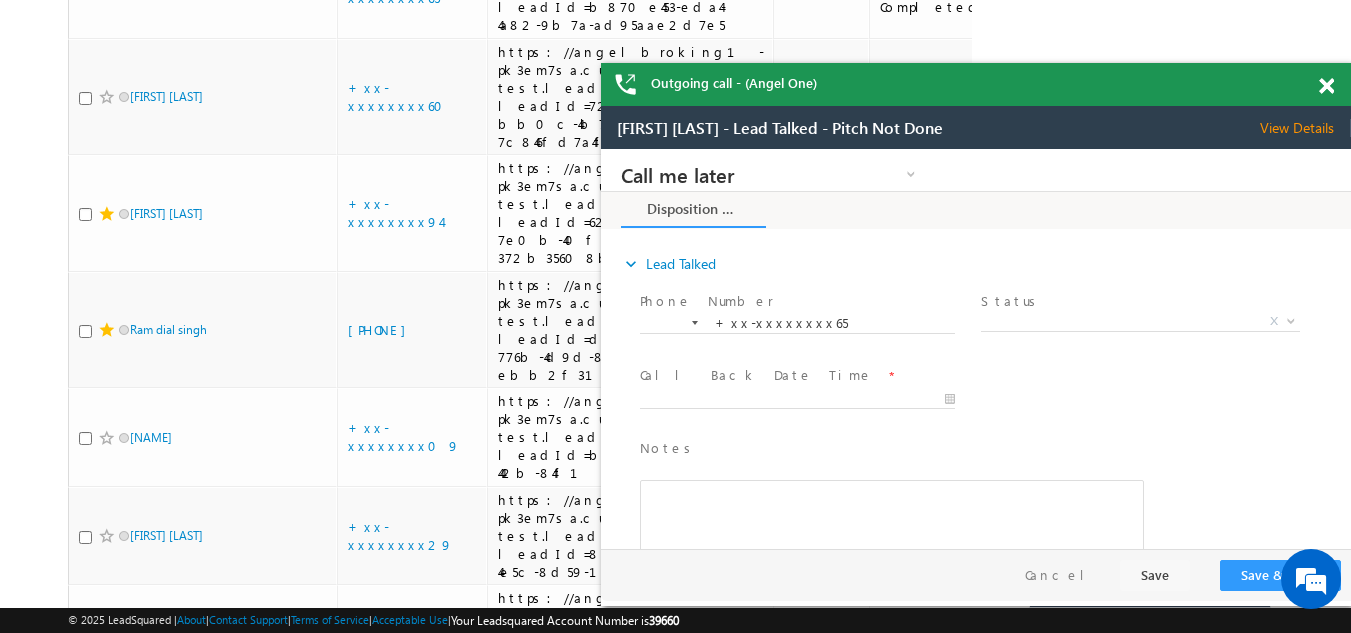 click at bounding box center [1326, 86] 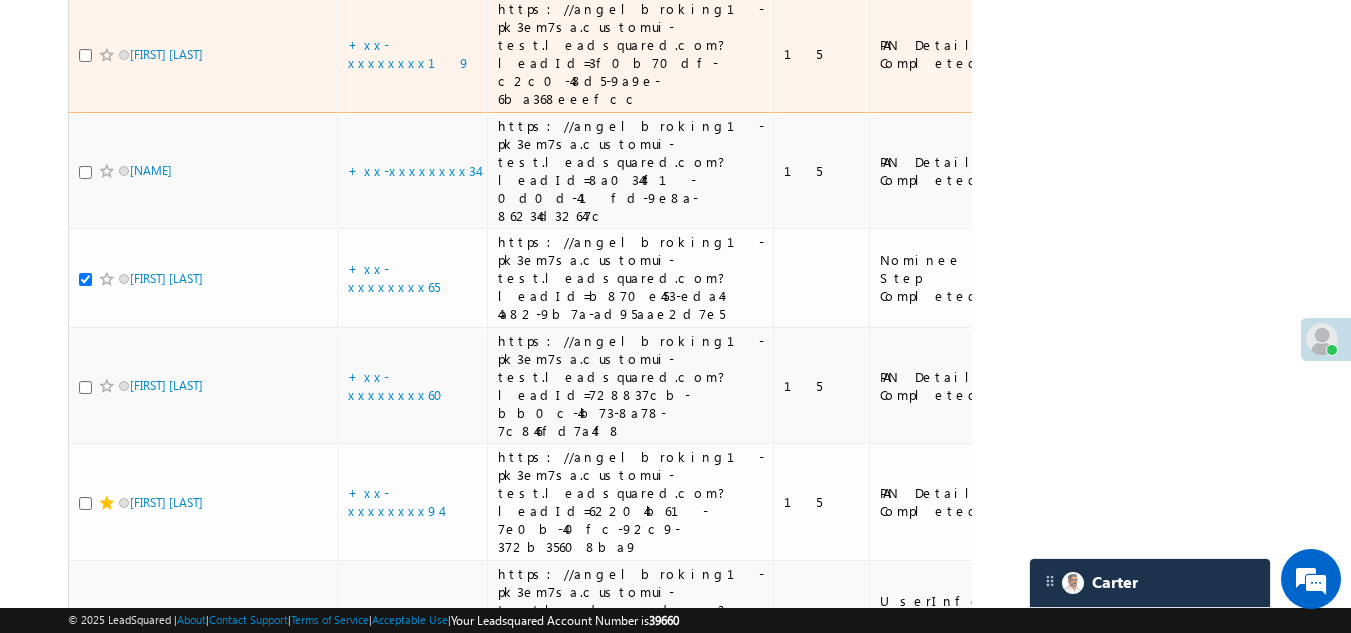 scroll, scrollTop: 5254, scrollLeft: 0, axis: vertical 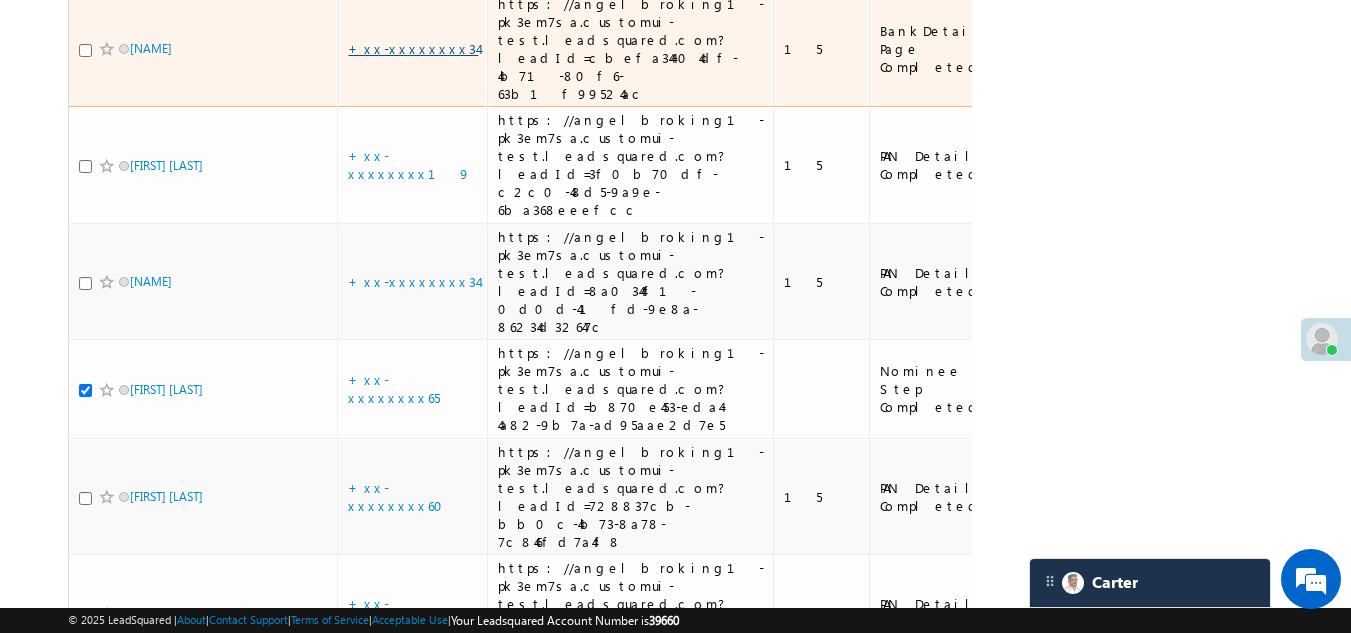 click on "+xx-xxxxxxxx34" at bounding box center (413, 48) 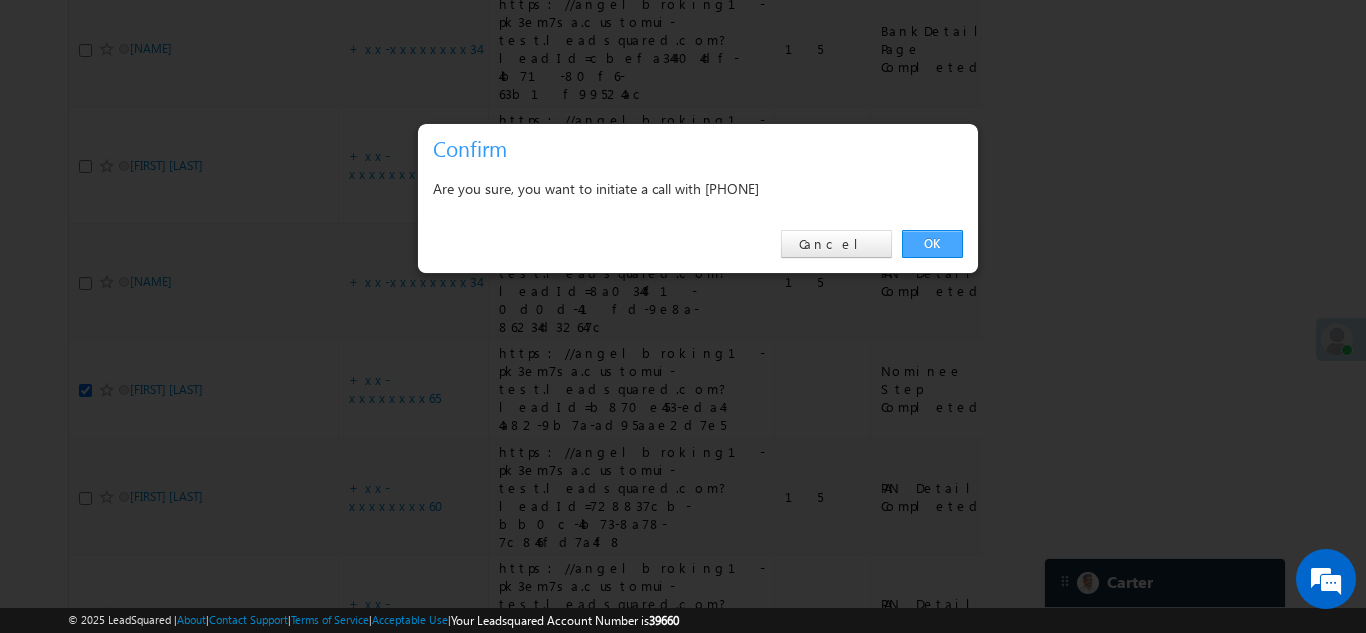 click on "OK" at bounding box center (932, 244) 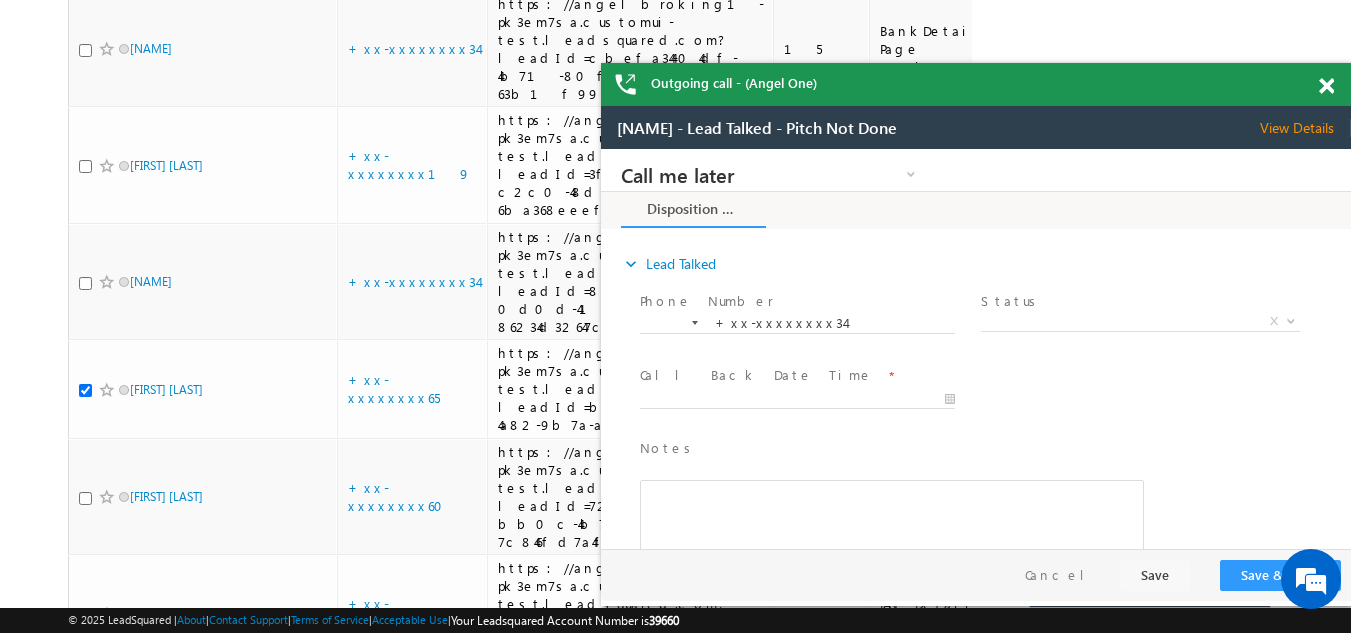 scroll, scrollTop: 0, scrollLeft: 0, axis: both 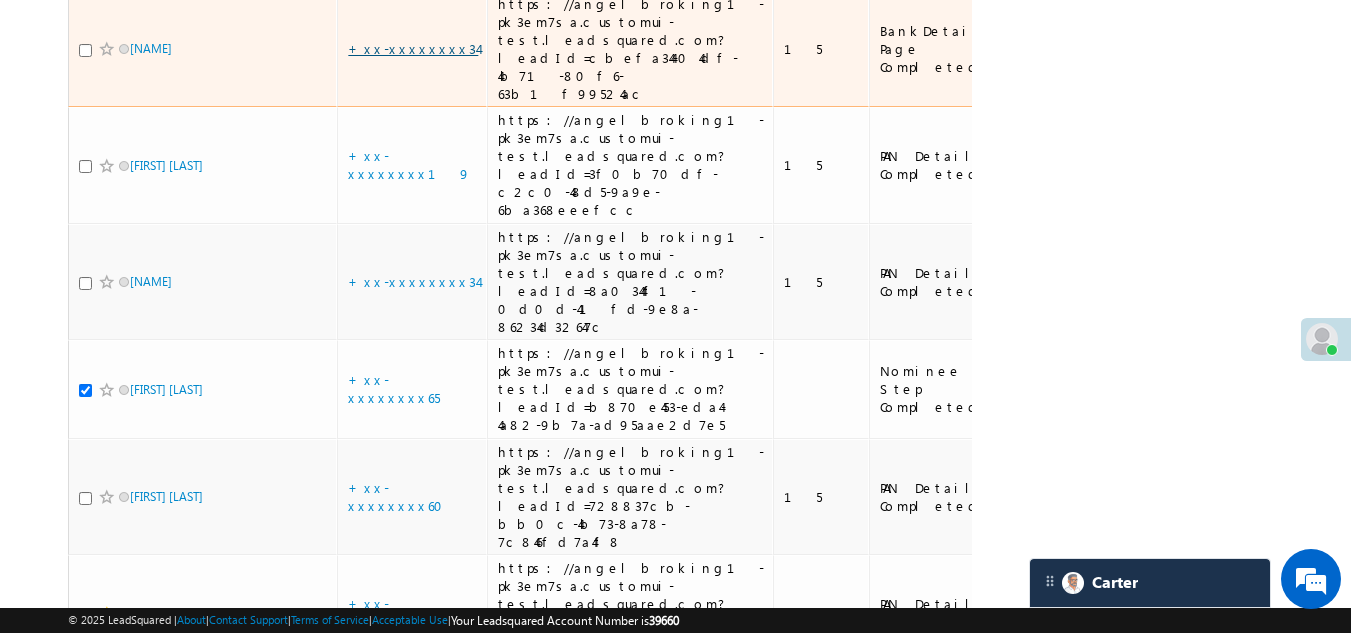click on "+xx-xxxxxxxx34" at bounding box center (413, 48) 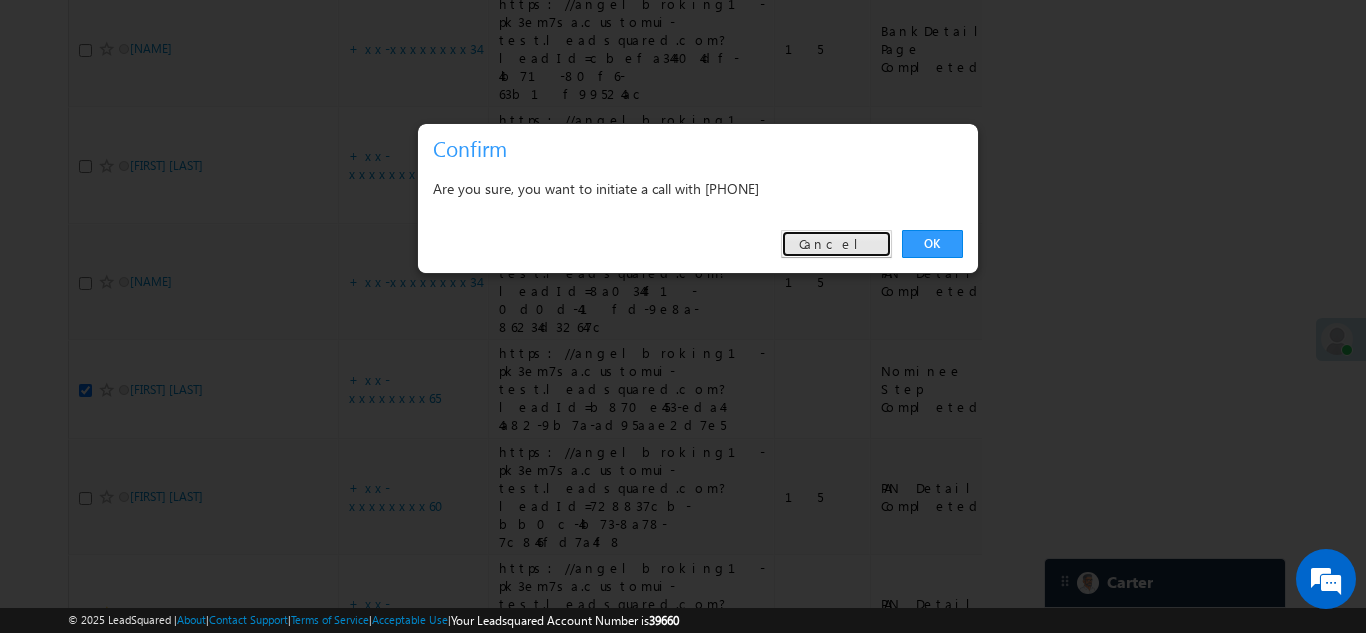 click on "Cancel" at bounding box center (836, 244) 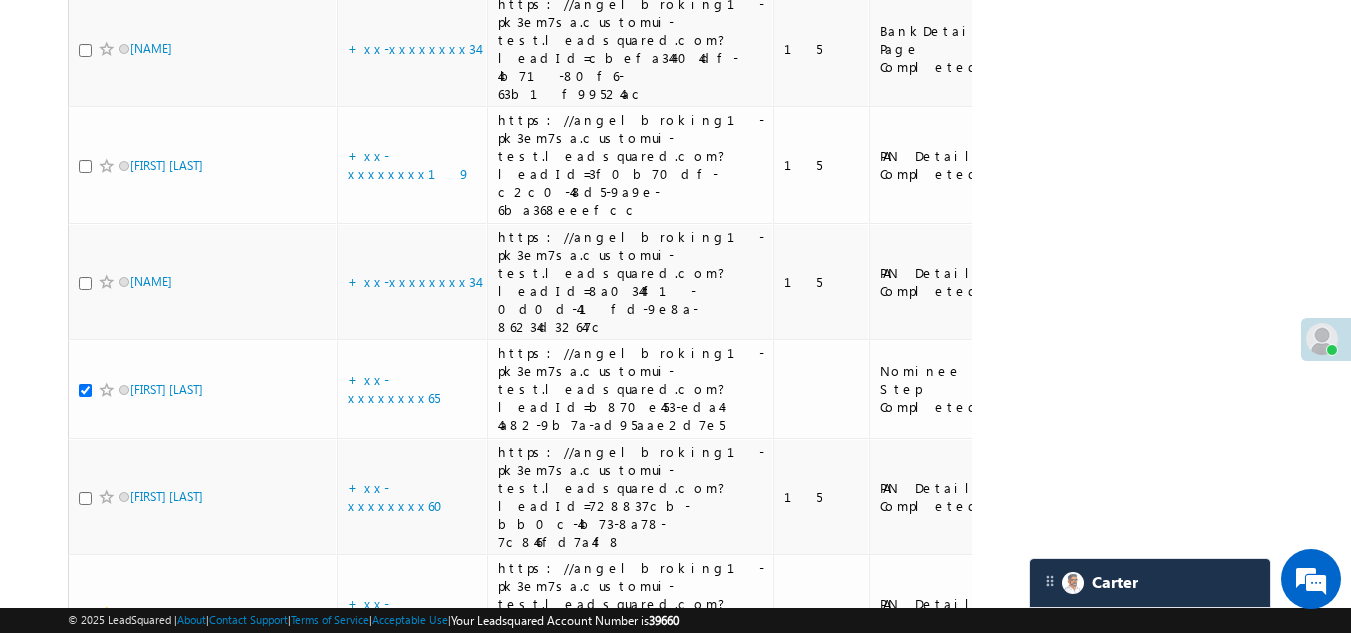 click on "+xx-xxxxxxxx05" at bounding box center [401, -167] 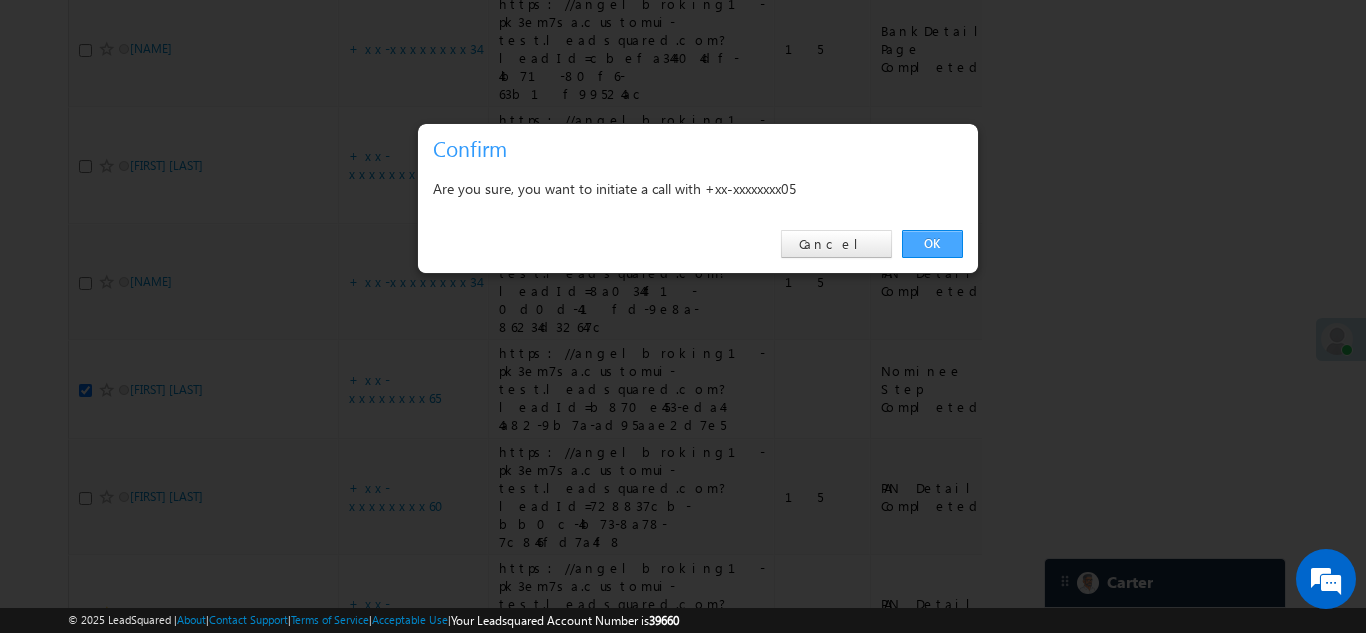 click on "OK" at bounding box center (932, 244) 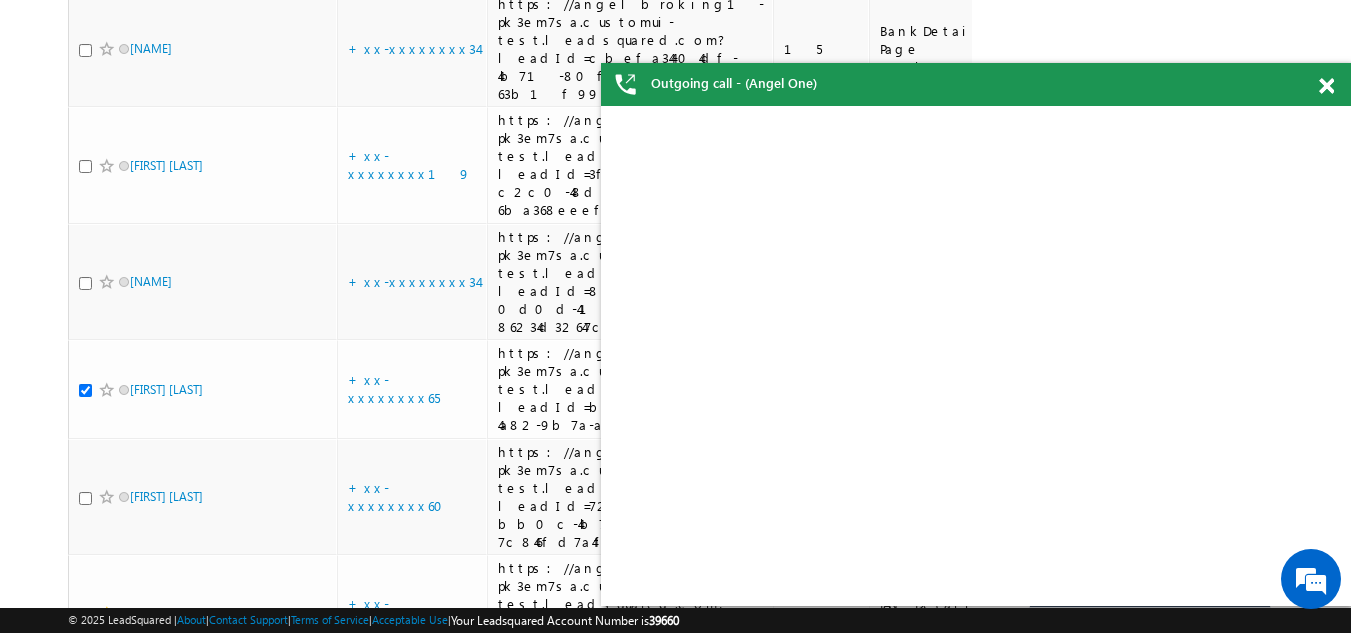 scroll, scrollTop: 0, scrollLeft: 0, axis: both 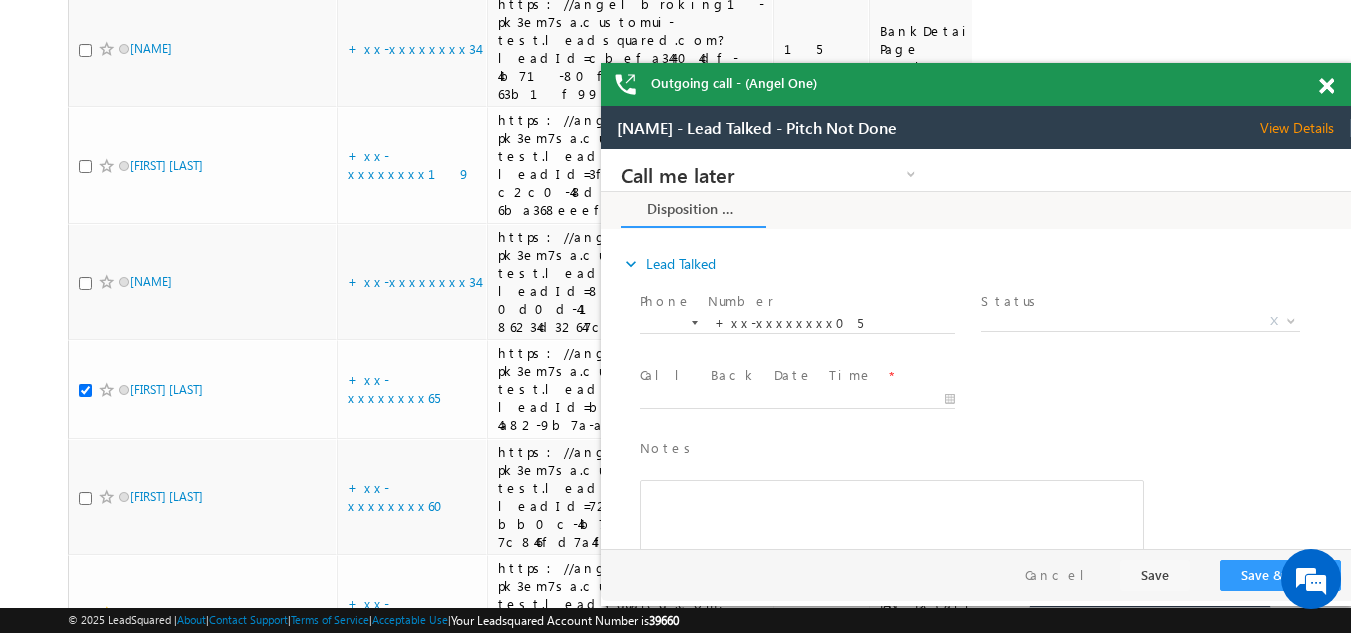 click at bounding box center (1326, 86) 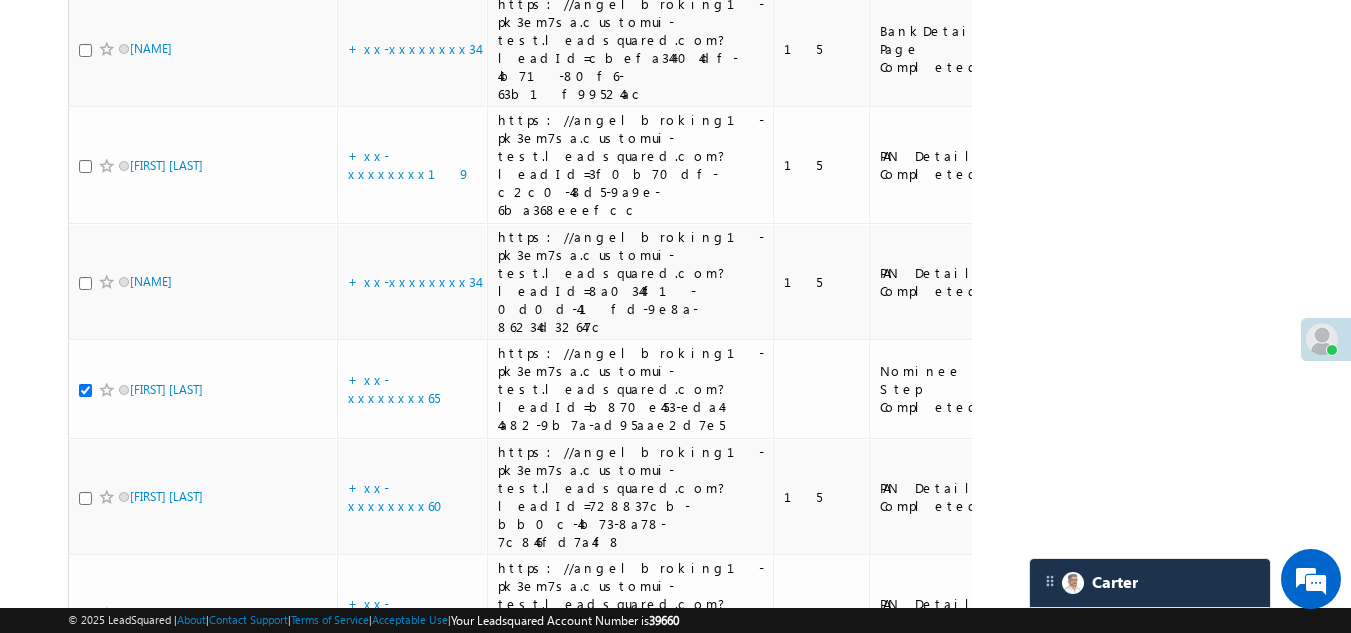 scroll, scrollTop: 4854, scrollLeft: 0, axis: vertical 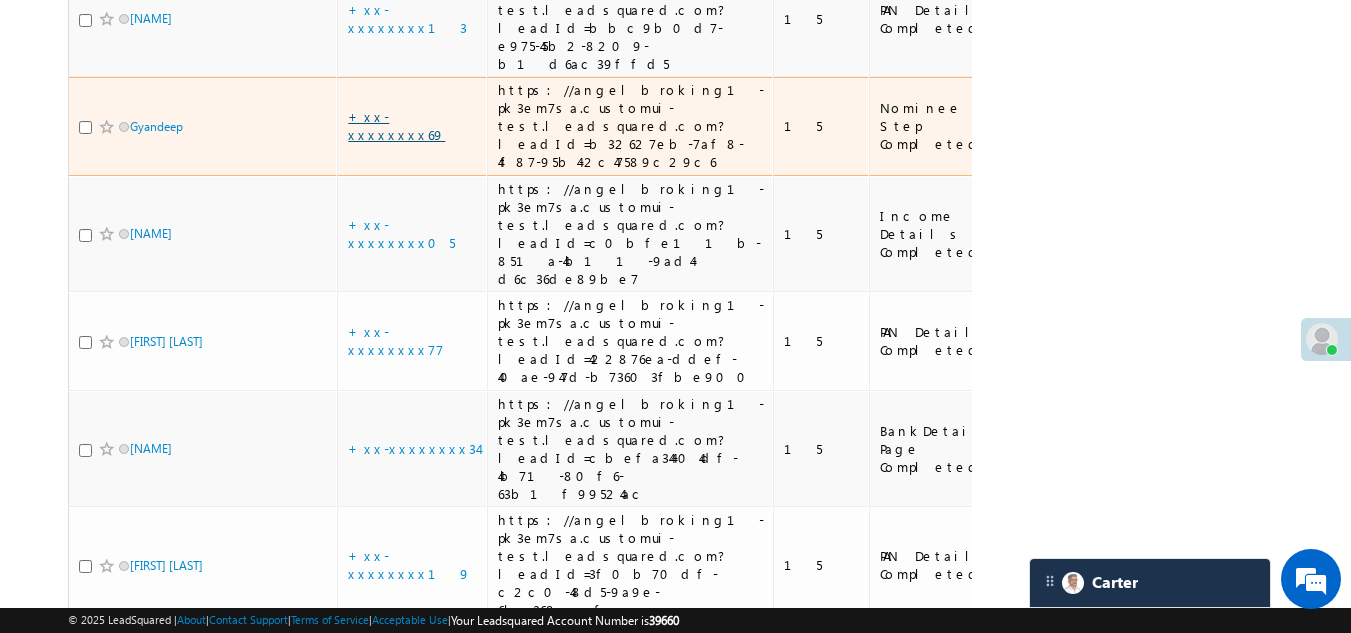click on "+xx-xxxxxxxx69" at bounding box center (396, 125) 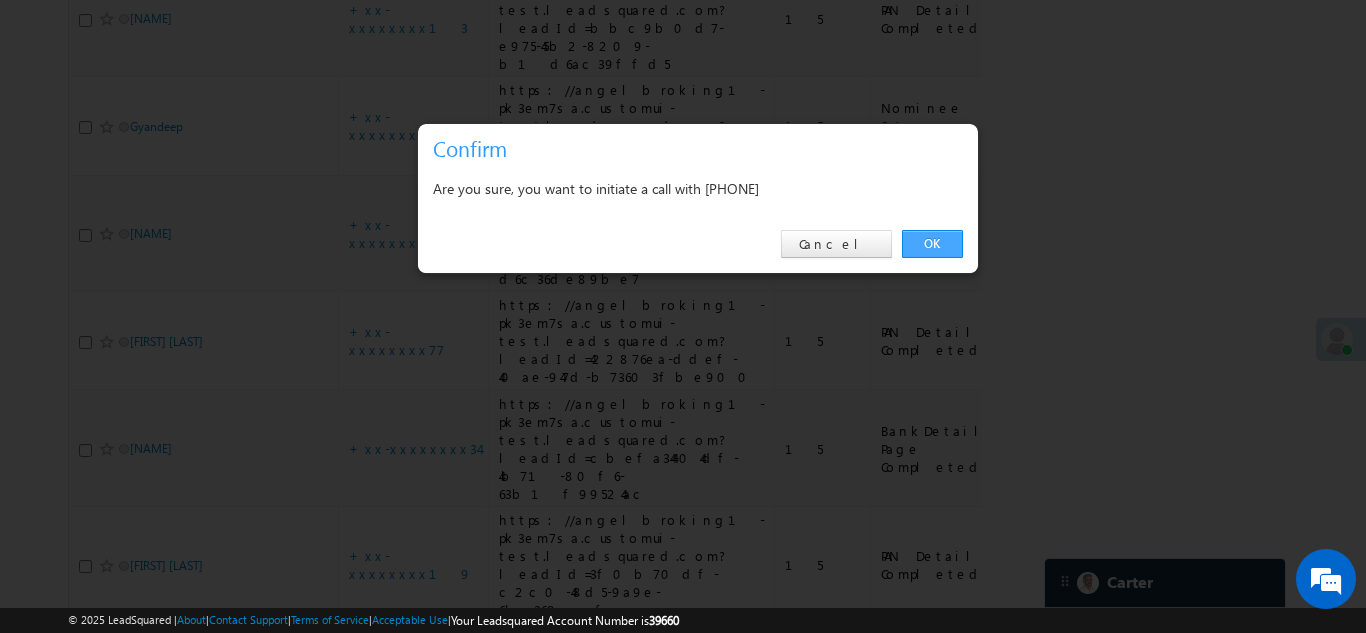 click on "OK" at bounding box center [932, 244] 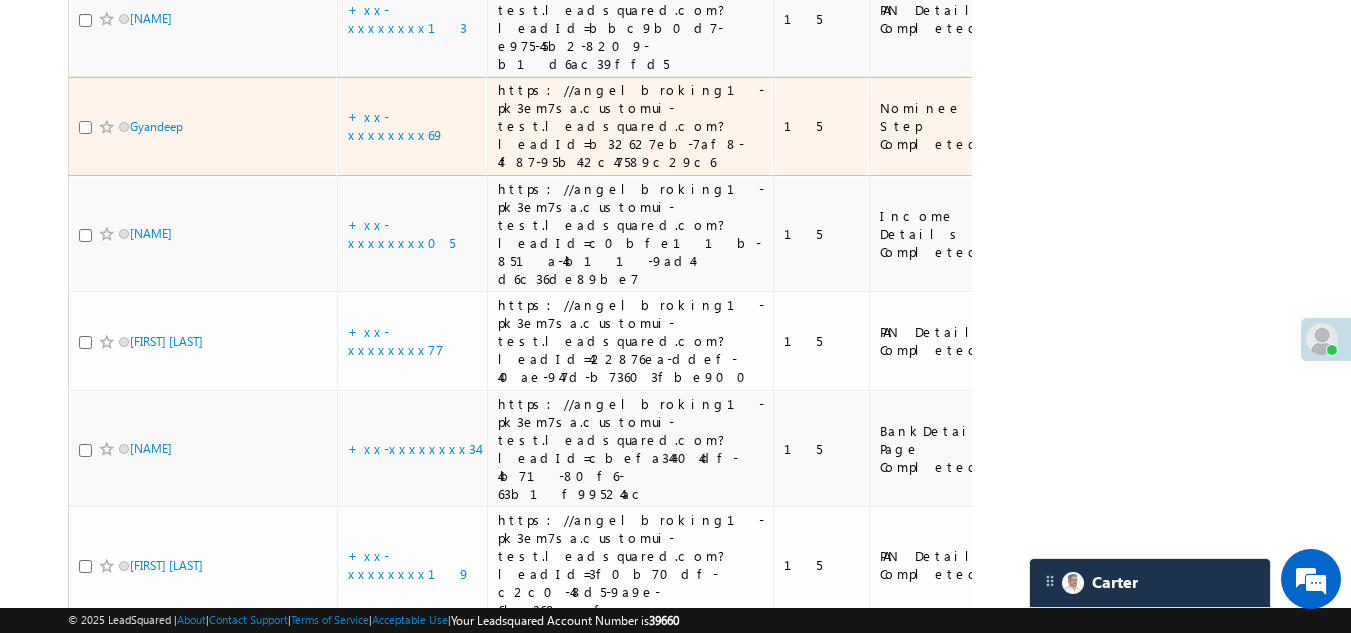 click at bounding box center [85, 127] 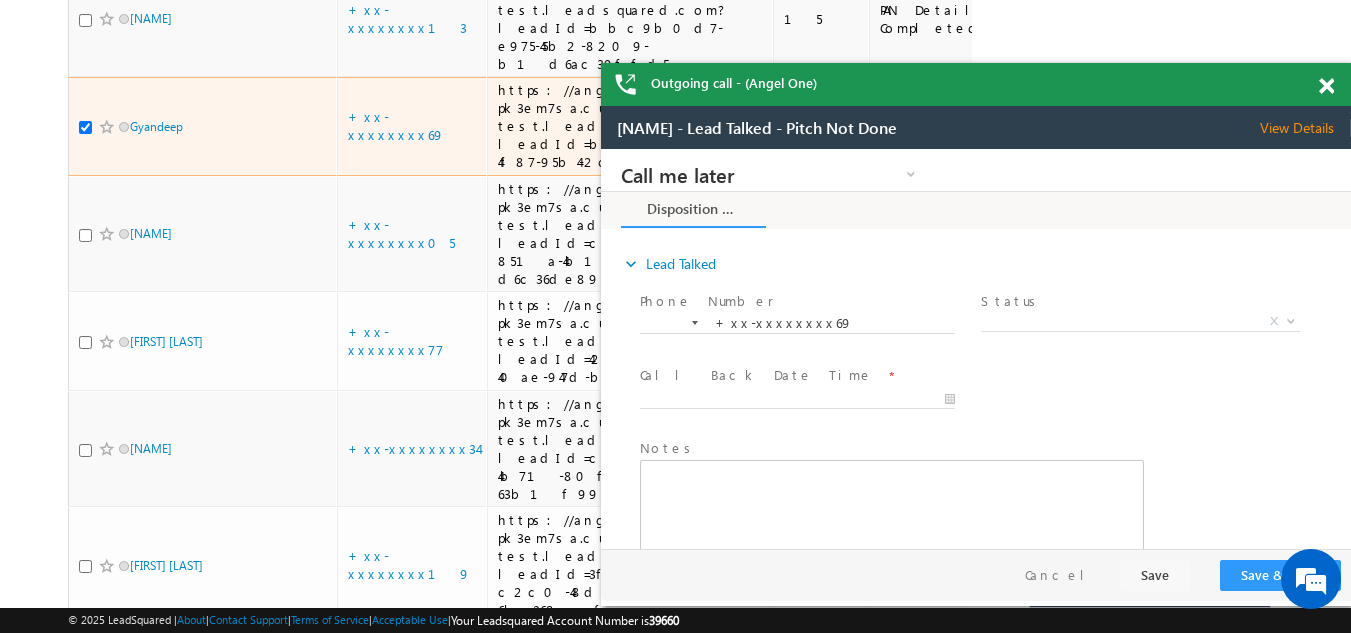 scroll, scrollTop: 0, scrollLeft: 0, axis: both 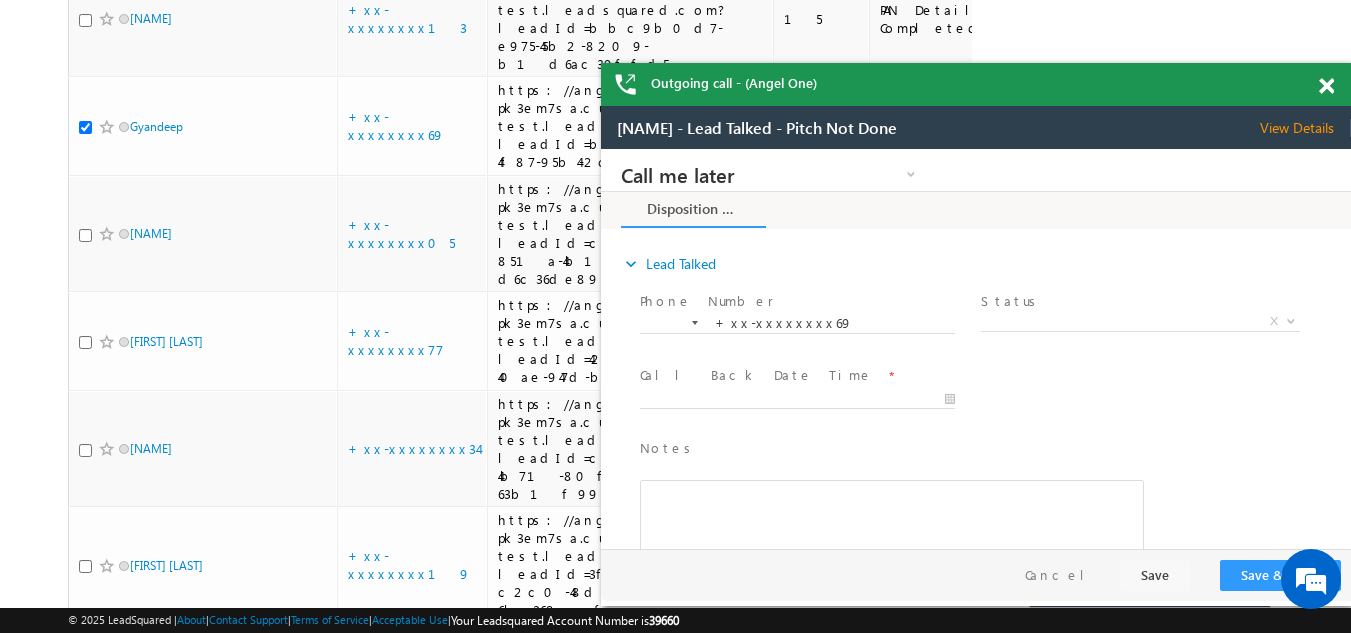 click at bounding box center (1326, 86) 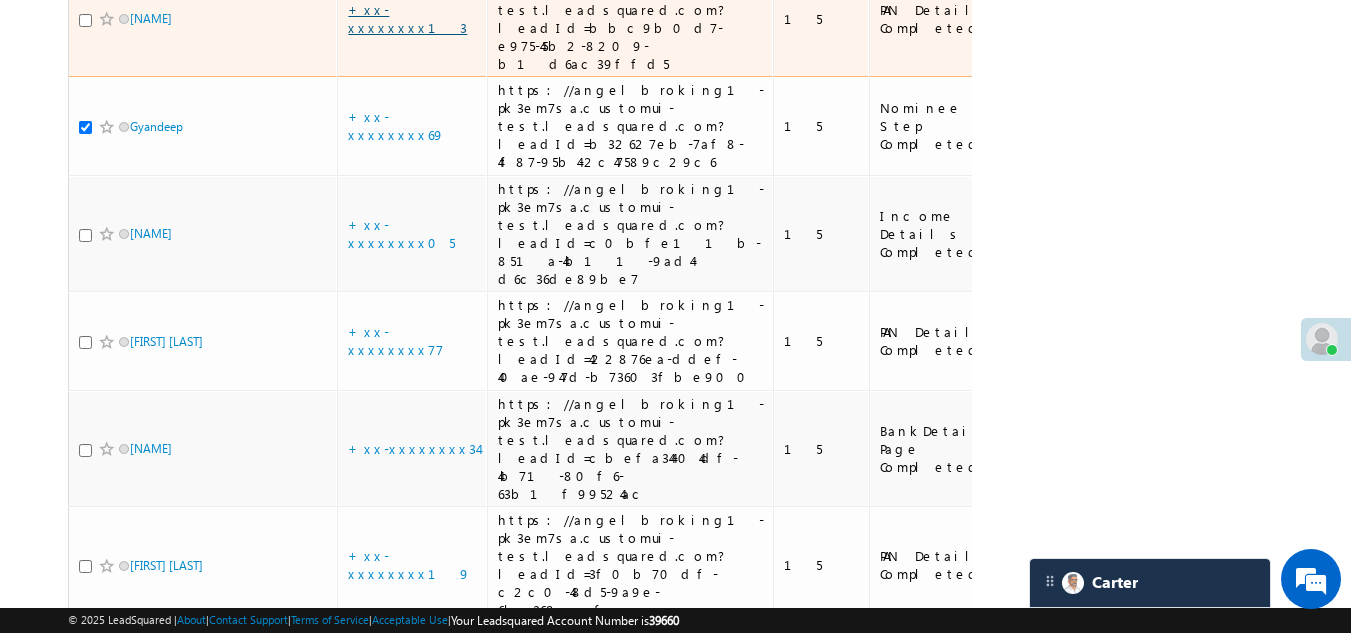 click on "+xx-xxxxxxxx13" at bounding box center (407, 18) 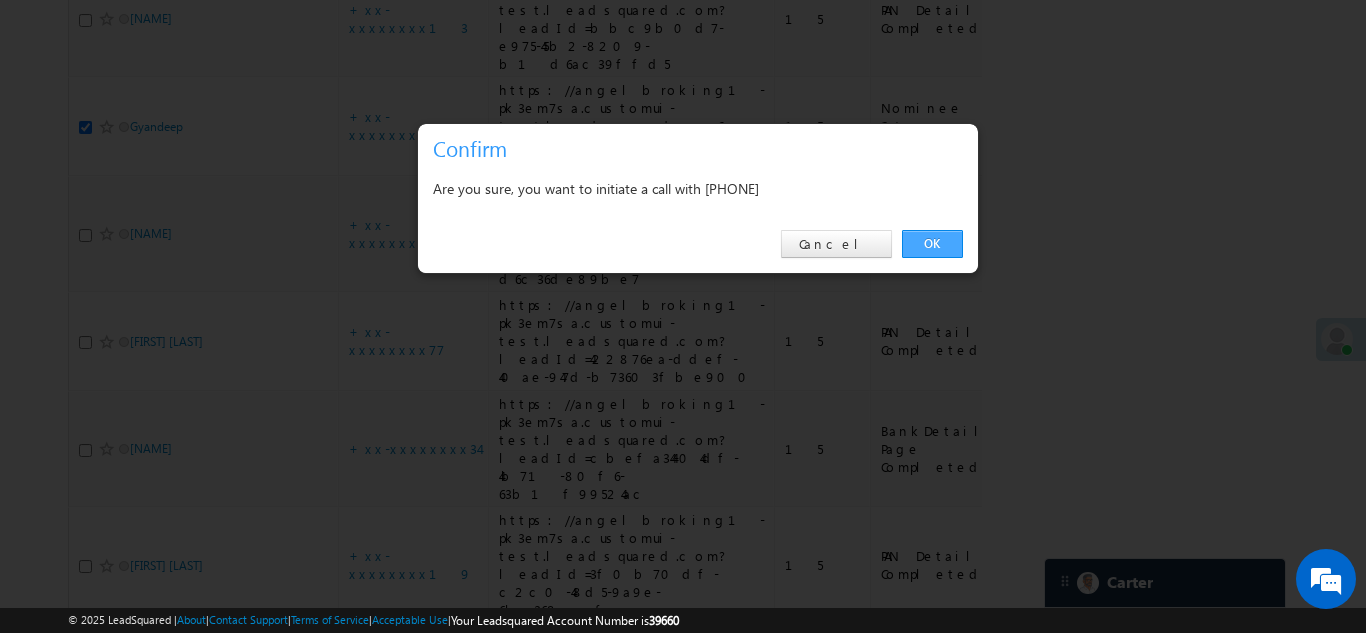 click on "OK" at bounding box center (932, 244) 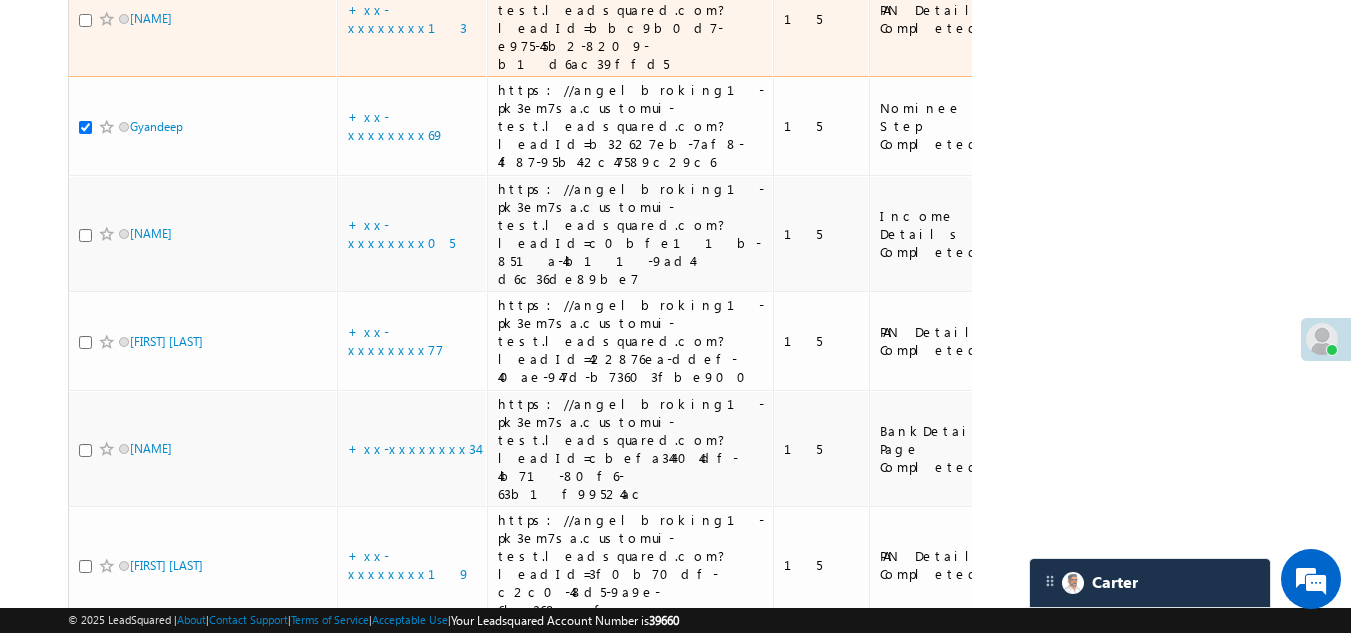 click at bounding box center (85, 20) 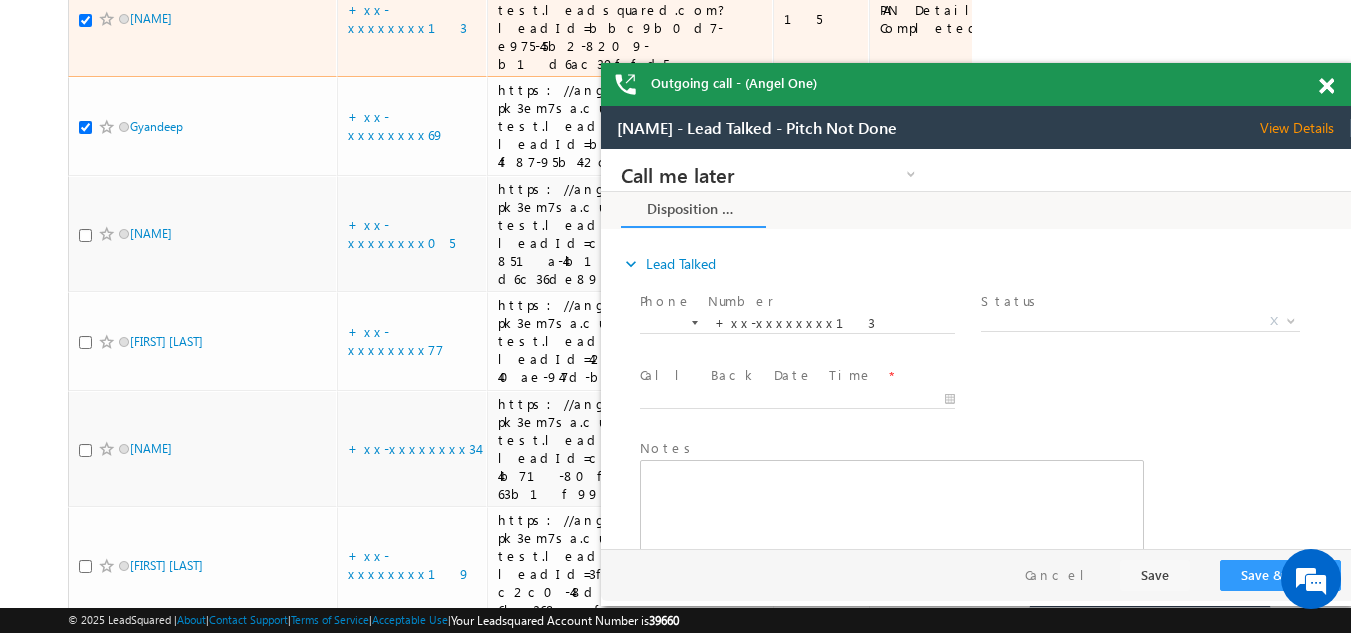 scroll, scrollTop: 0, scrollLeft: 0, axis: both 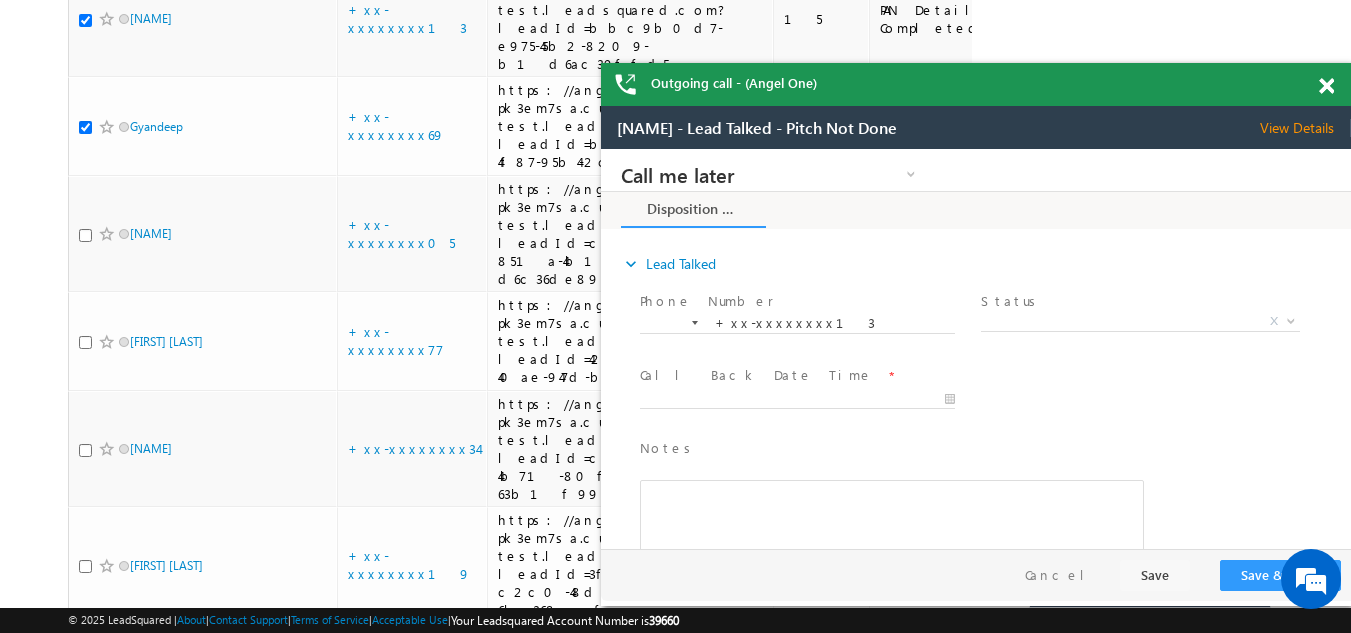 click at bounding box center (1326, 86) 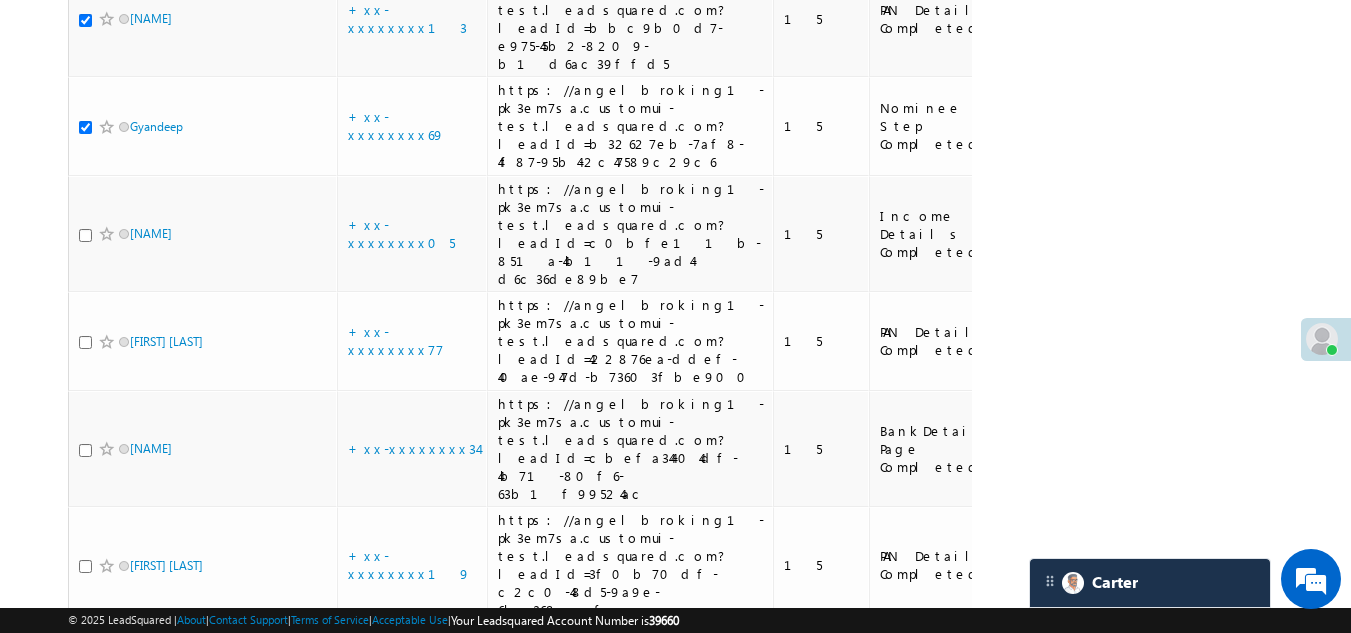 click on "+xx-xxxxxxxx69" at bounding box center [396, -99] 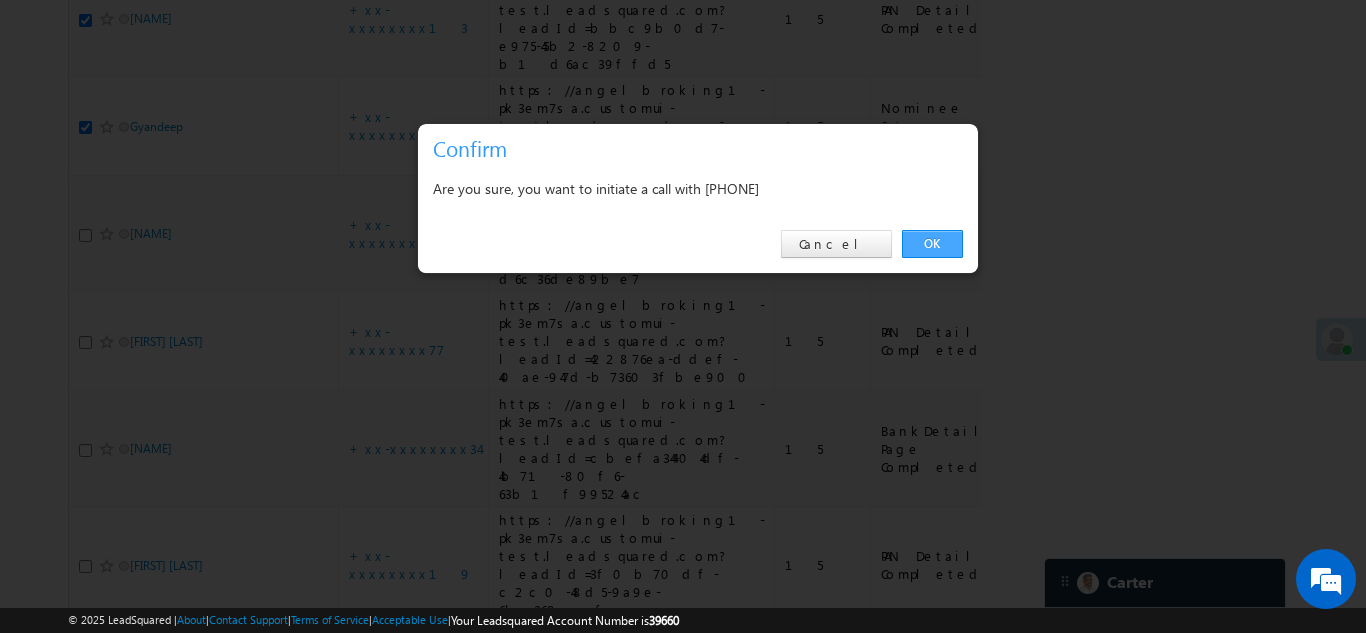 click on "OK" at bounding box center (932, 244) 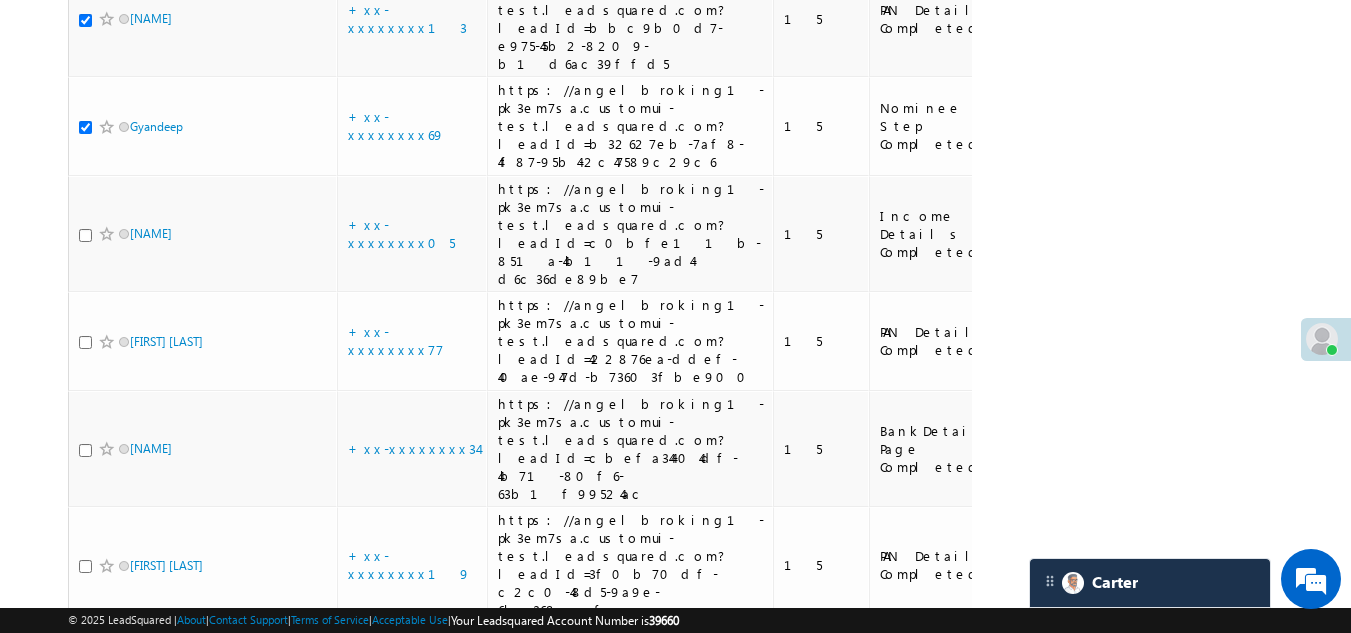 click at bounding box center (85, -97) 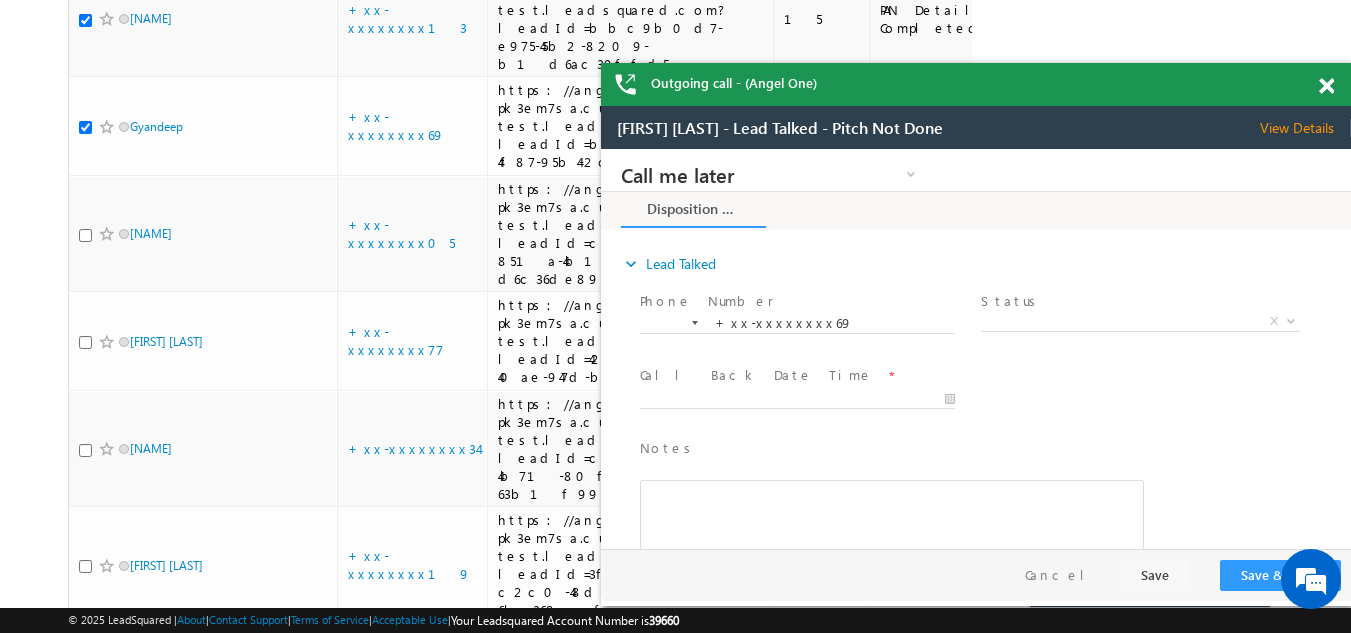 scroll, scrollTop: 0, scrollLeft: 0, axis: both 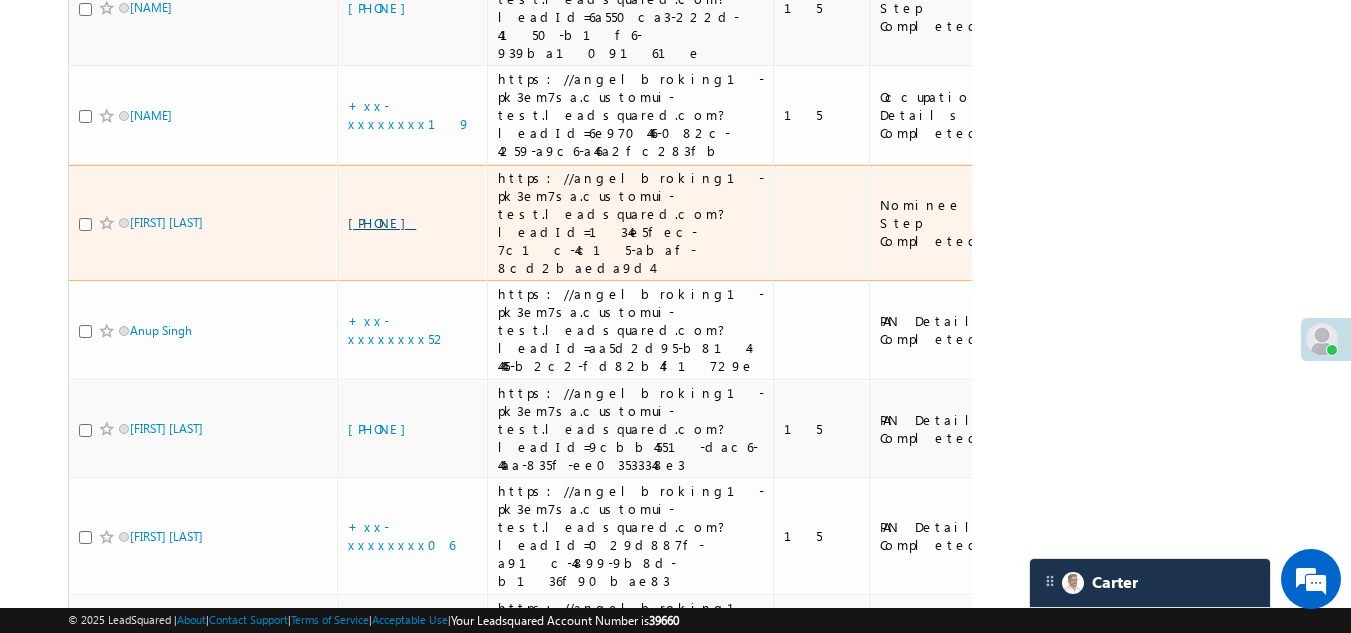 click on "[PHONE]" at bounding box center [382, 222] 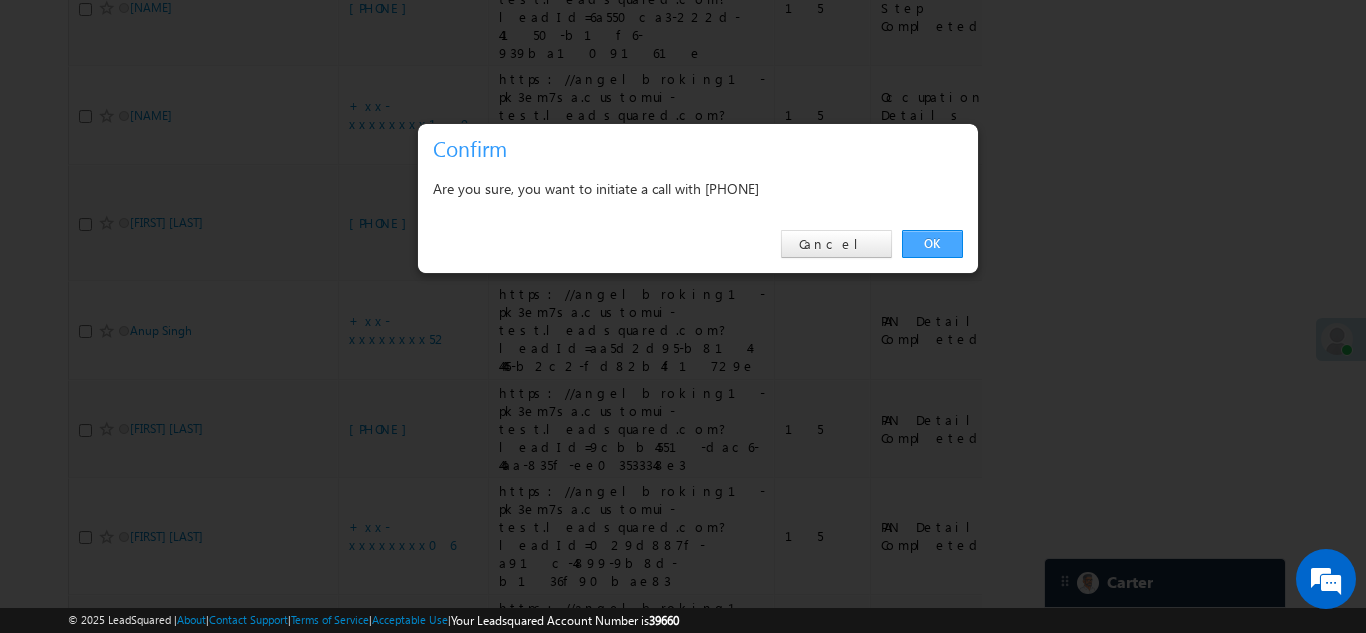 click on "OK" at bounding box center [932, 244] 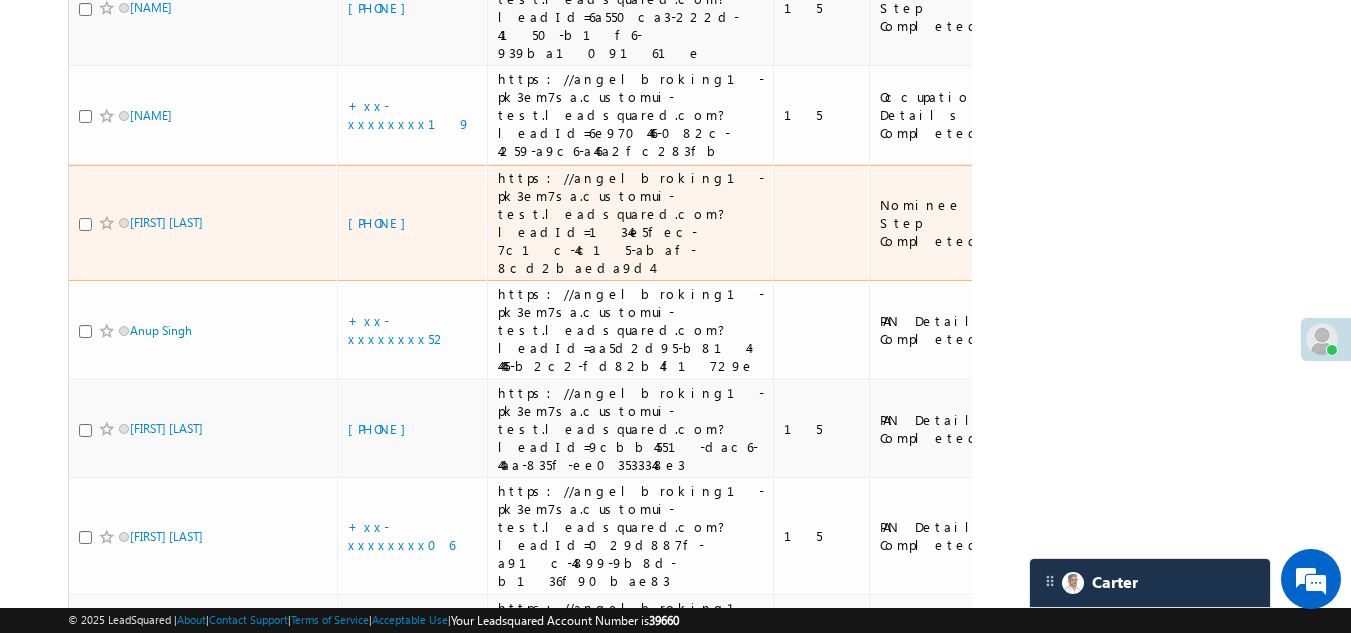 click at bounding box center (85, 224) 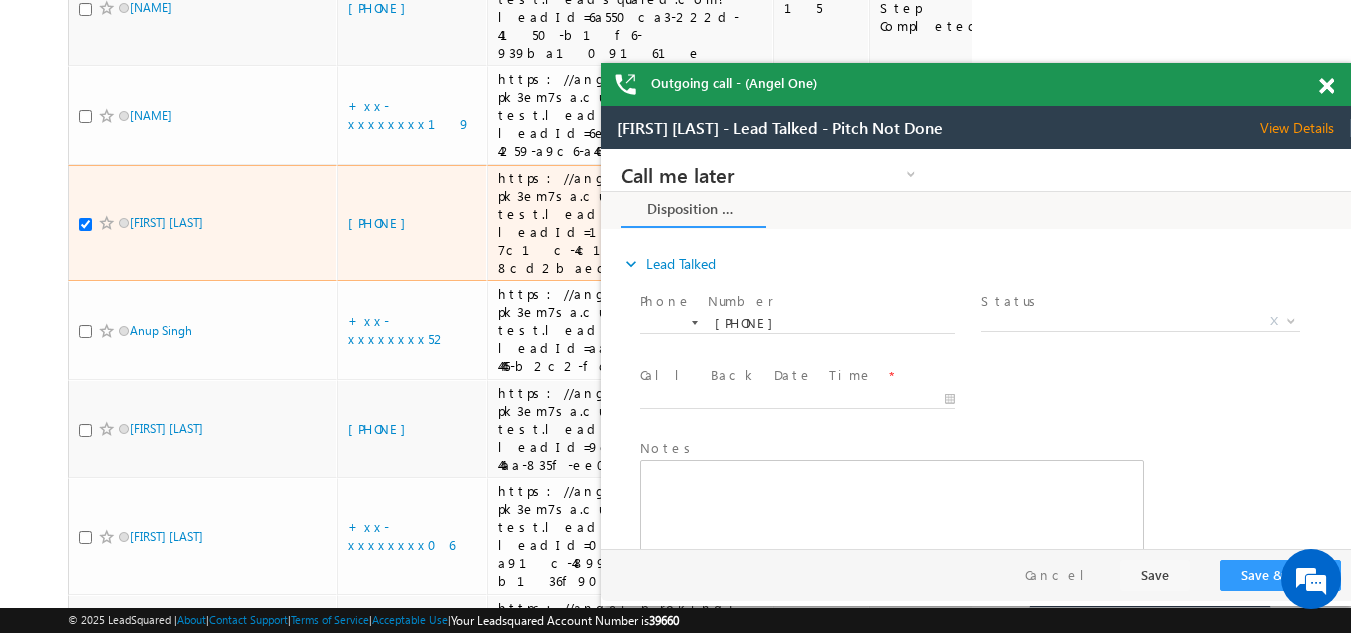 scroll, scrollTop: 0, scrollLeft: 0, axis: both 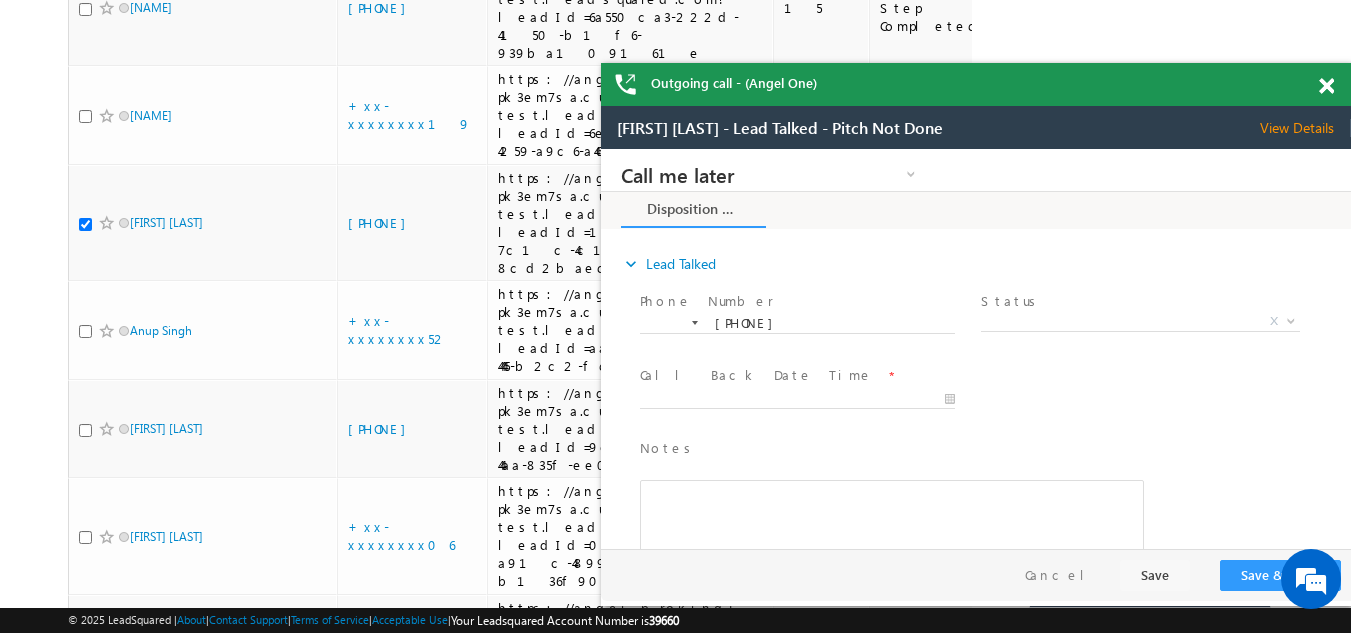click at bounding box center (1326, 86) 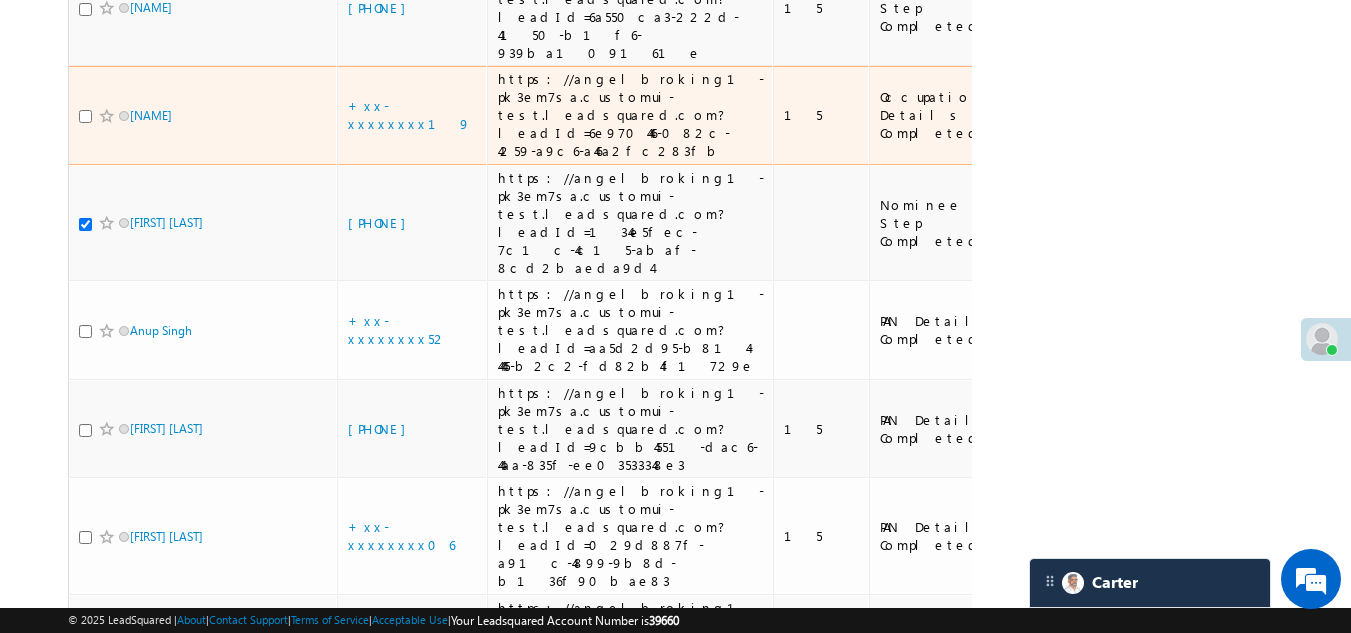 click at bounding box center (85, 116) 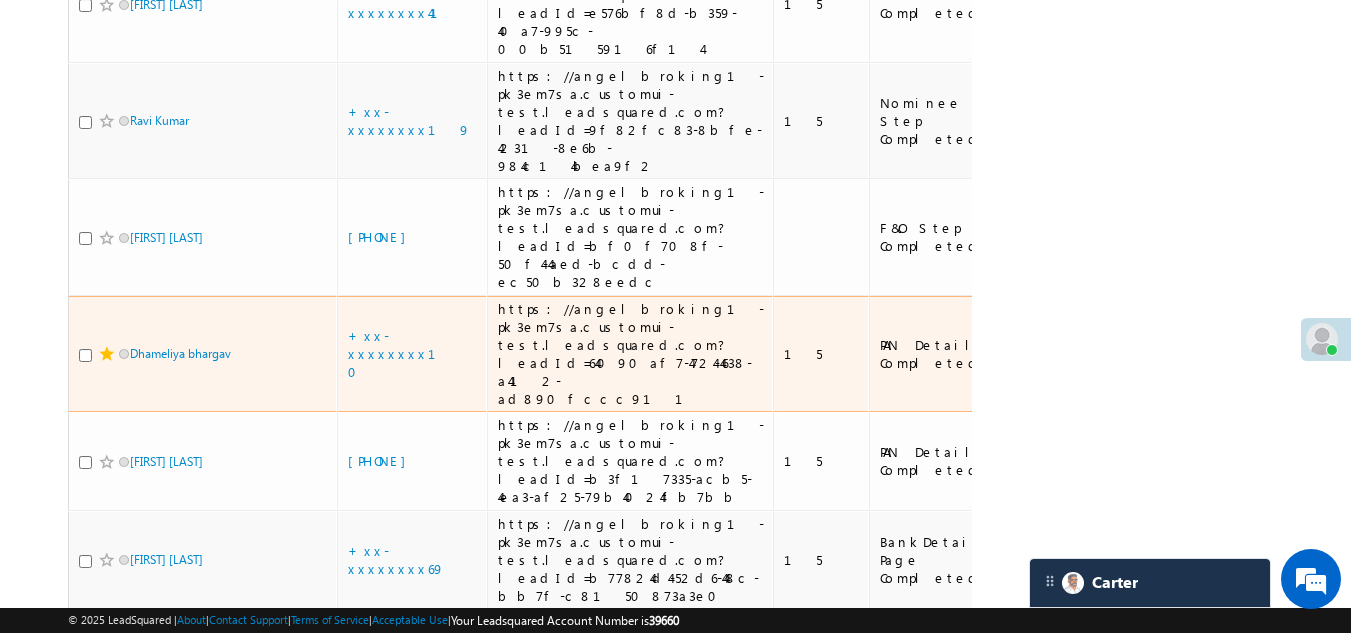 scroll, scrollTop: 2954, scrollLeft: 0, axis: vertical 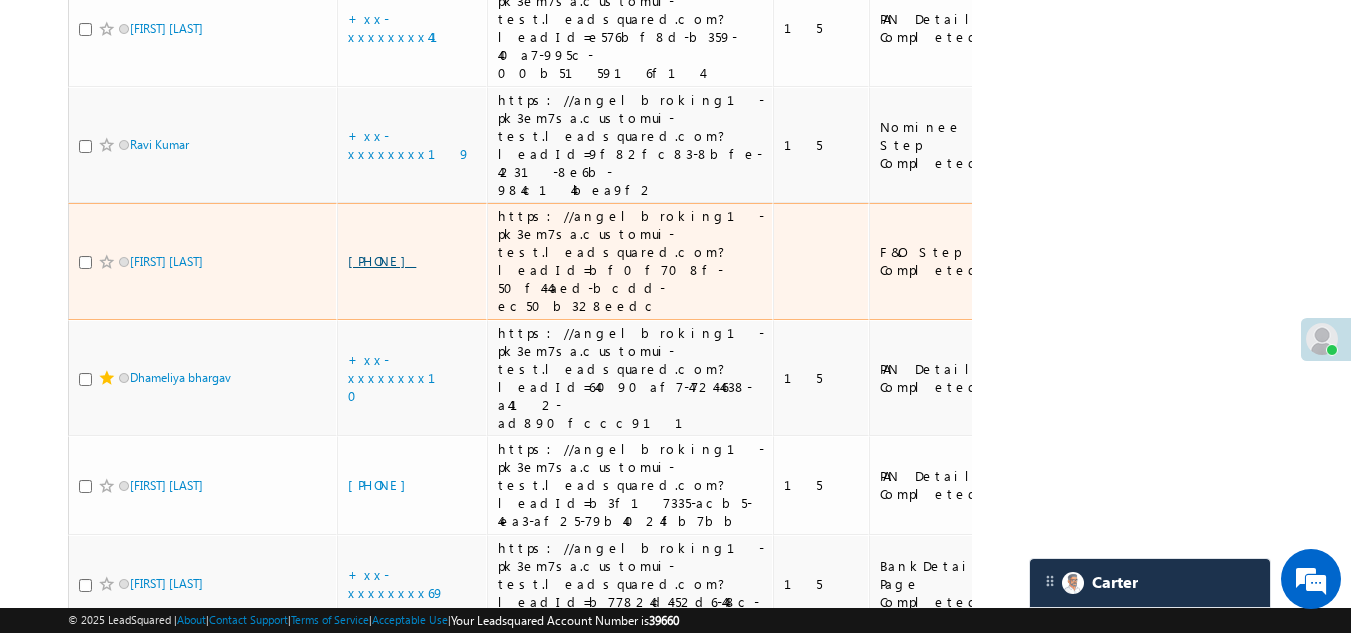click on "[PHONE]" at bounding box center [382, 260] 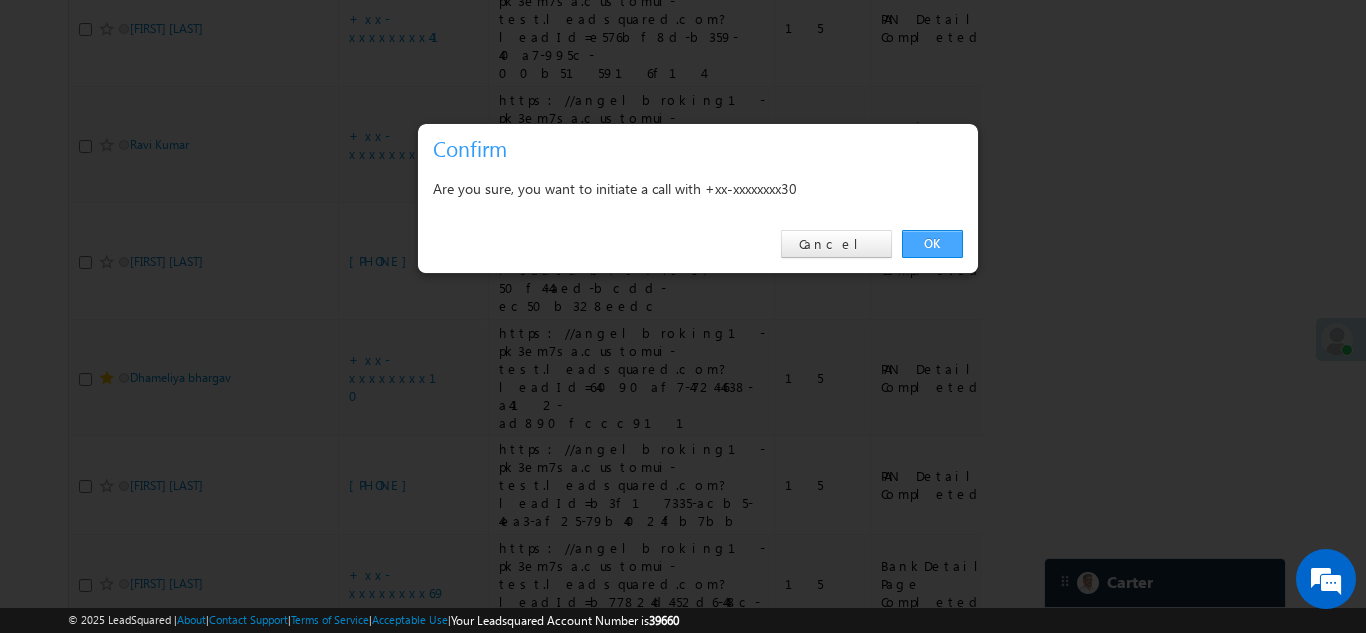click on "OK" at bounding box center (932, 244) 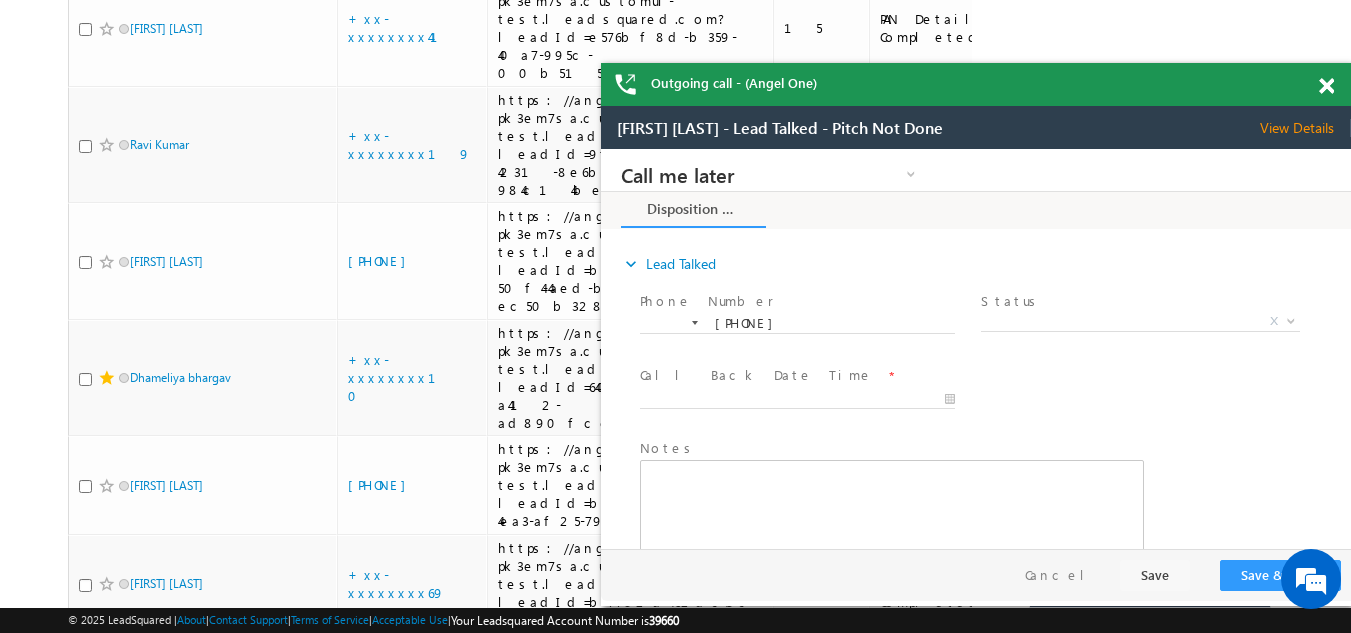 scroll, scrollTop: 0, scrollLeft: 0, axis: both 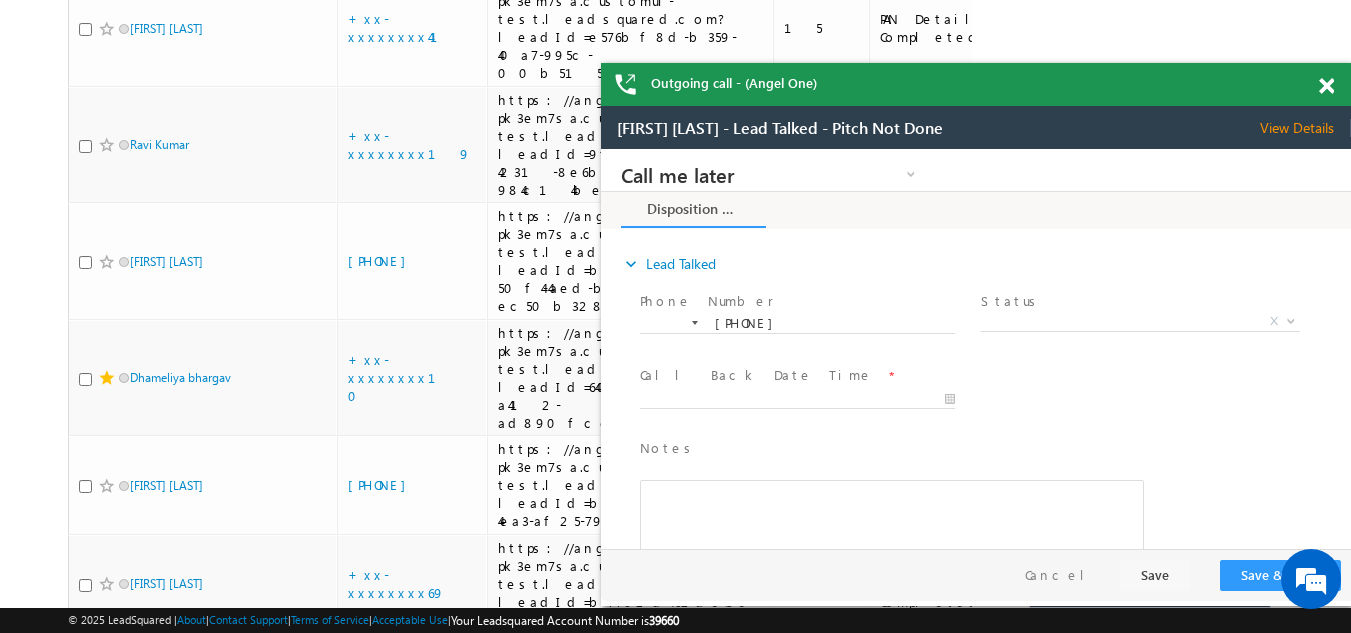click at bounding box center (1337, 82) 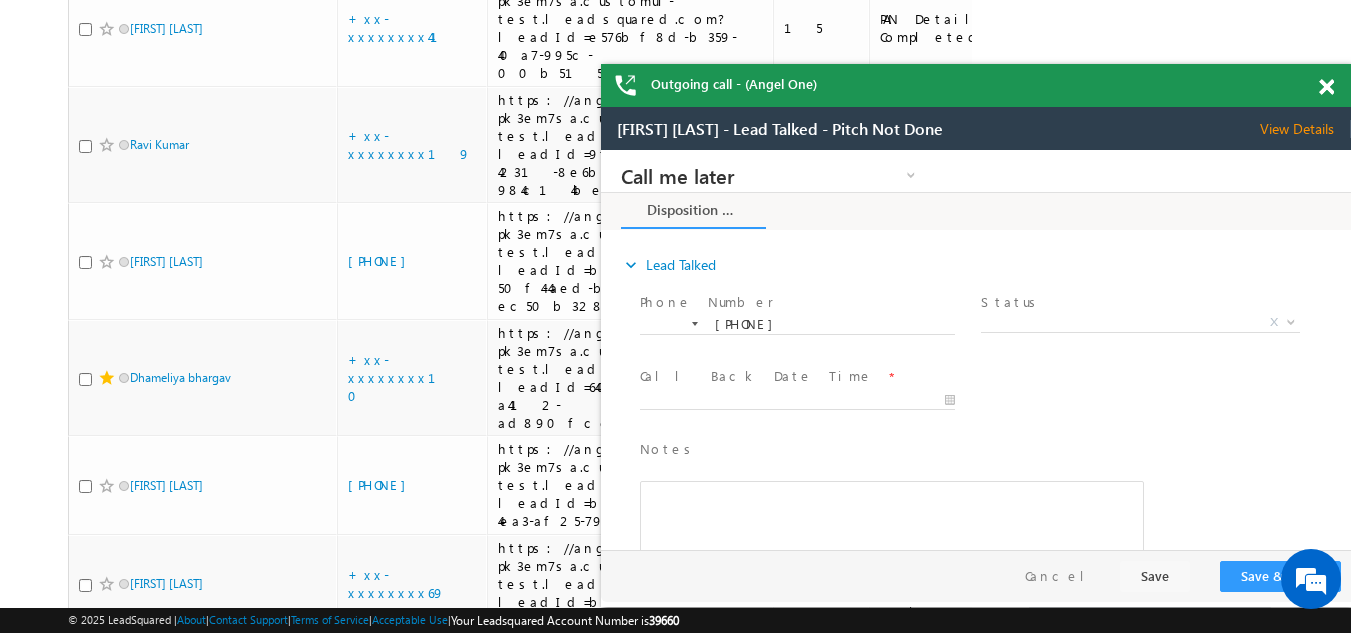 click at bounding box center [1326, 87] 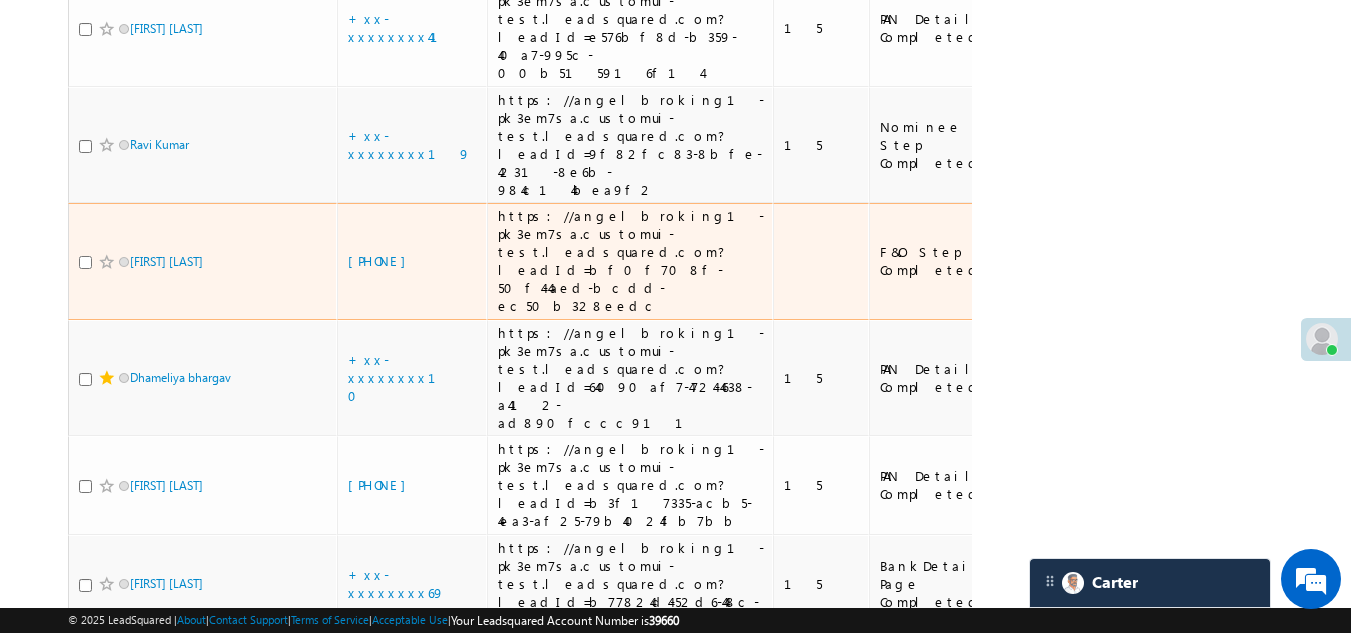 click at bounding box center [85, 262] 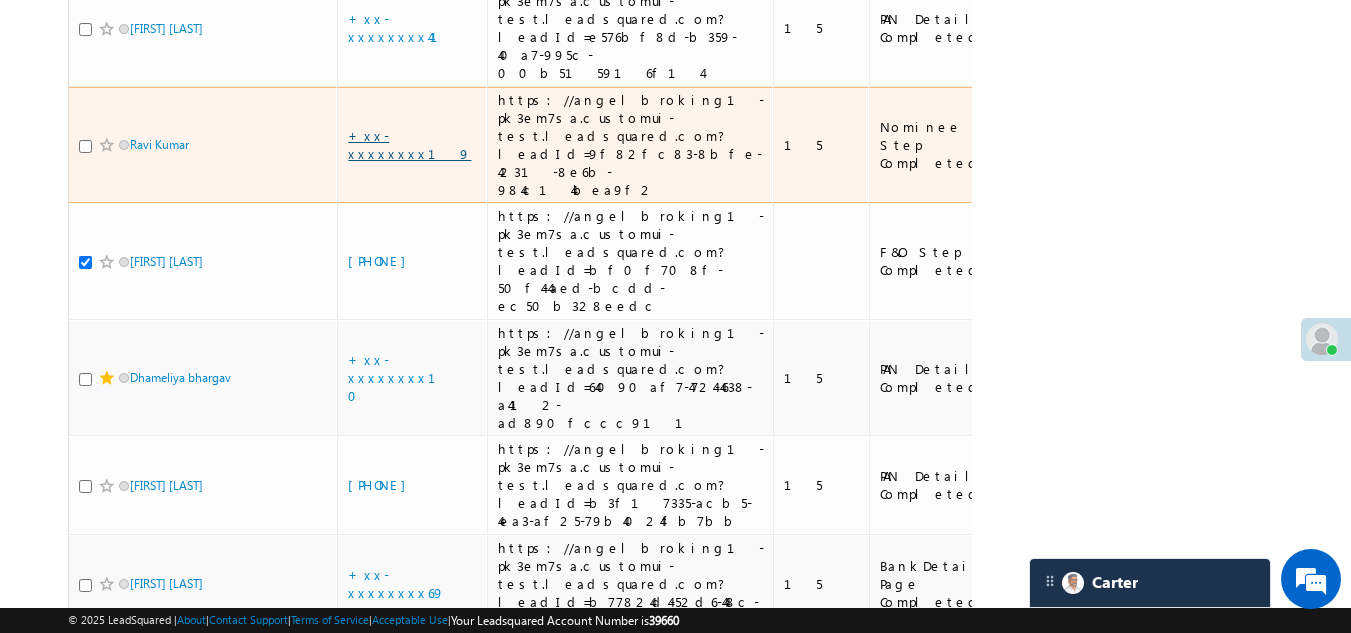click on "+xx-xxxxxxxx19" at bounding box center [409, 144] 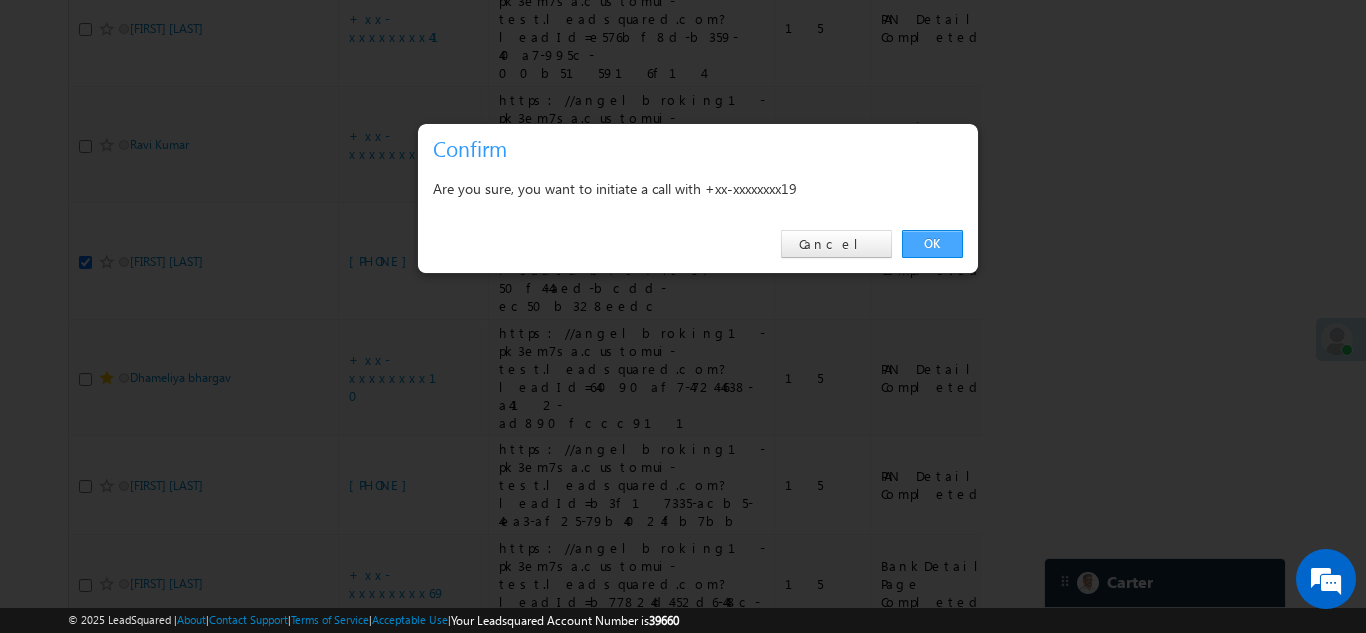 click on "OK" at bounding box center [932, 244] 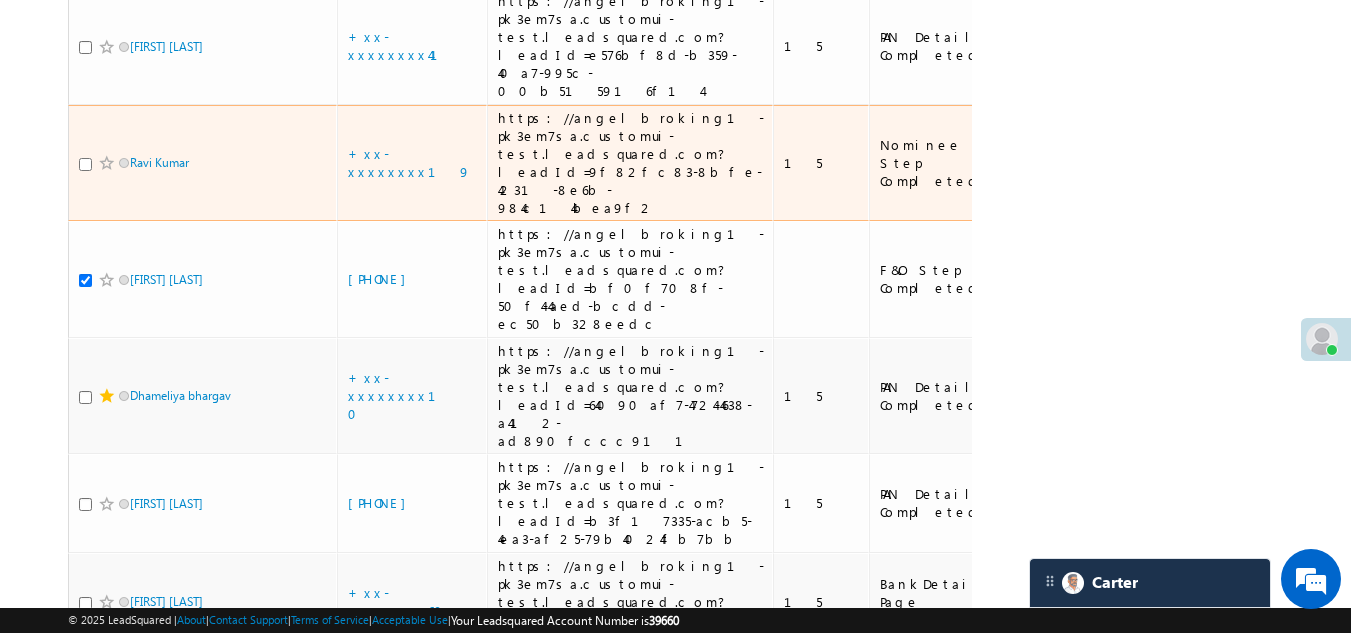 click at bounding box center (85, 164) 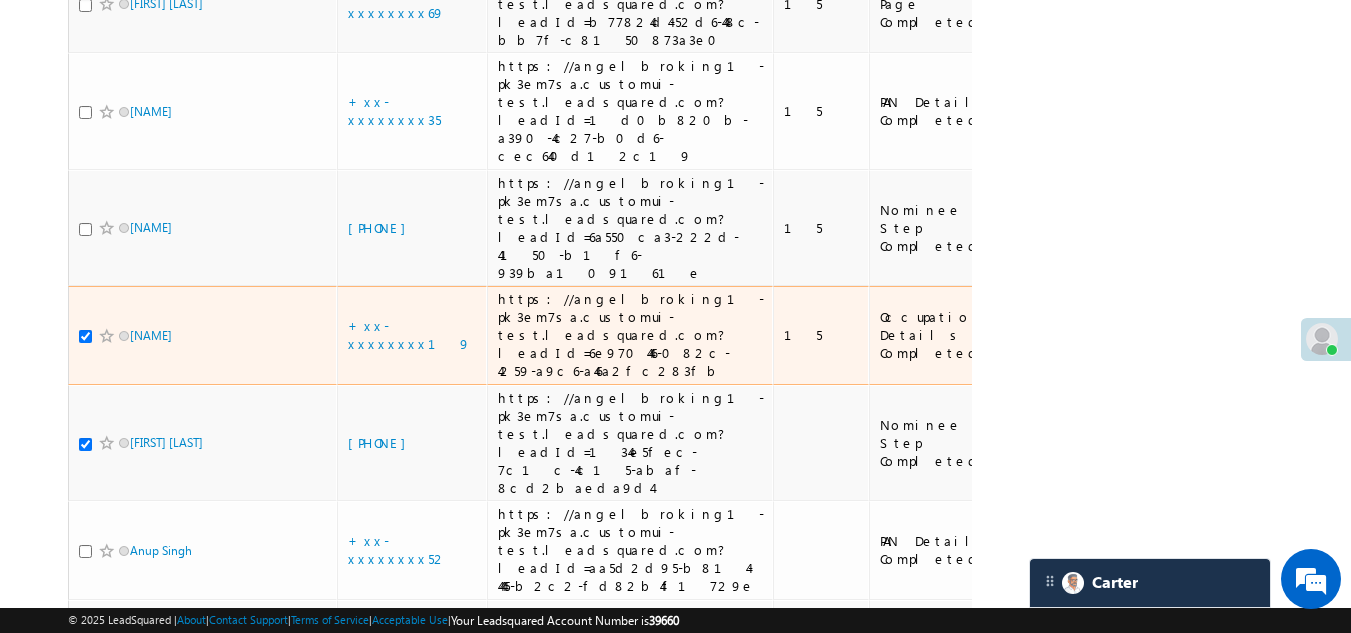 scroll, scrollTop: 3454, scrollLeft: 0, axis: vertical 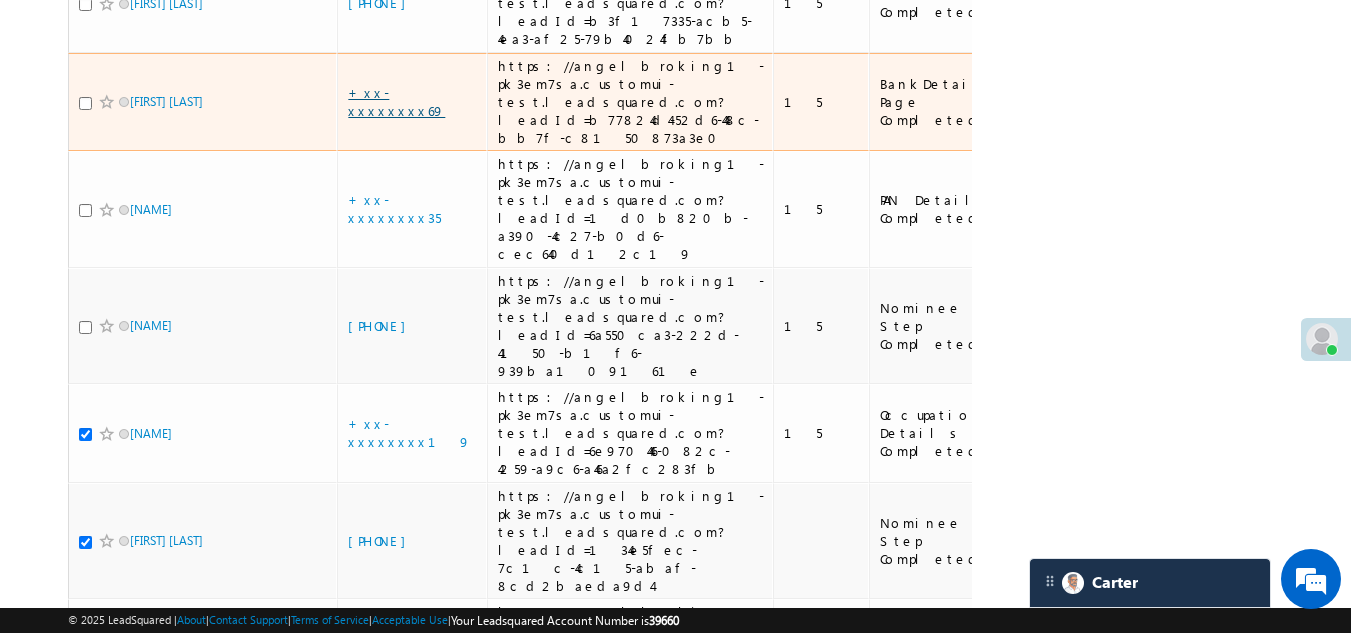 click on "+xx-xxxxxxxx69" at bounding box center [396, 101] 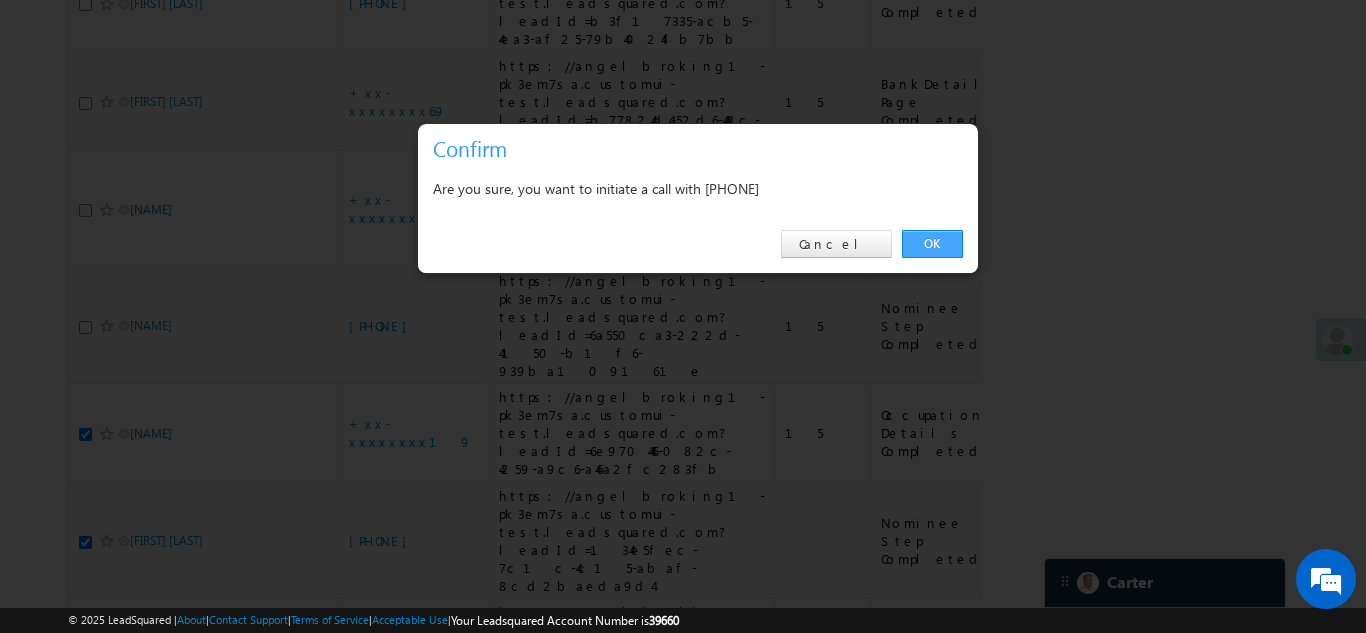 click on "OK" at bounding box center [932, 244] 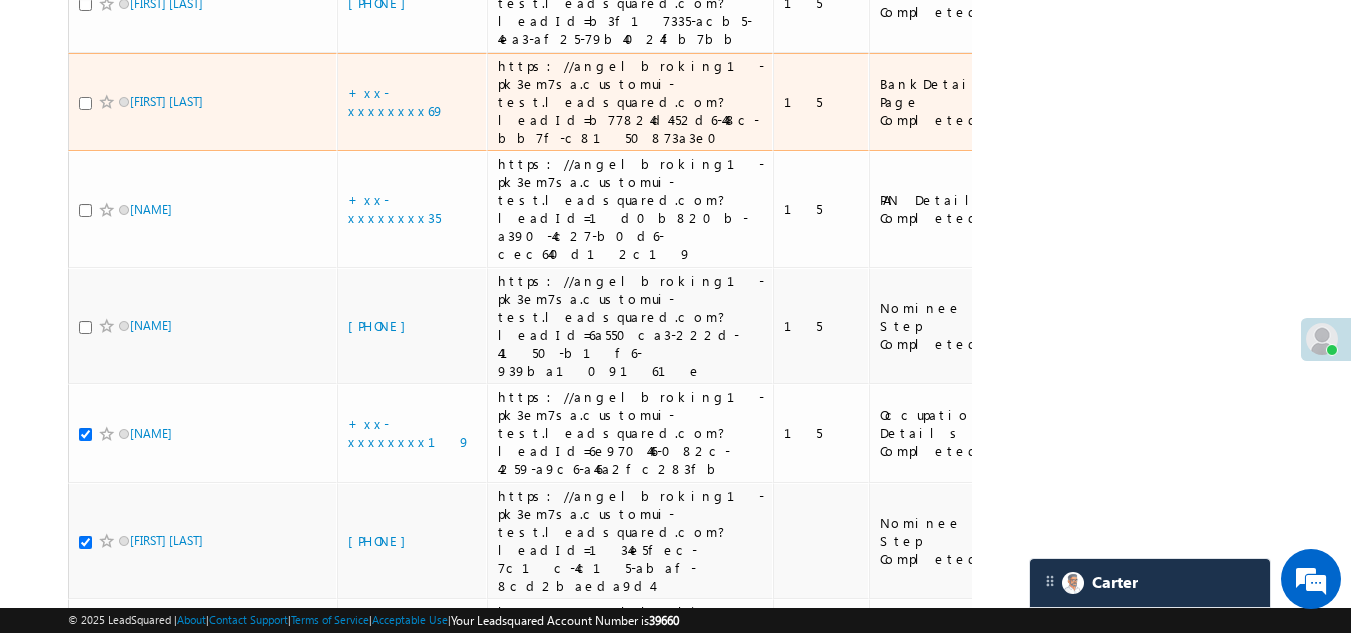 click at bounding box center [85, 103] 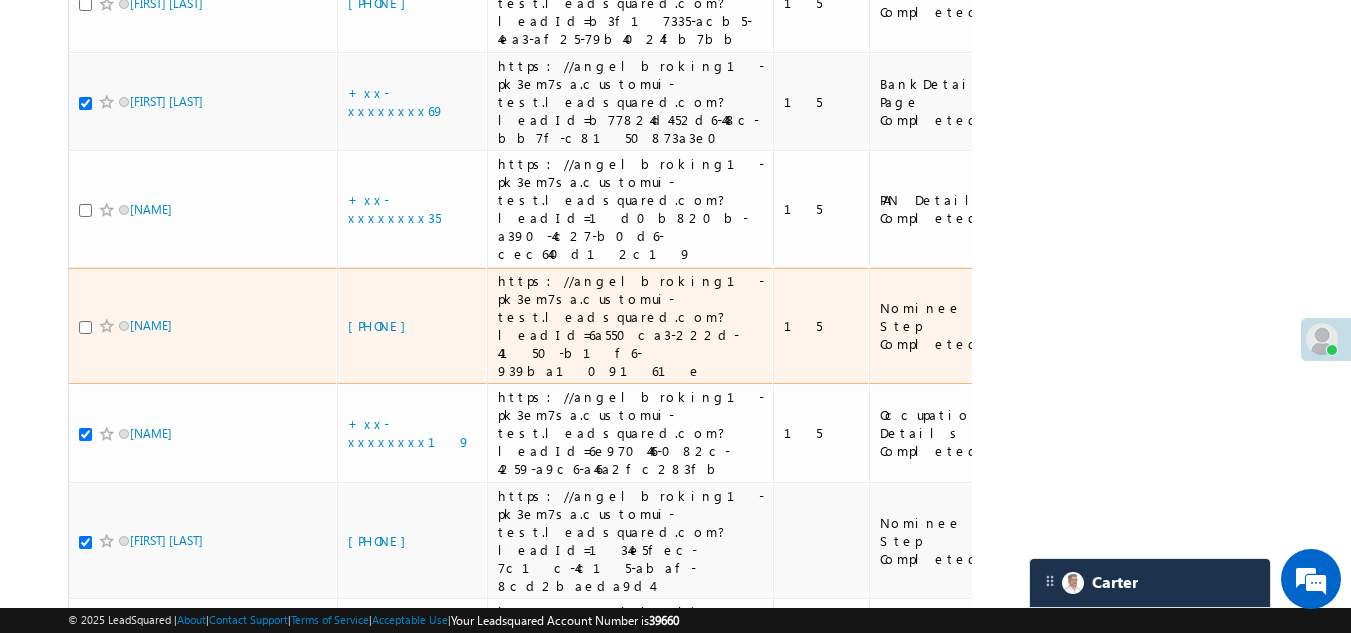 scroll, scrollTop: 3554, scrollLeft: 0, axis: vertical 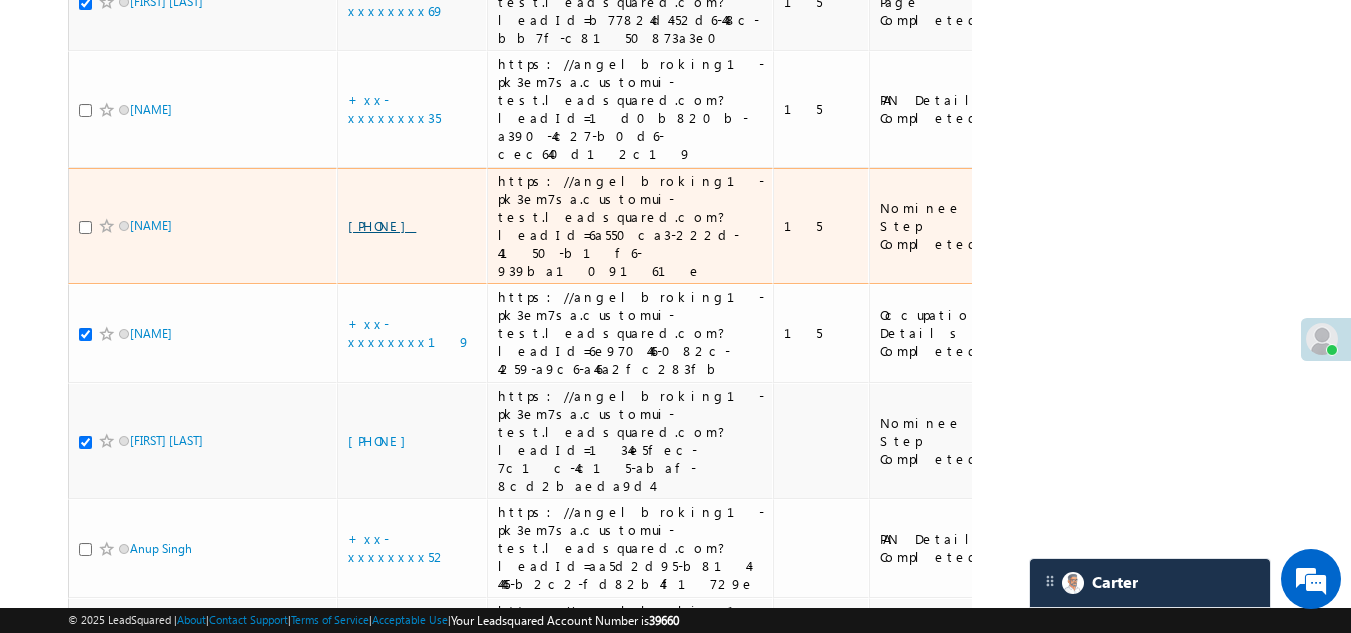 click on "[PHONE]" at bounding box center (382, 225) 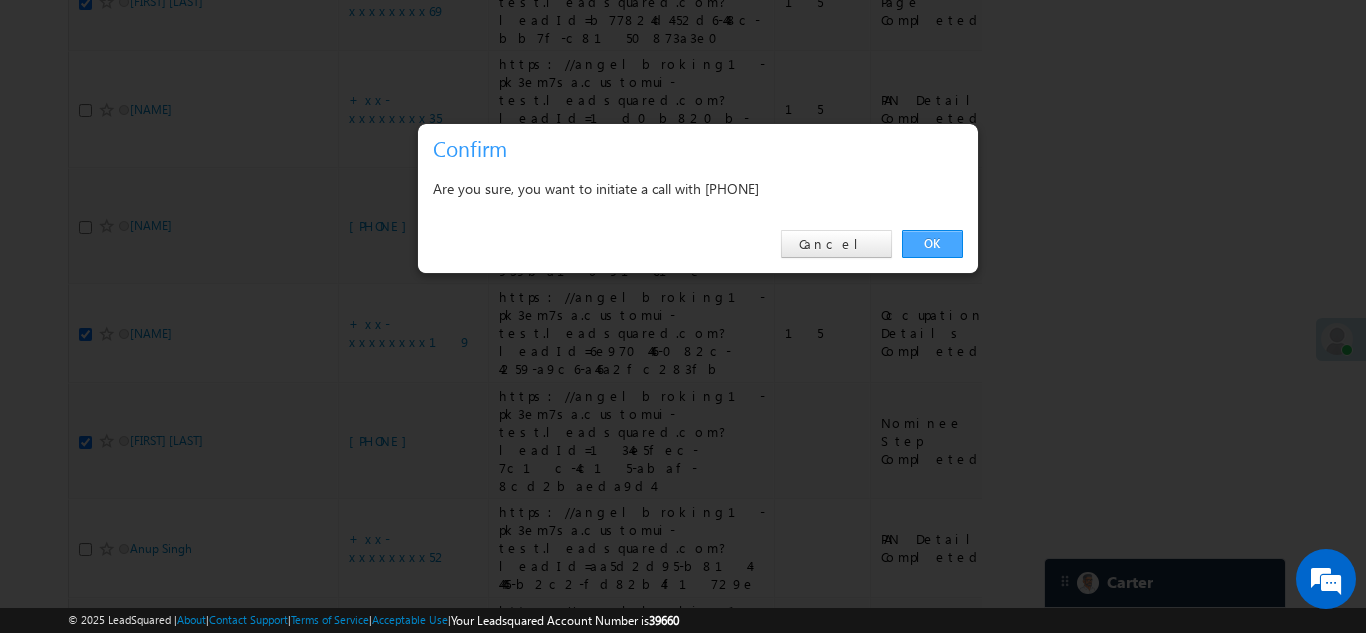 click on "OK" at bounding box center (932, 244) 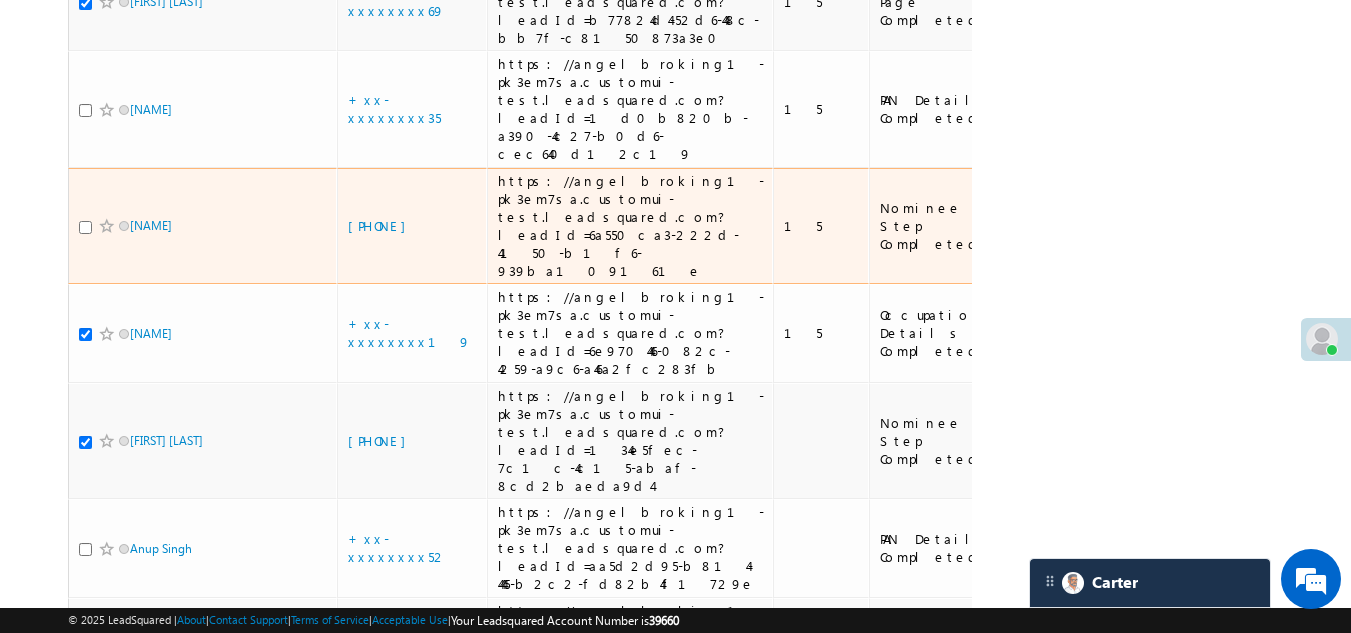 click at bounding box center [85, 227] 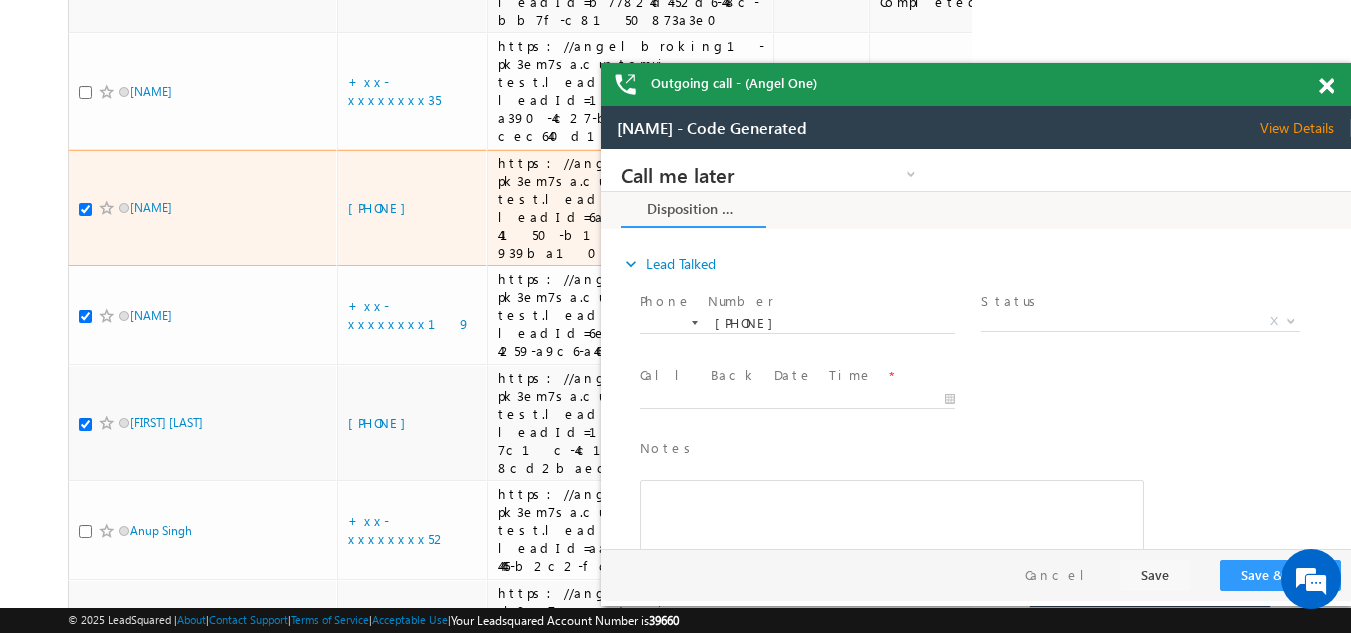 scroll, scrollTop: 0, scrollLeft: 0, axis: both 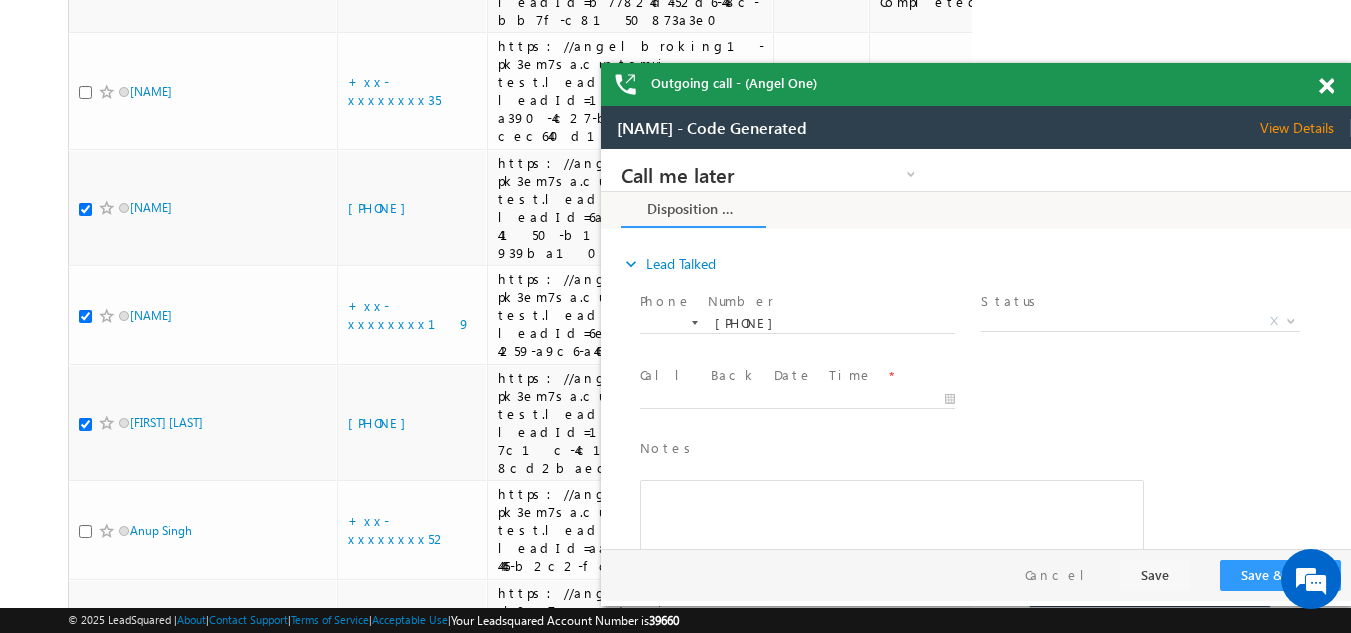click on "View Details" at bounding box center (1305, 128) 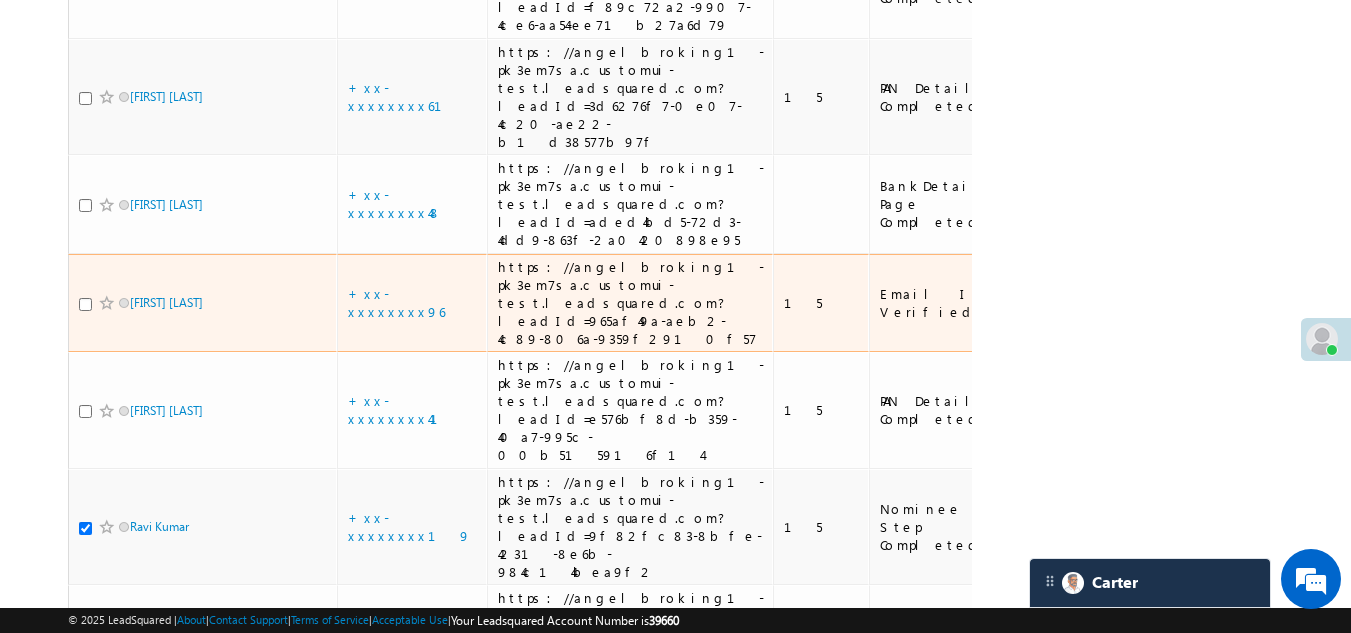 scroll, scrollTop: 2554, scrollLeft: 0, axis: vertical 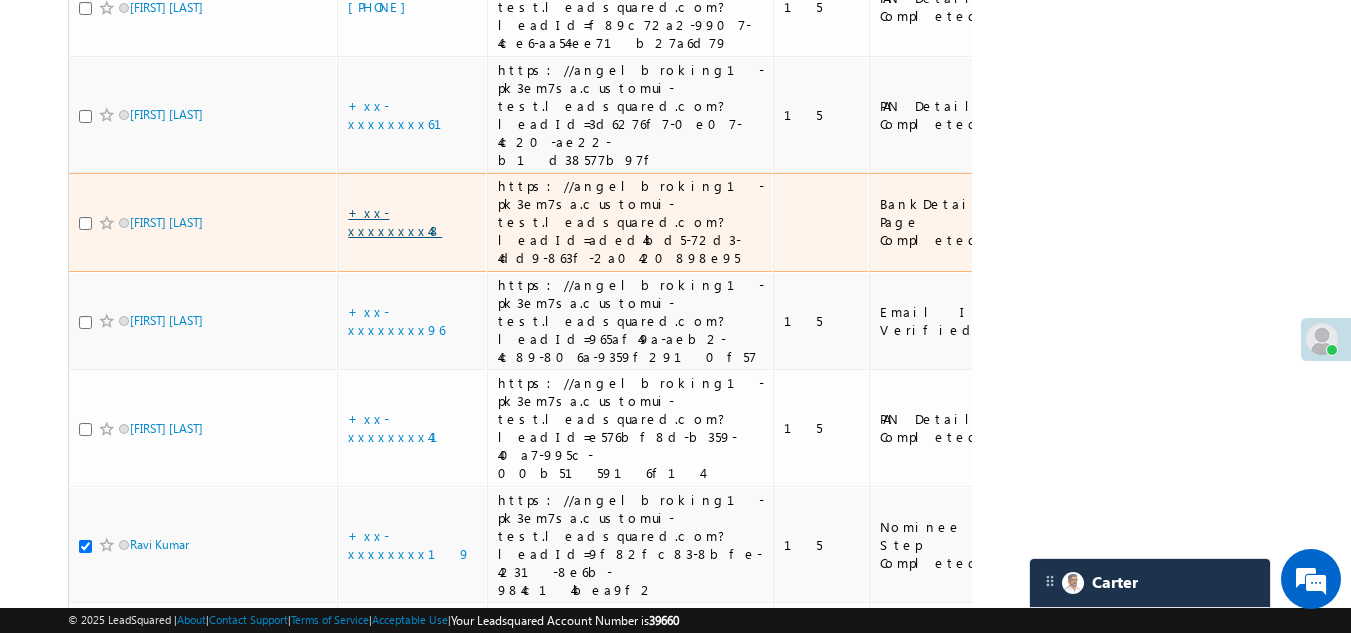 click on "+xx-xxxxxxxx48" at bounding box center [395, 221] 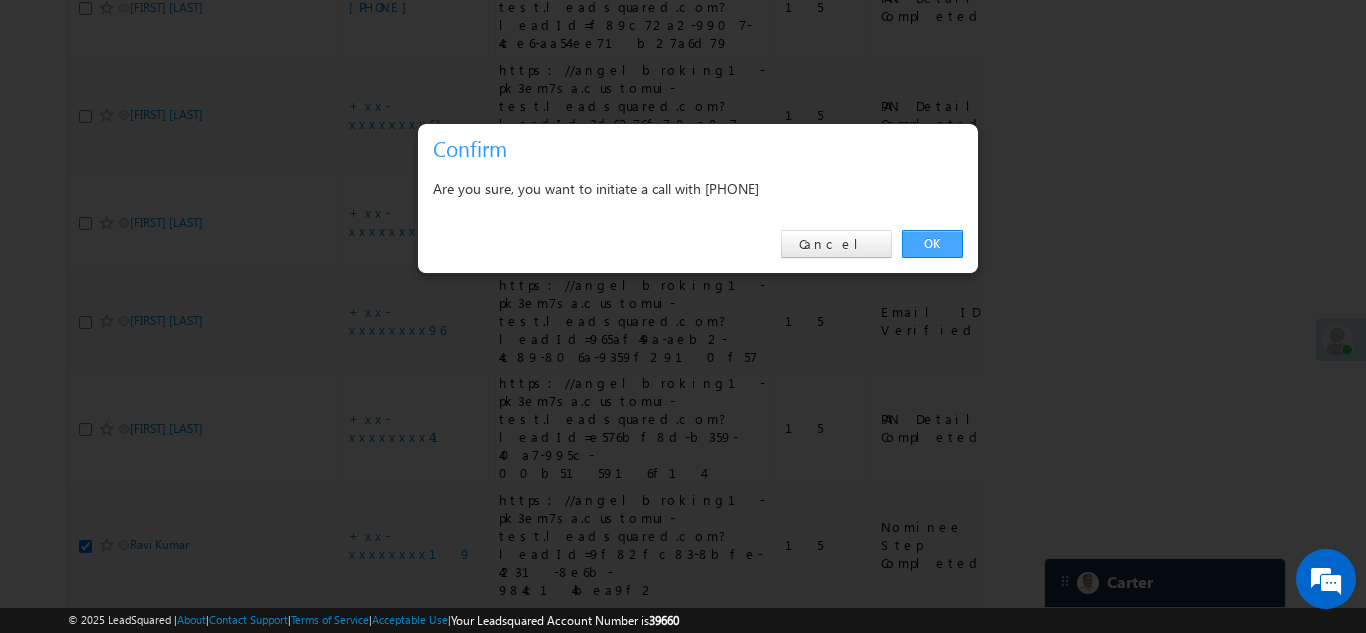 click on "OK" at bounding box center (932, 244) 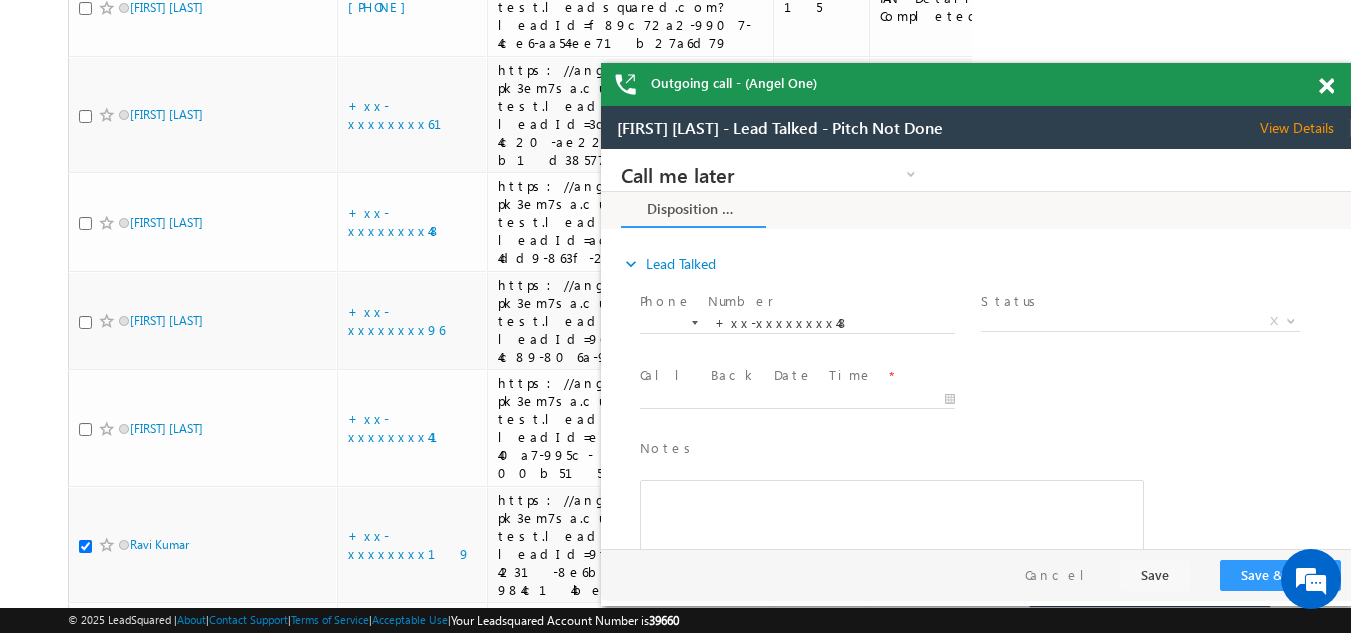 scroll, scrollTop: 0, scrollLeft: 0, axis: both 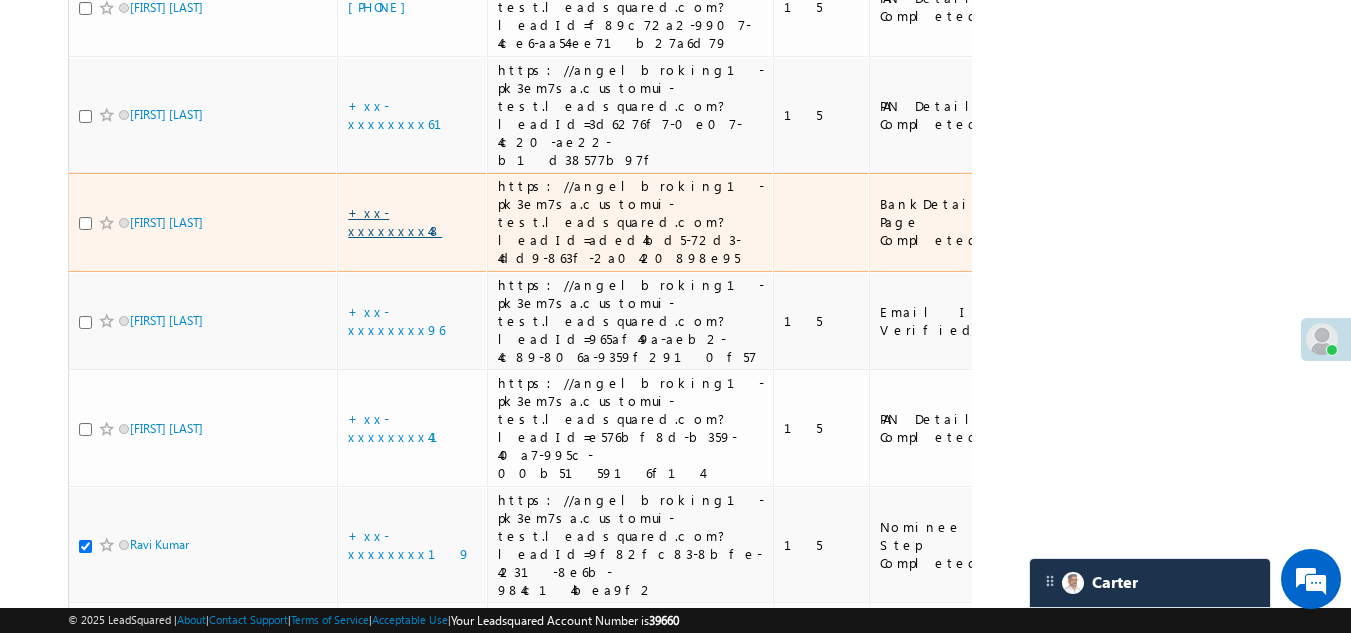 click on "+xx-xxxxxxxx48" at bounding box center (395, 221) 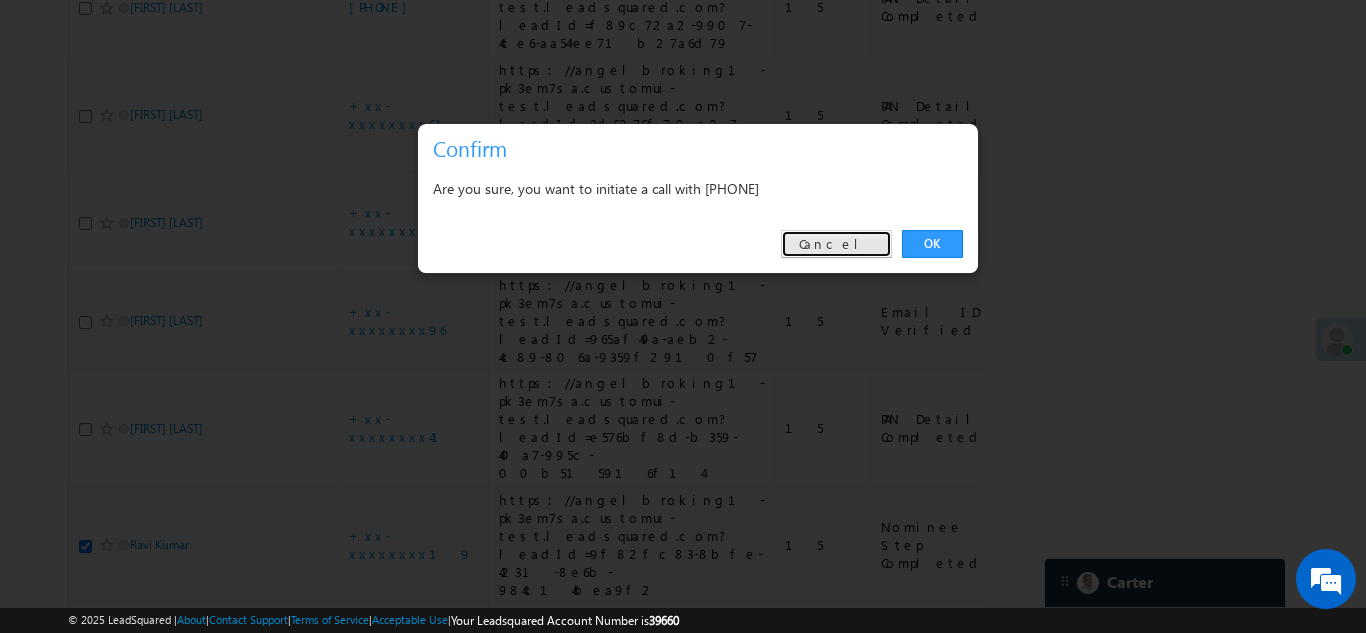 click on "Cancel" at bounding box center (836, 244) 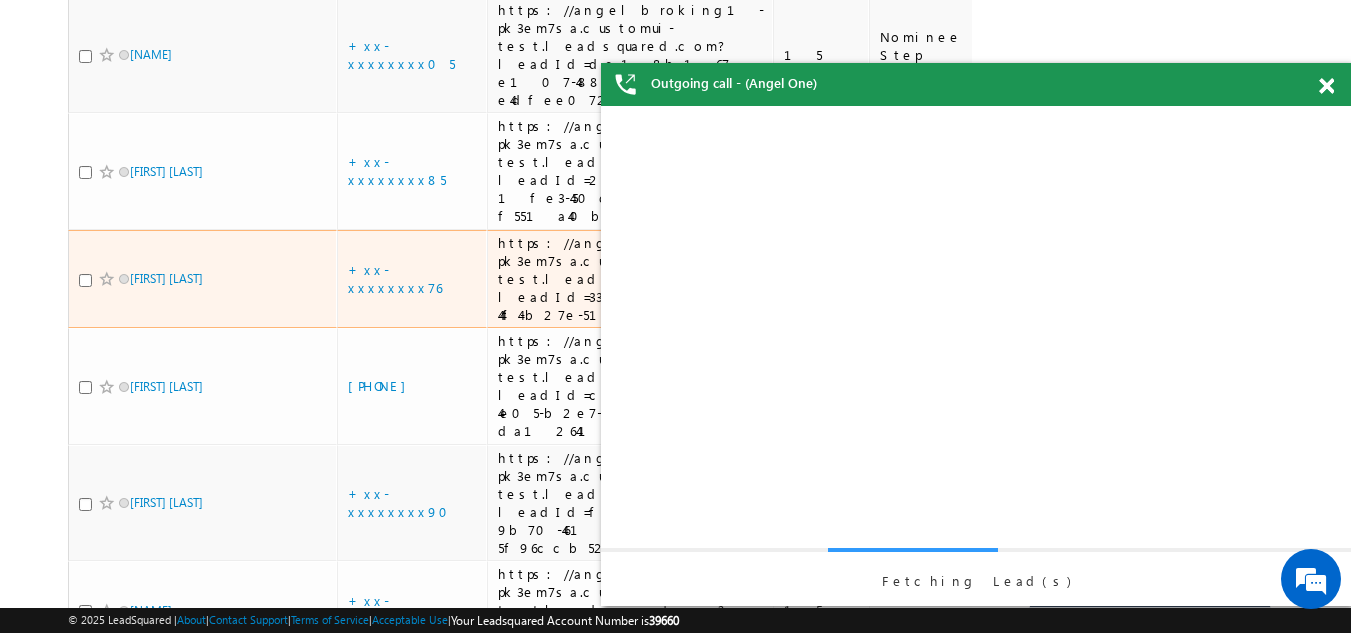 scroll, scrollTop: 0, scrollLeft: 0, axis: both 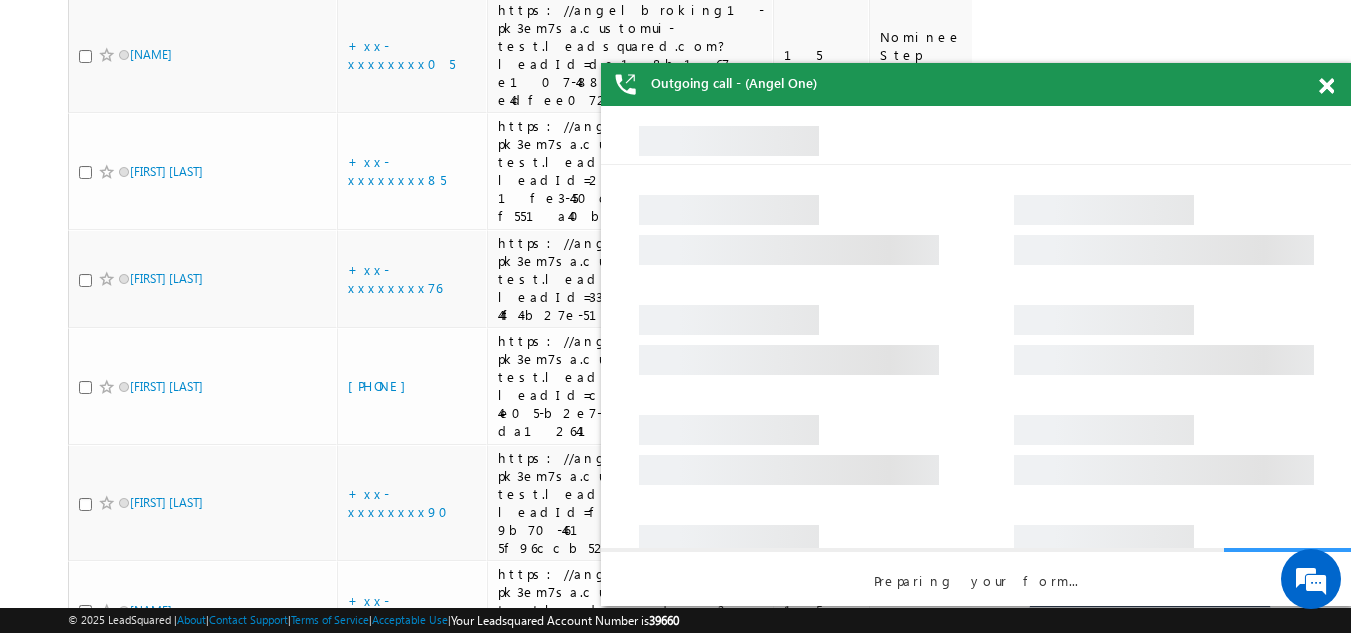 click at bounding box center [1326, 86] 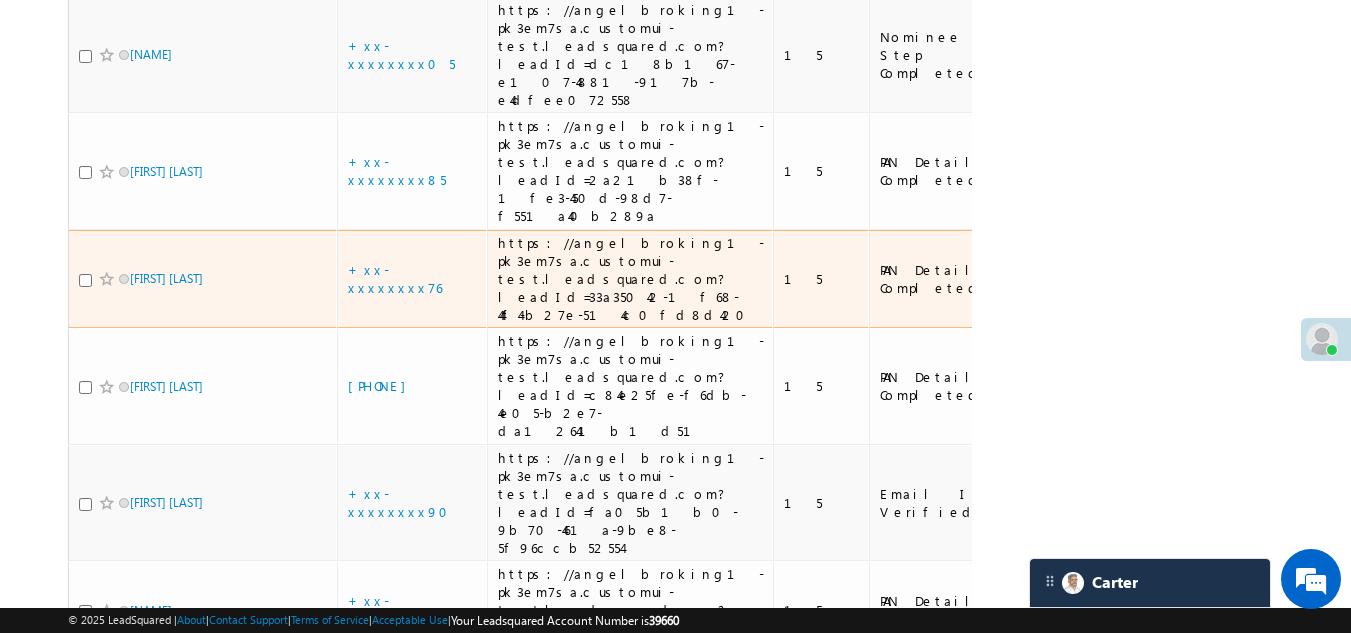 scroll, scrollTop: 1654, scrollLeft: 0, axis: vertical 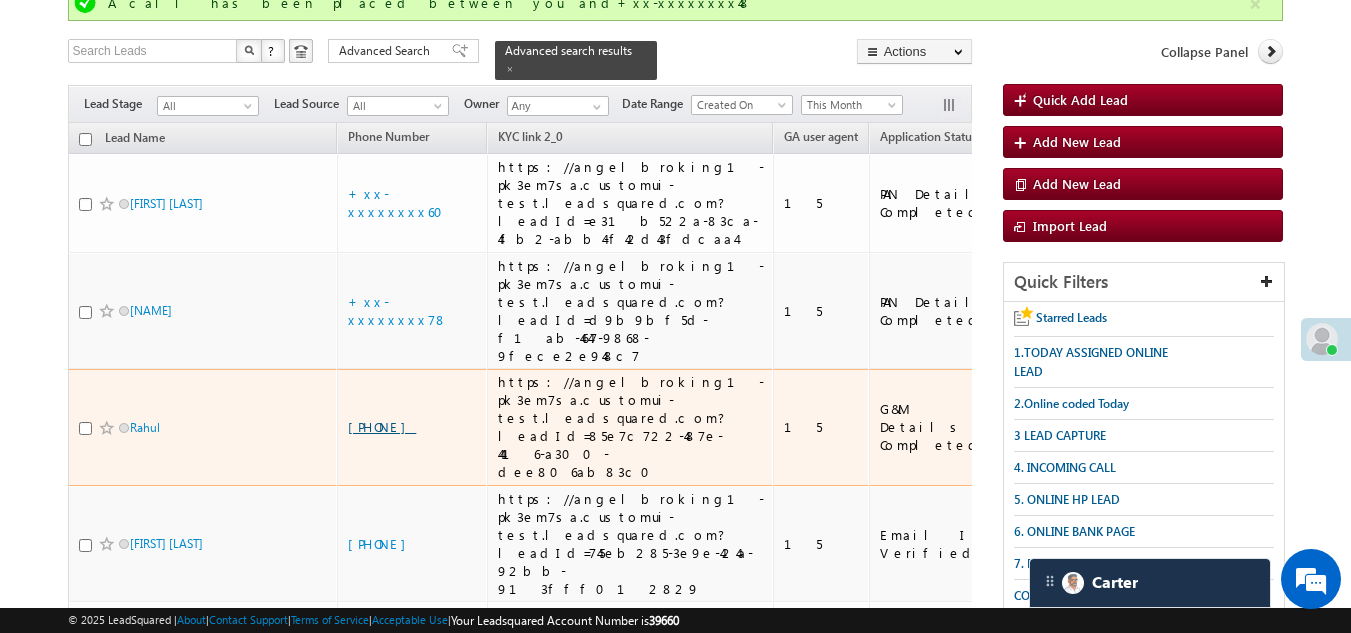 click on "[PHONE]" at bounding box center (382, 426) 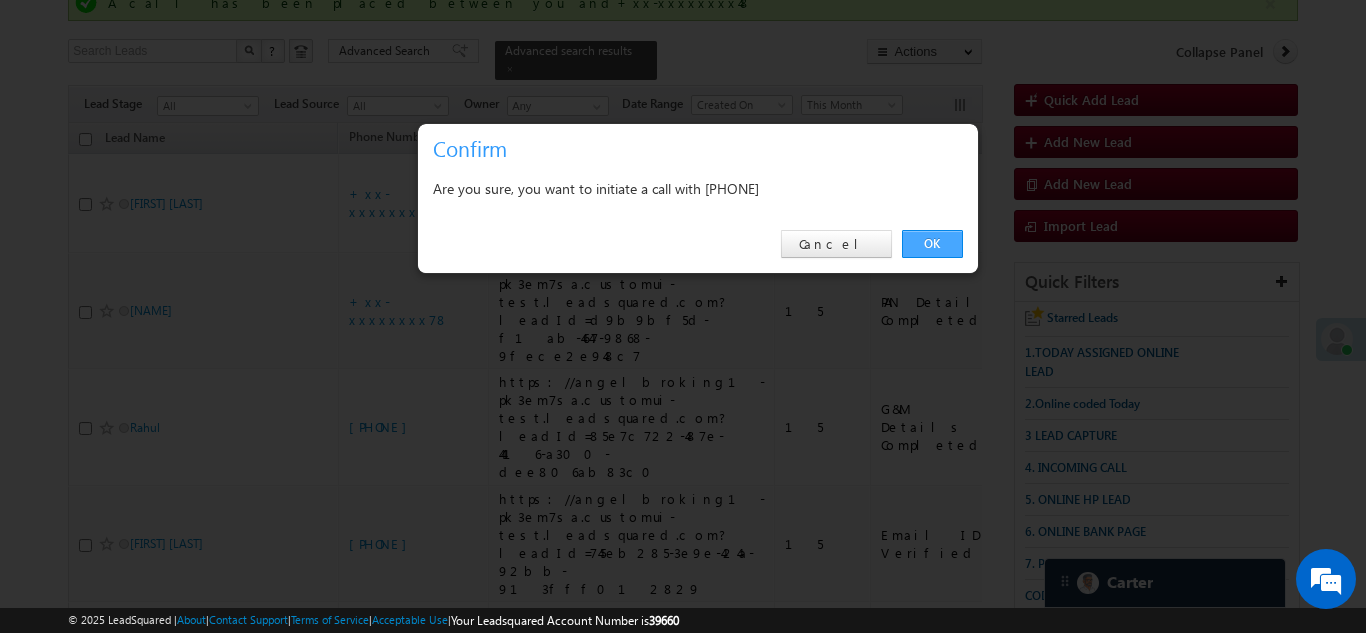click on "OK" at bounding box center (932, 244) 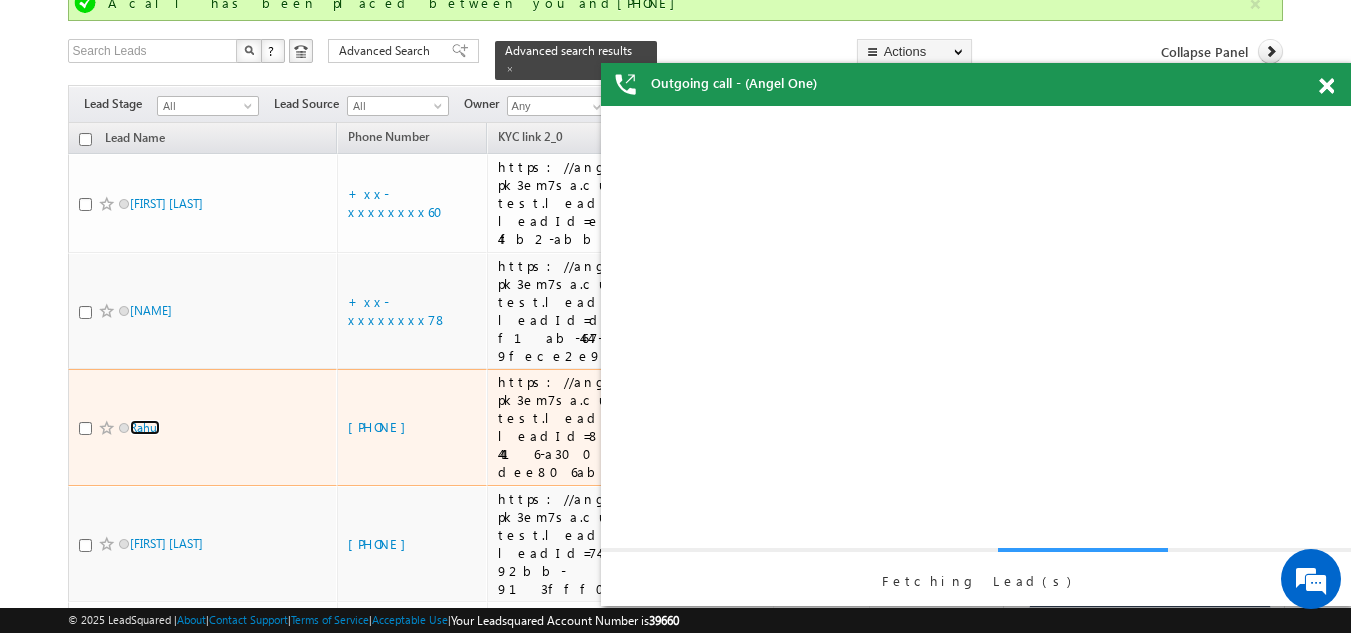 scroll, scrollTop: 0, scrollLeft: 0, axis: both 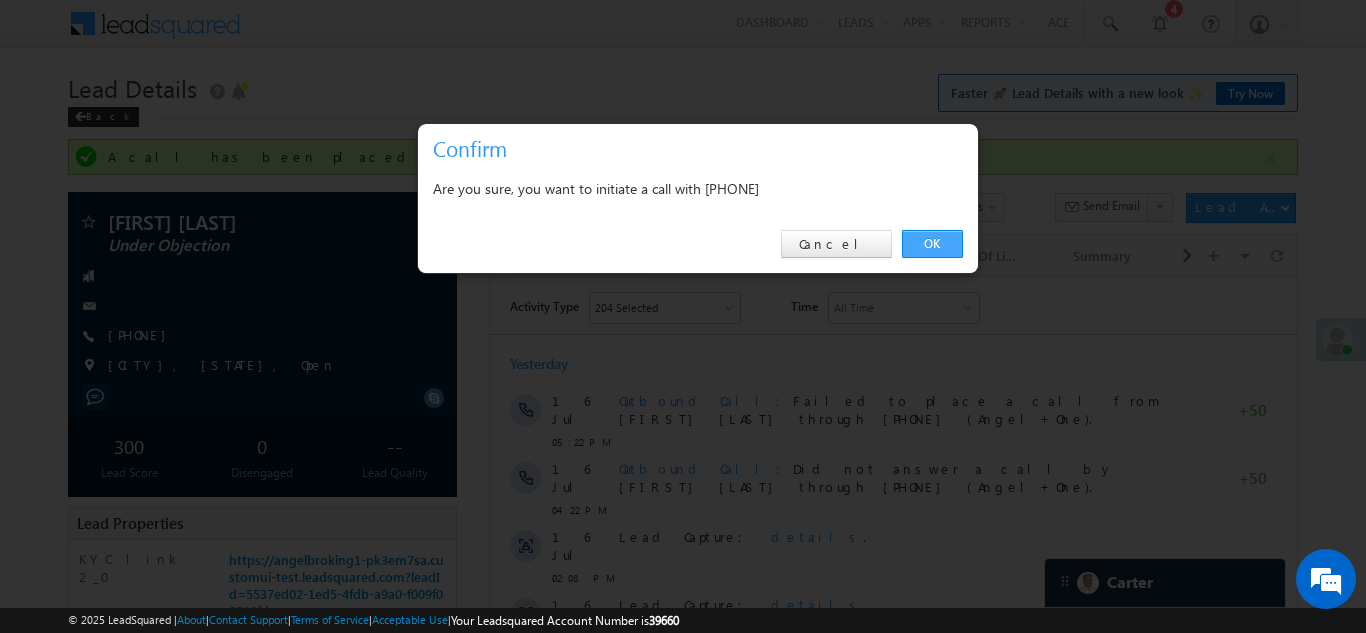 click on "OK" at bounding box center [932, 244] 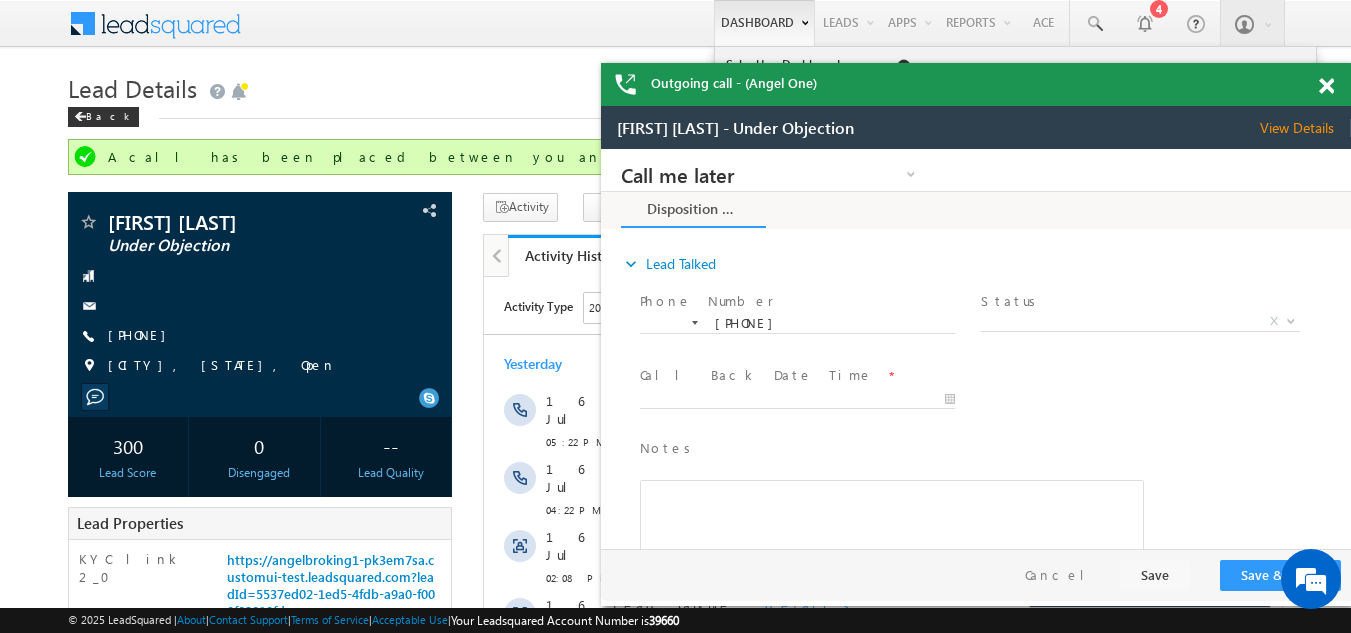 scroll, scrollTop: 0, scrollLeft: 0, axis: both 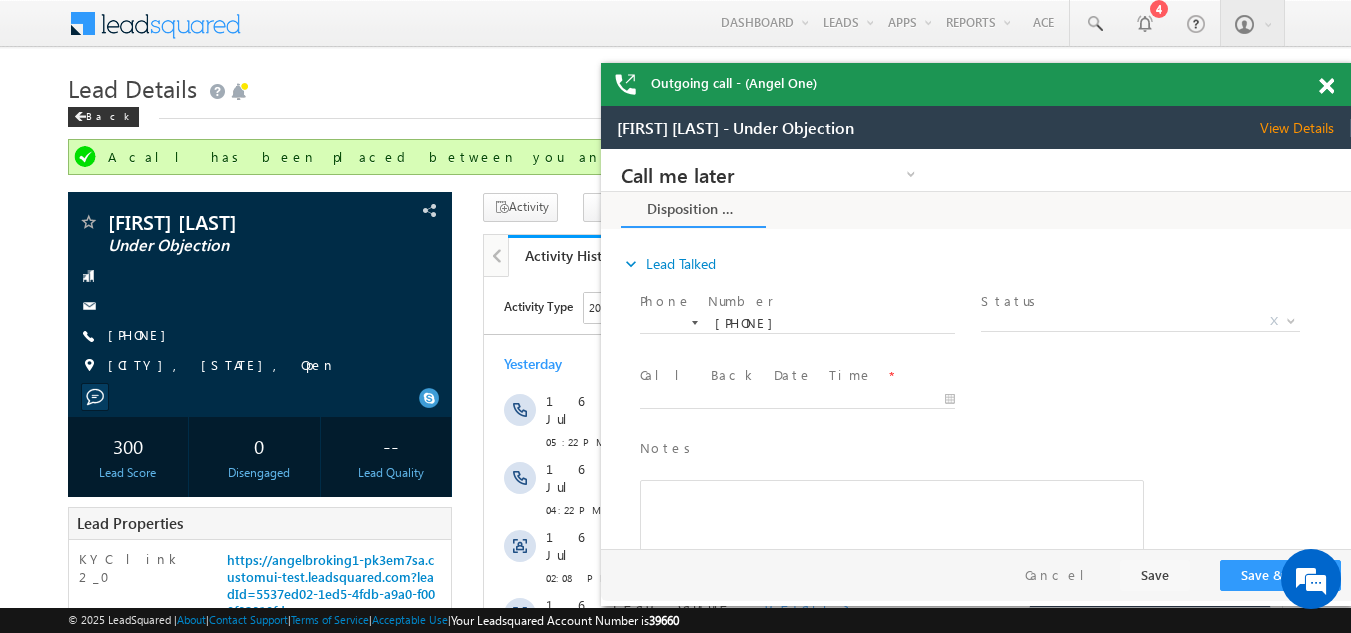 click at bounding box center [1326, 86] 